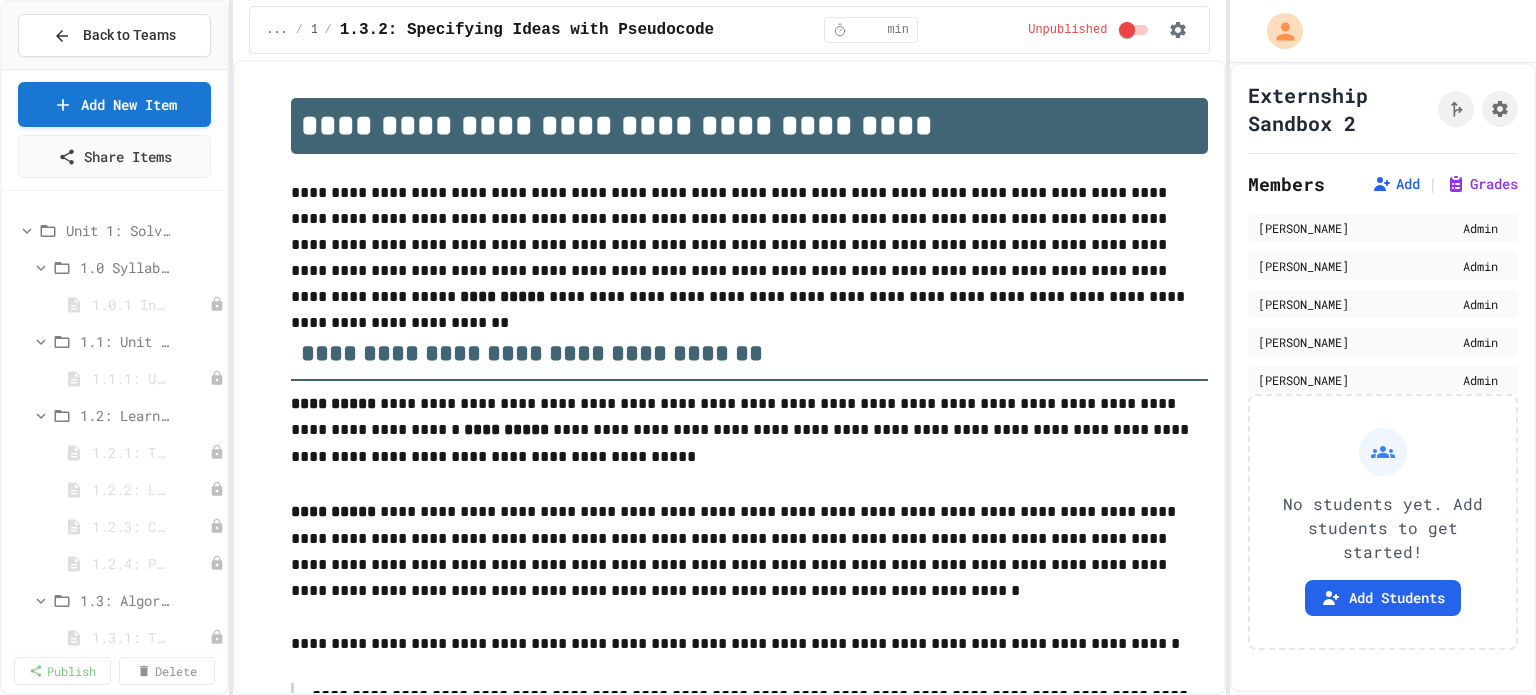 scroll, scrollTop: 0, scrollLeft: 0, axis: both 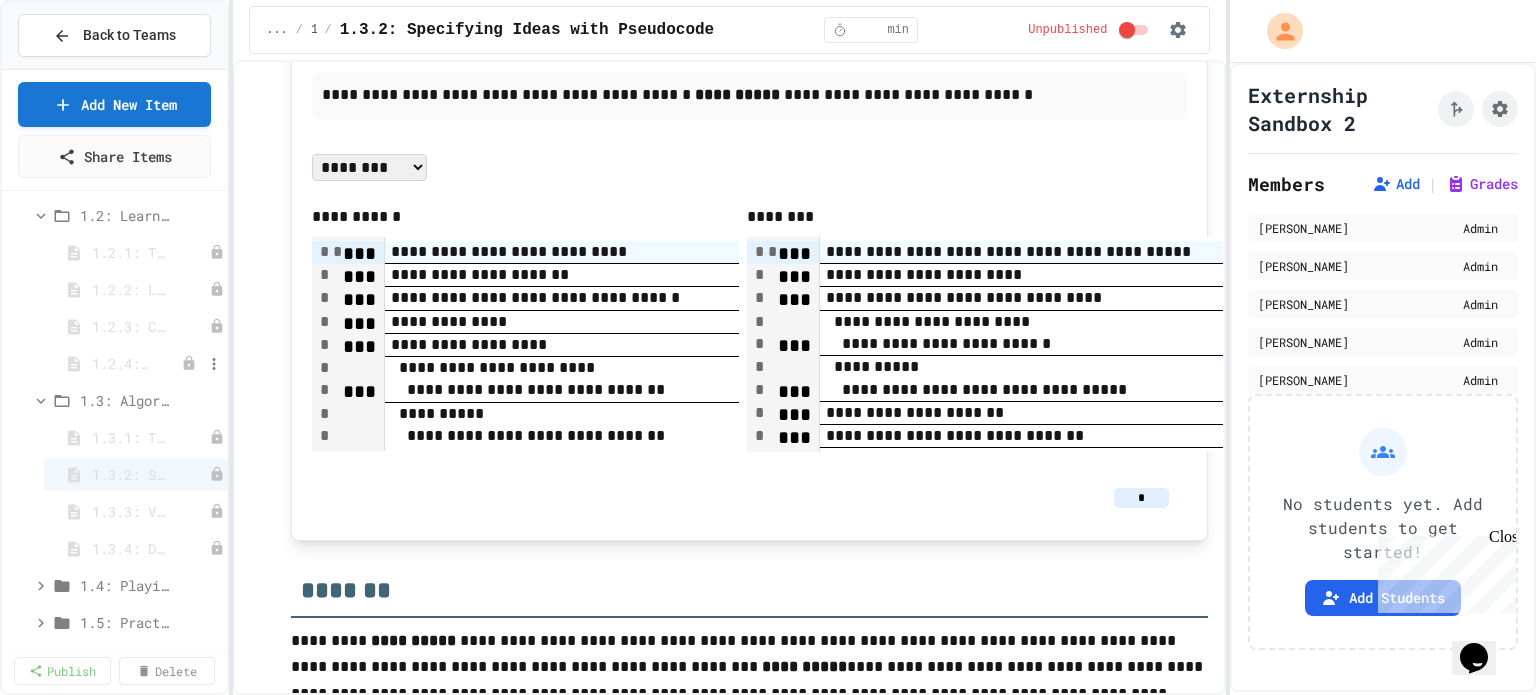 click on "1.2.4: Problem Solving Practice" at bounding box center [120, 363] 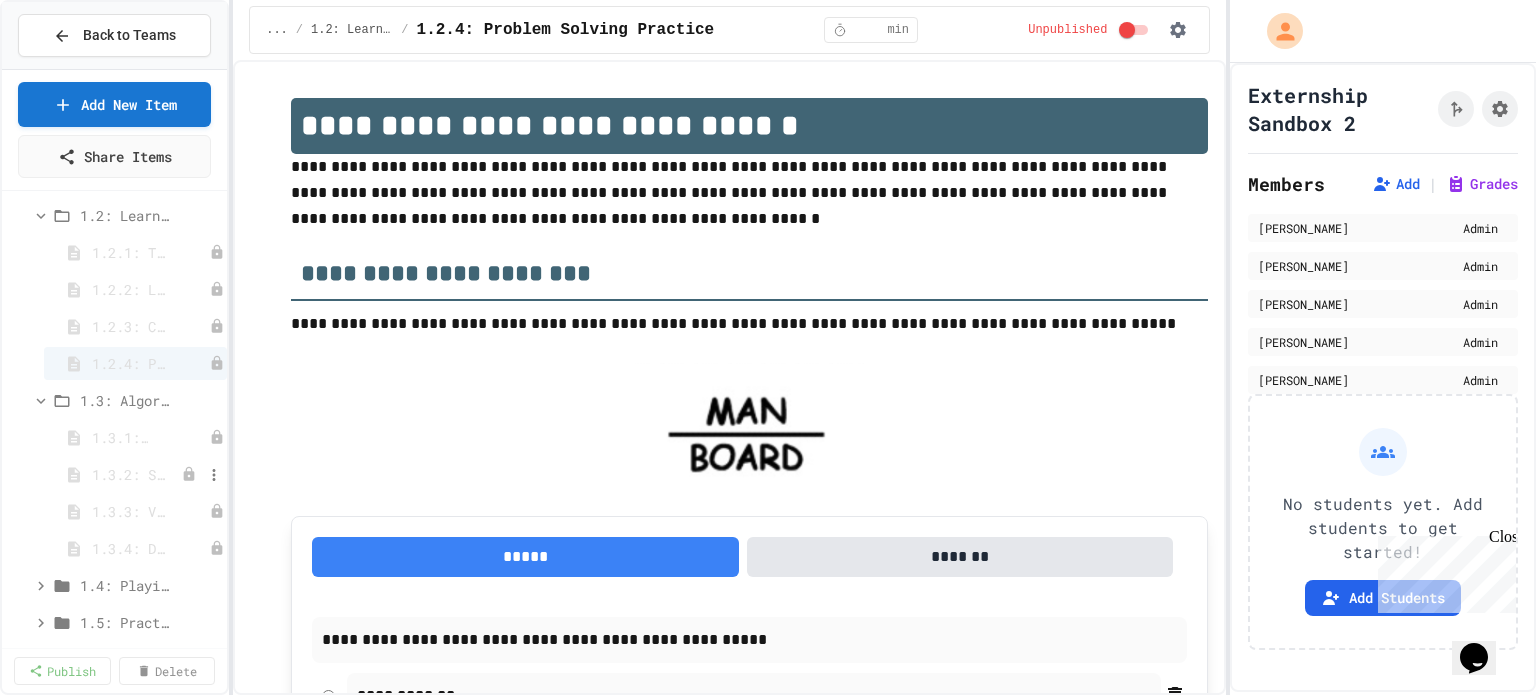 click on "1.3.2: Specifying Ideas with Pseudocode" at bounding box center (130, 474) 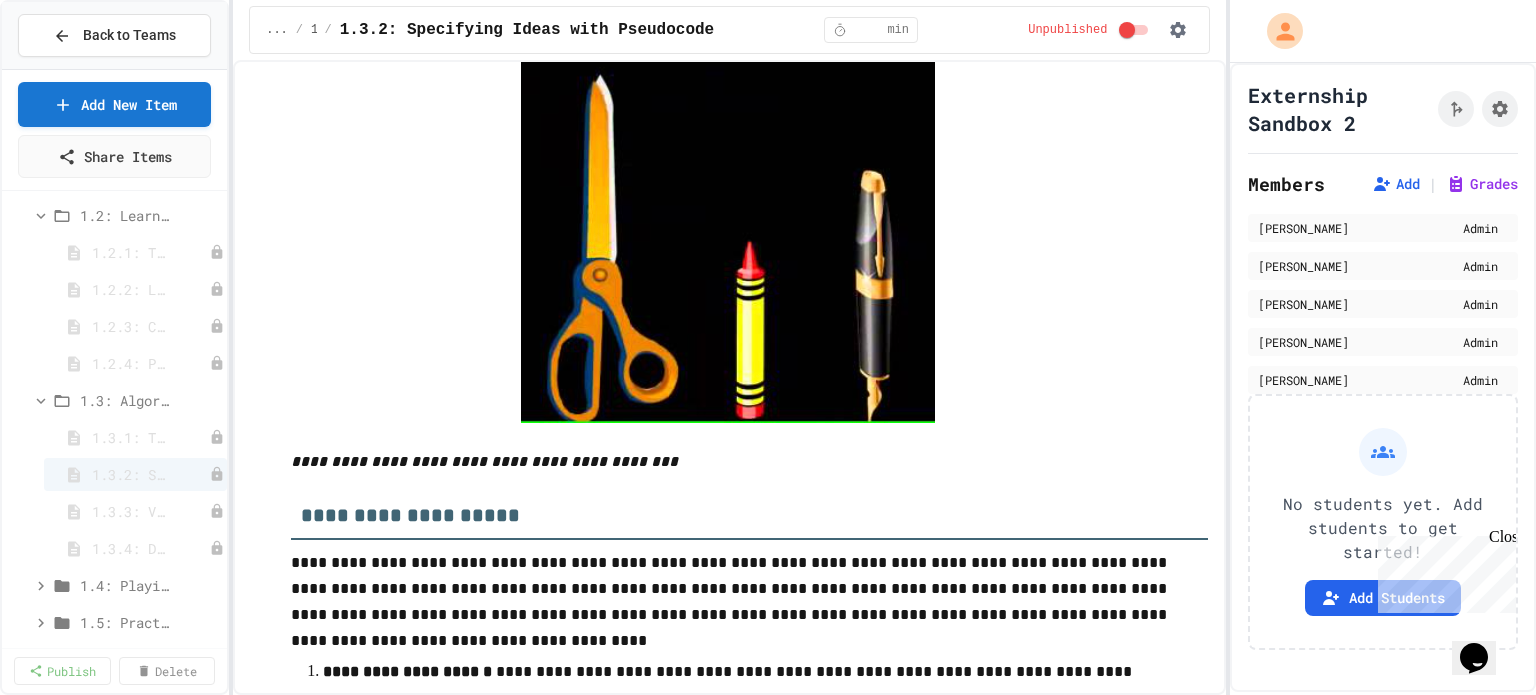 scroll, scrollTop: 2200, scrollLeft: 0, axis: vertical 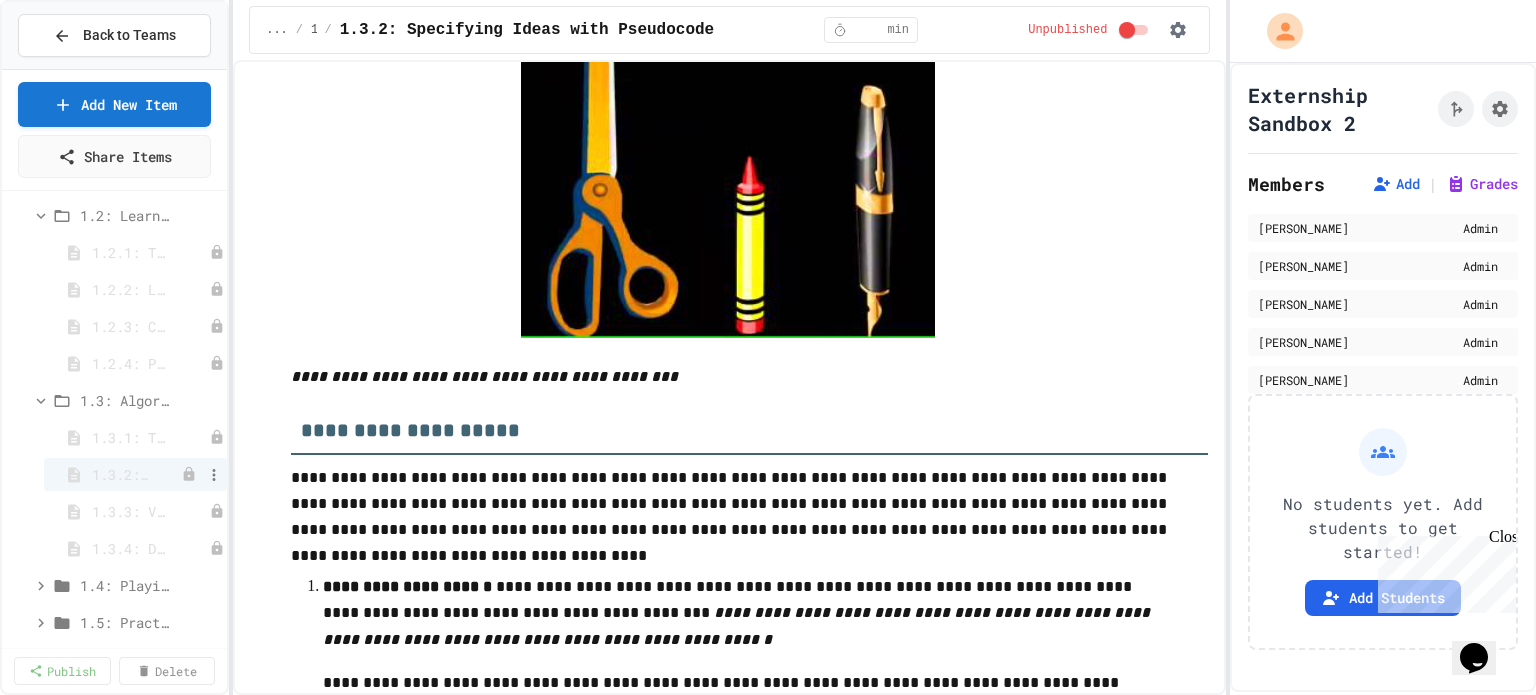 click on "1.3.2: Specifying Ideas with Pseudocode" at bounding box center (120, 474) 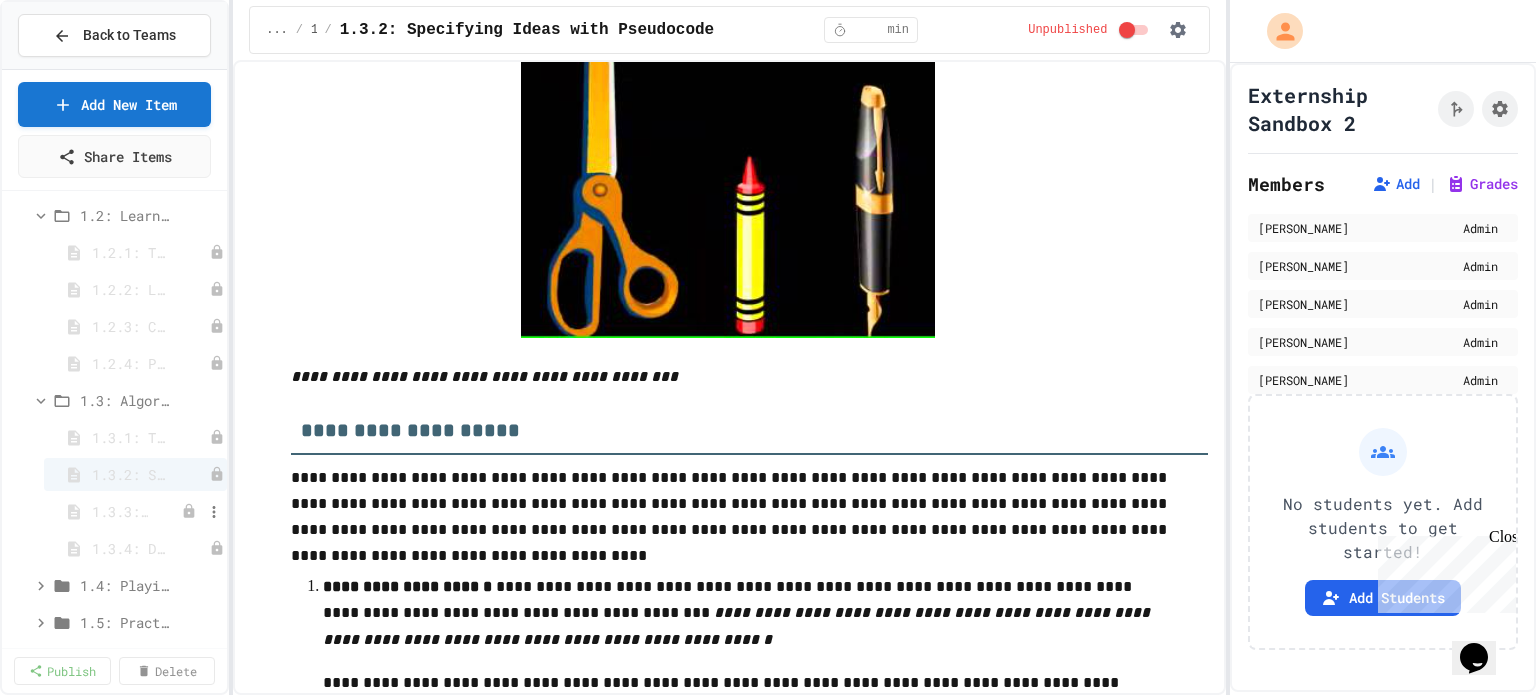 click on "1.3.3: Visualizing Logic with Flowcharts" at bounding box center [120, 511] 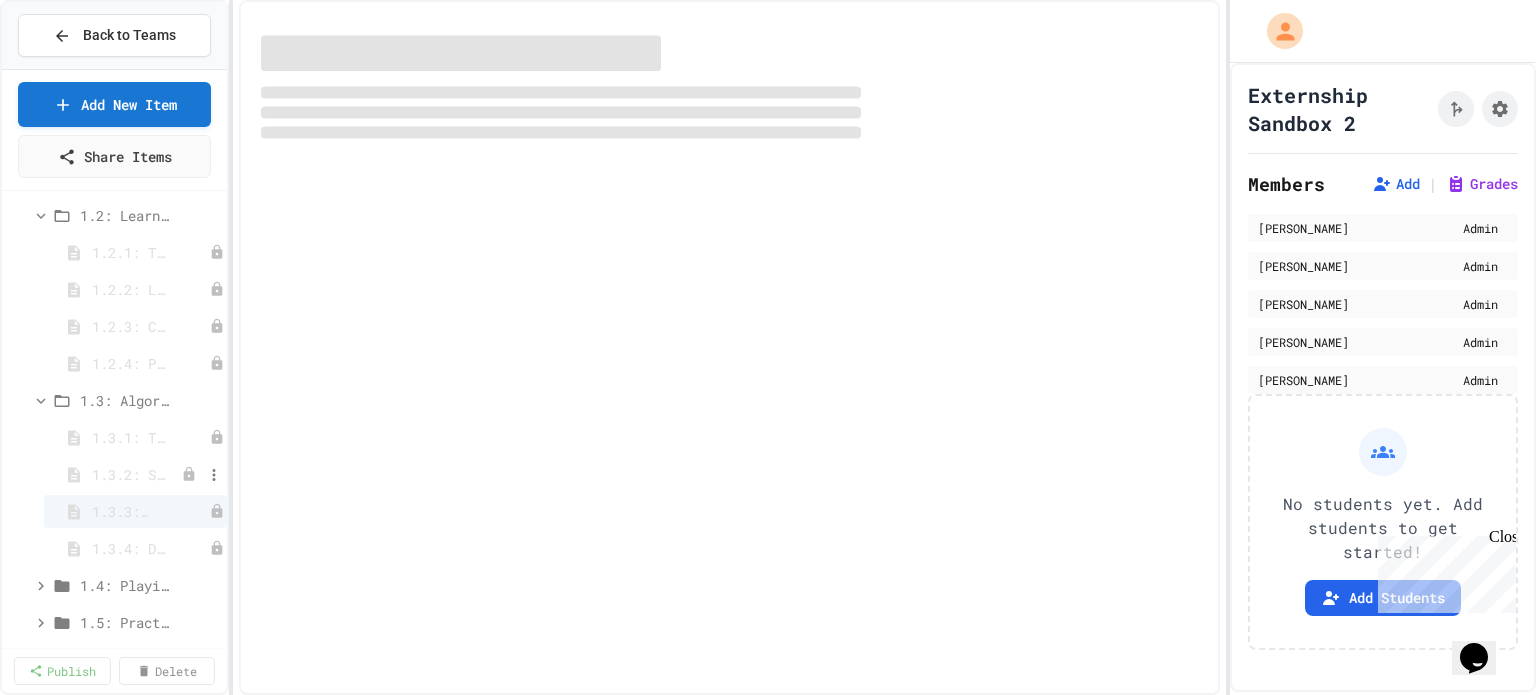 select on "***" 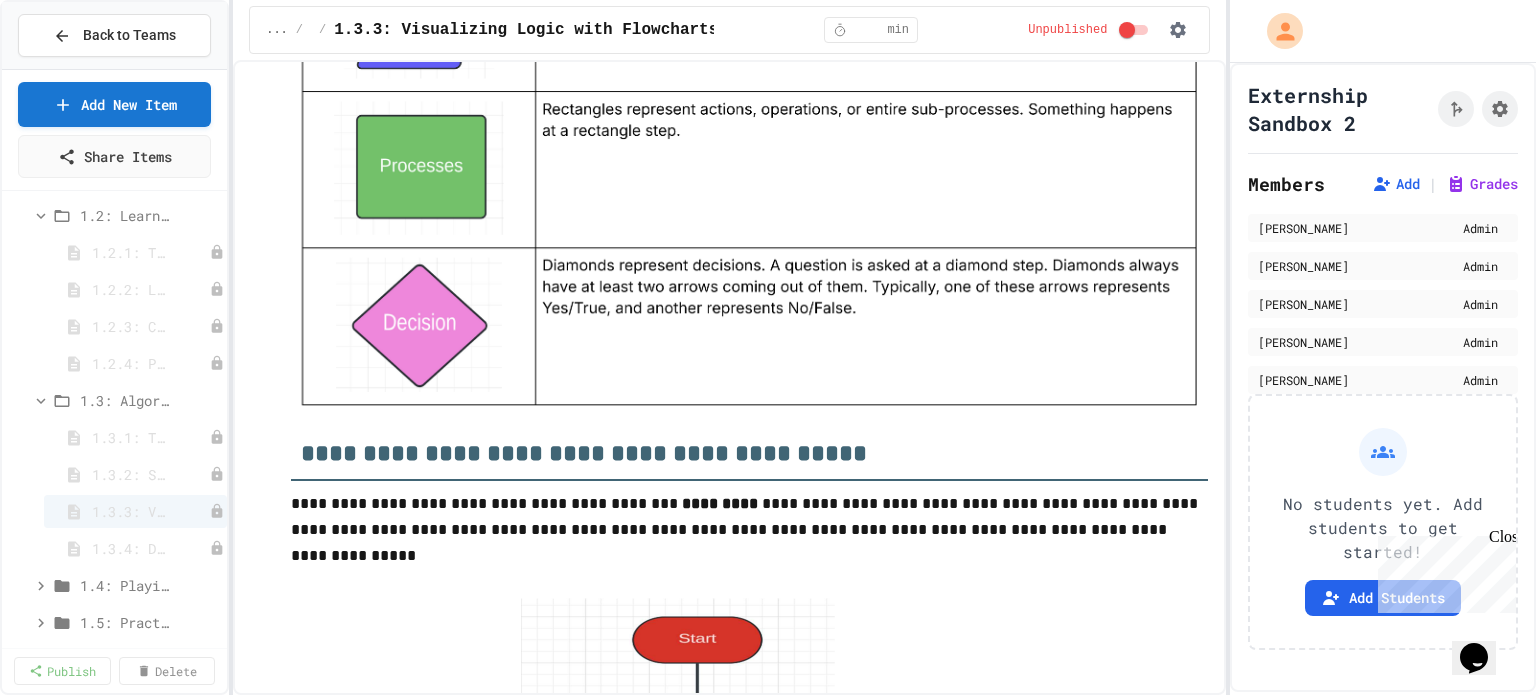 scroll, scrollTop: 2600, scrollLeft: 0, axis: vertical 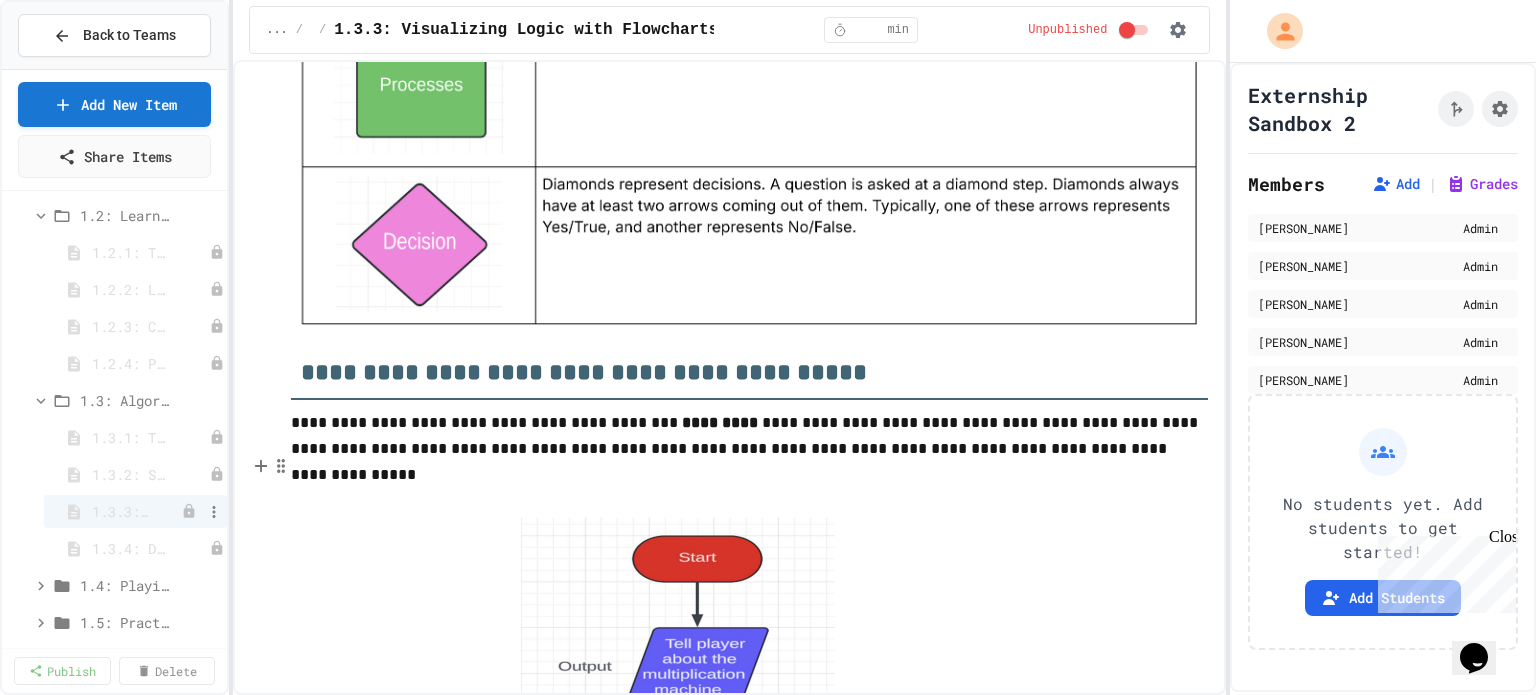 click on "1.3.3: Visualizing Logic with Flowcharts" at bounding box center (120, 511) 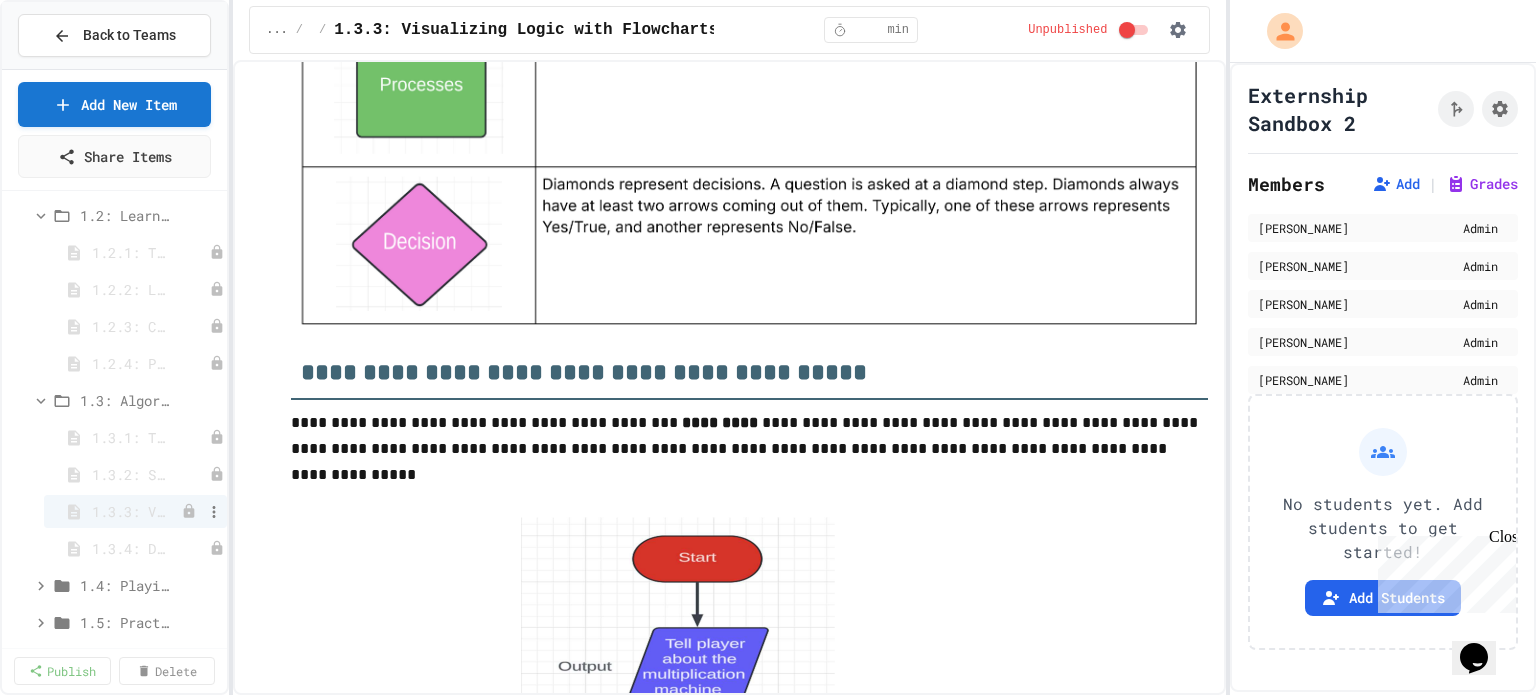 click on "1.3.3: Visualizing Logic with Flowcharts" at bounding box center [135, 511] 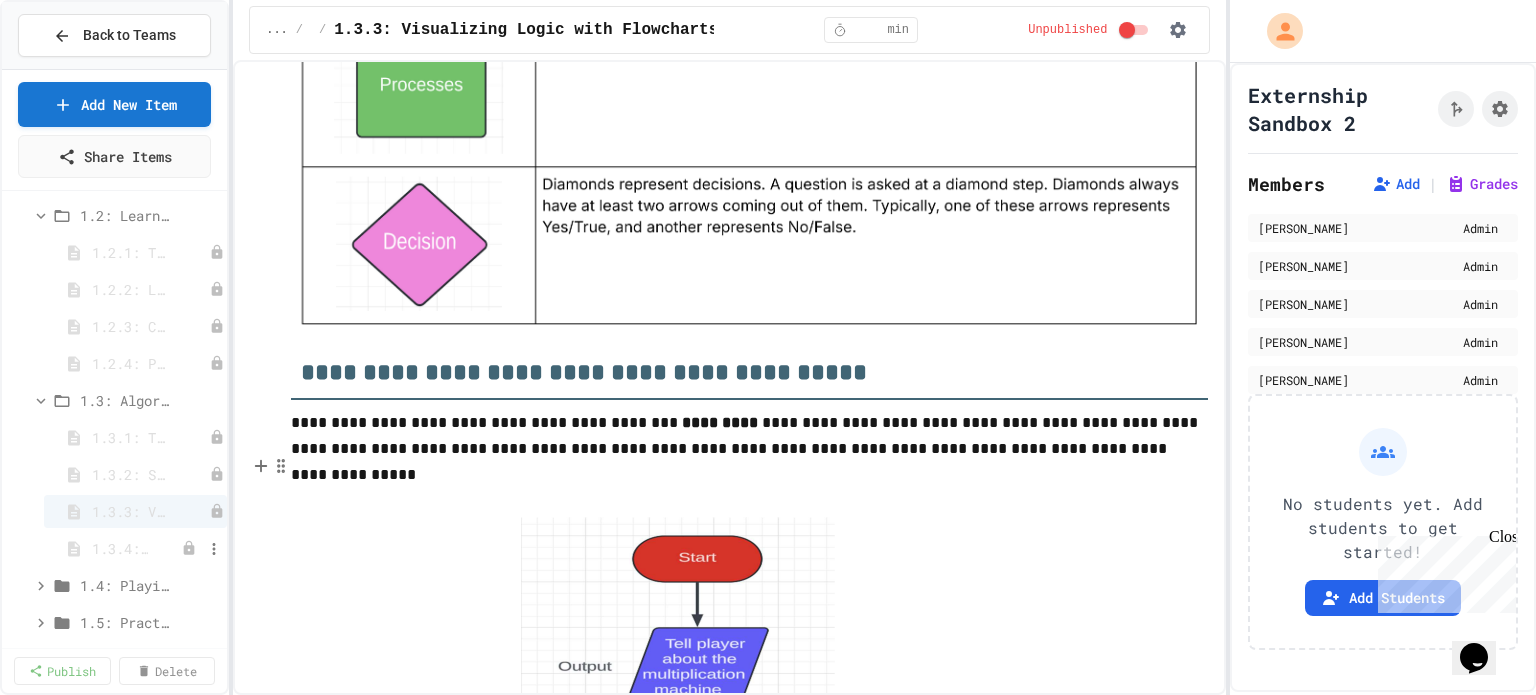 click on "1.3.4: Designing Flowcharts" at bounding box center (120, 548) 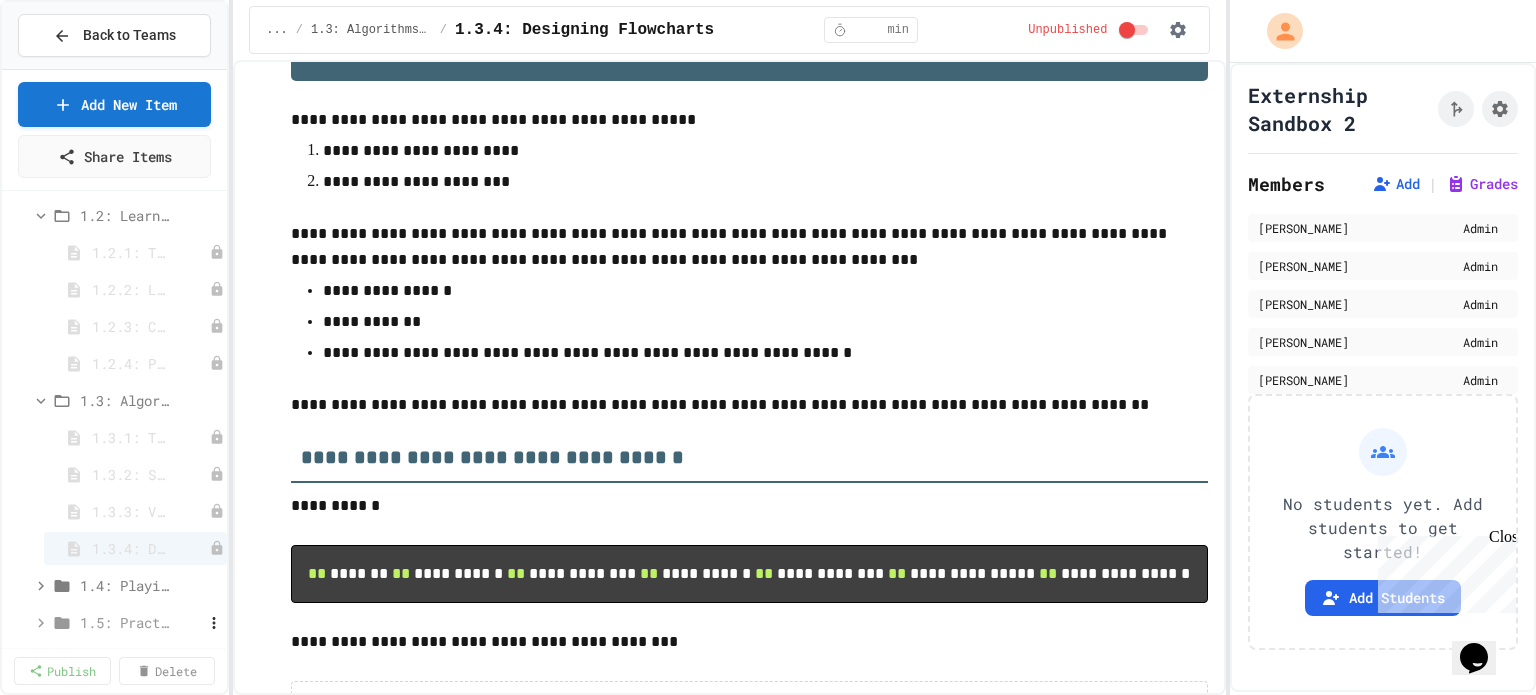 scroll, scrollTop: 100, scrollLeft: 0, axis: vertical 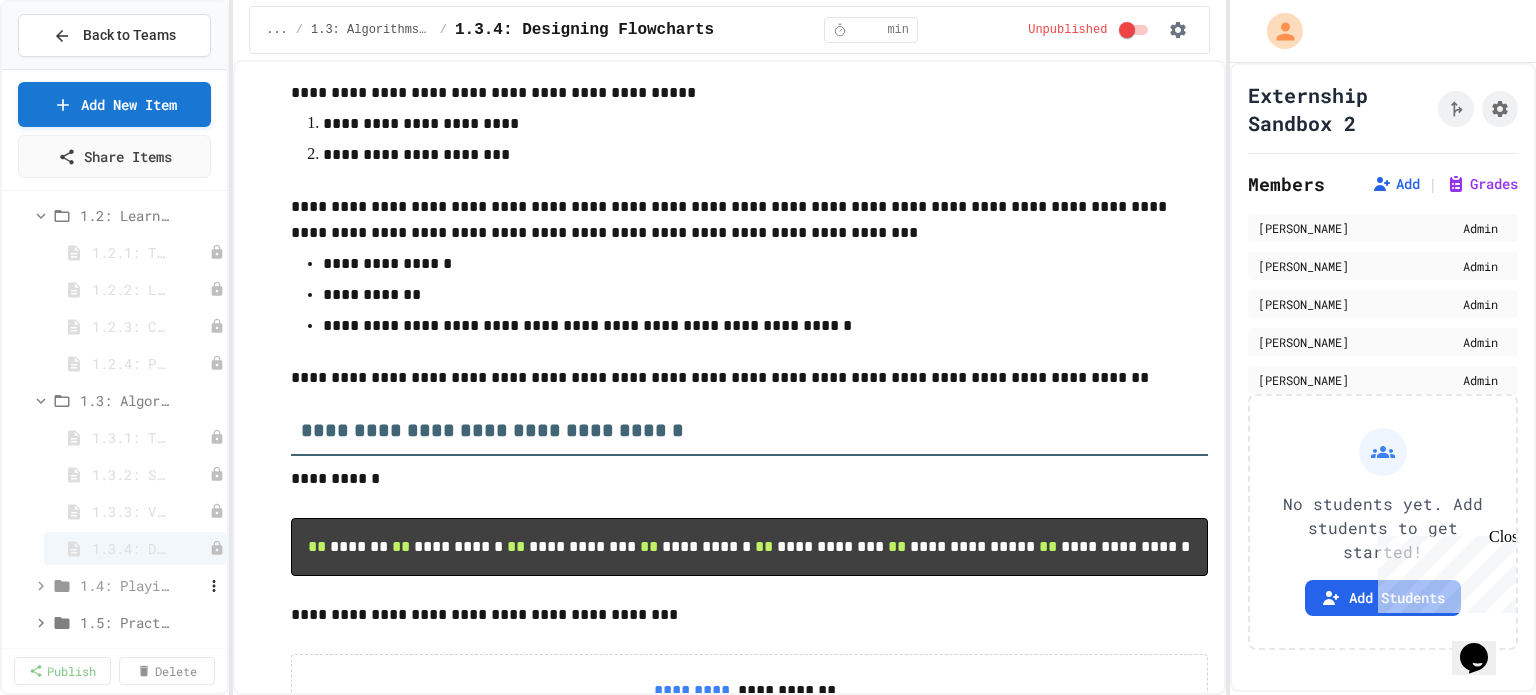 click on "1.4: Playing Games" at bounding box center (125, 585) 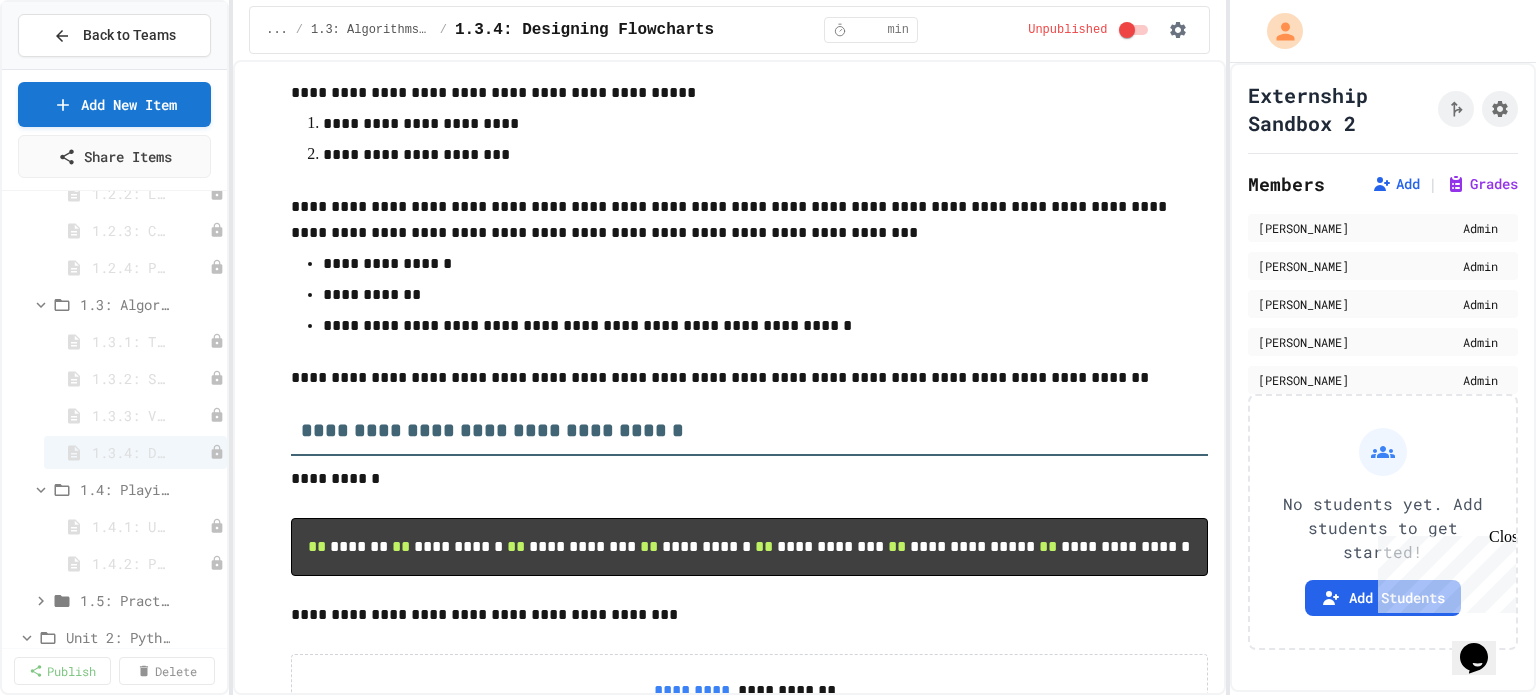 scroll, scrollTop: 500, scrollLeft: 0, axis: vertical 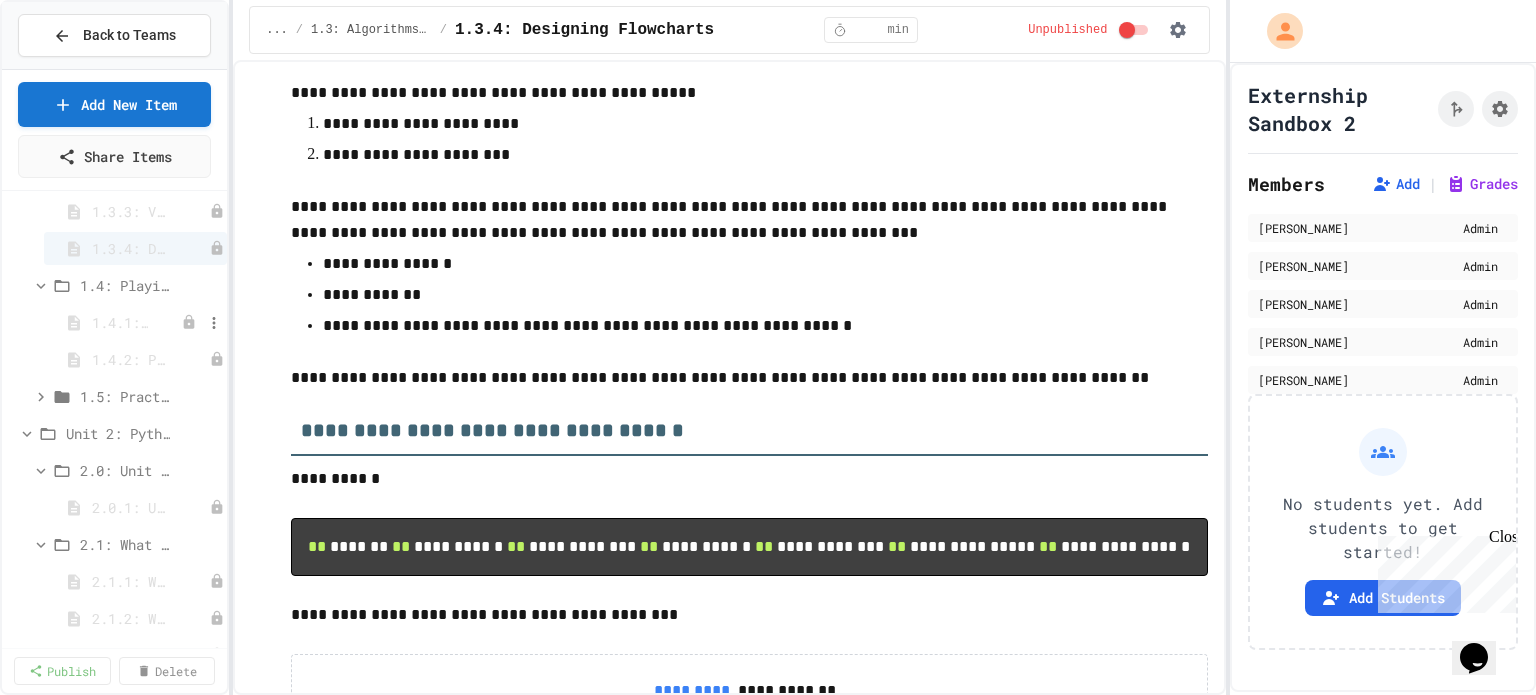click on "1.4.1: Understanding Games with Flowcharts" at bounding box center [120, 322] 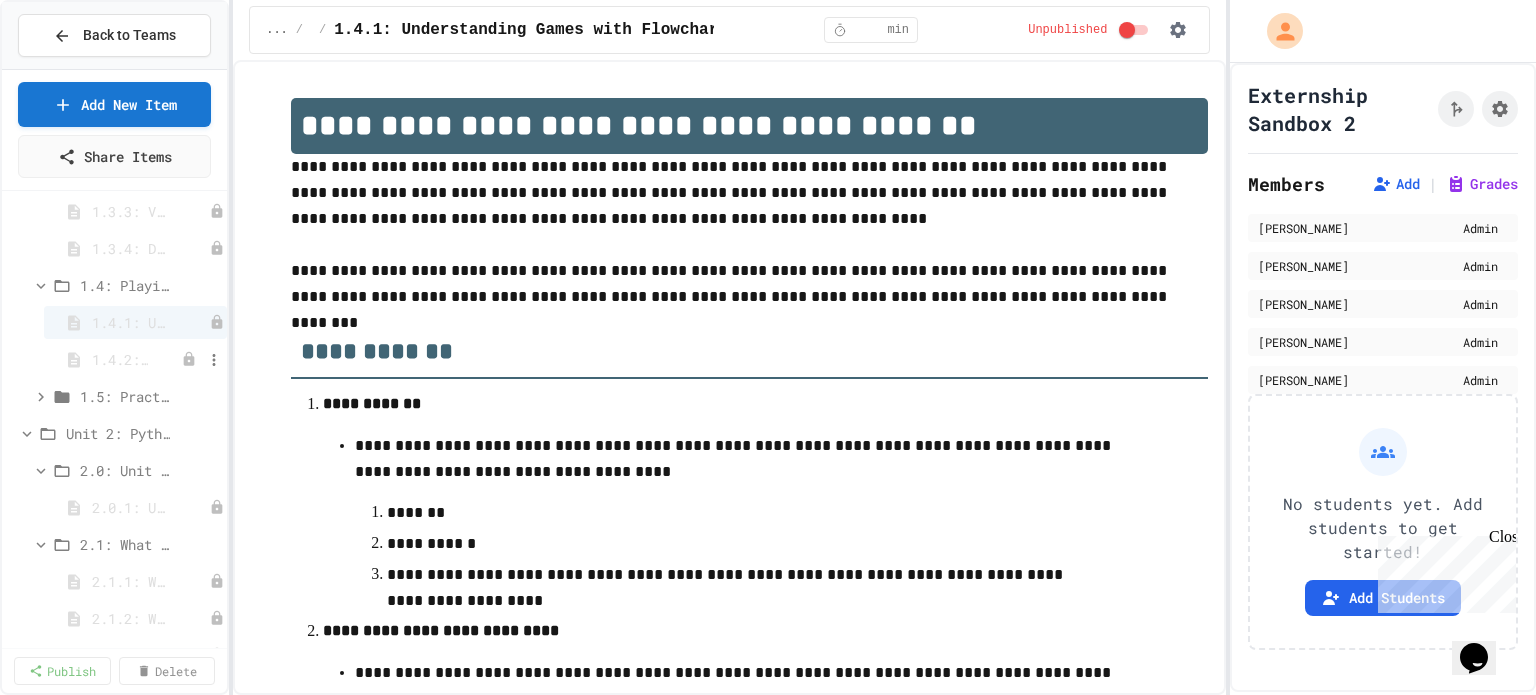 click on "1.4.2: Problem Solving Reflection" at bounding box center (120, 359) 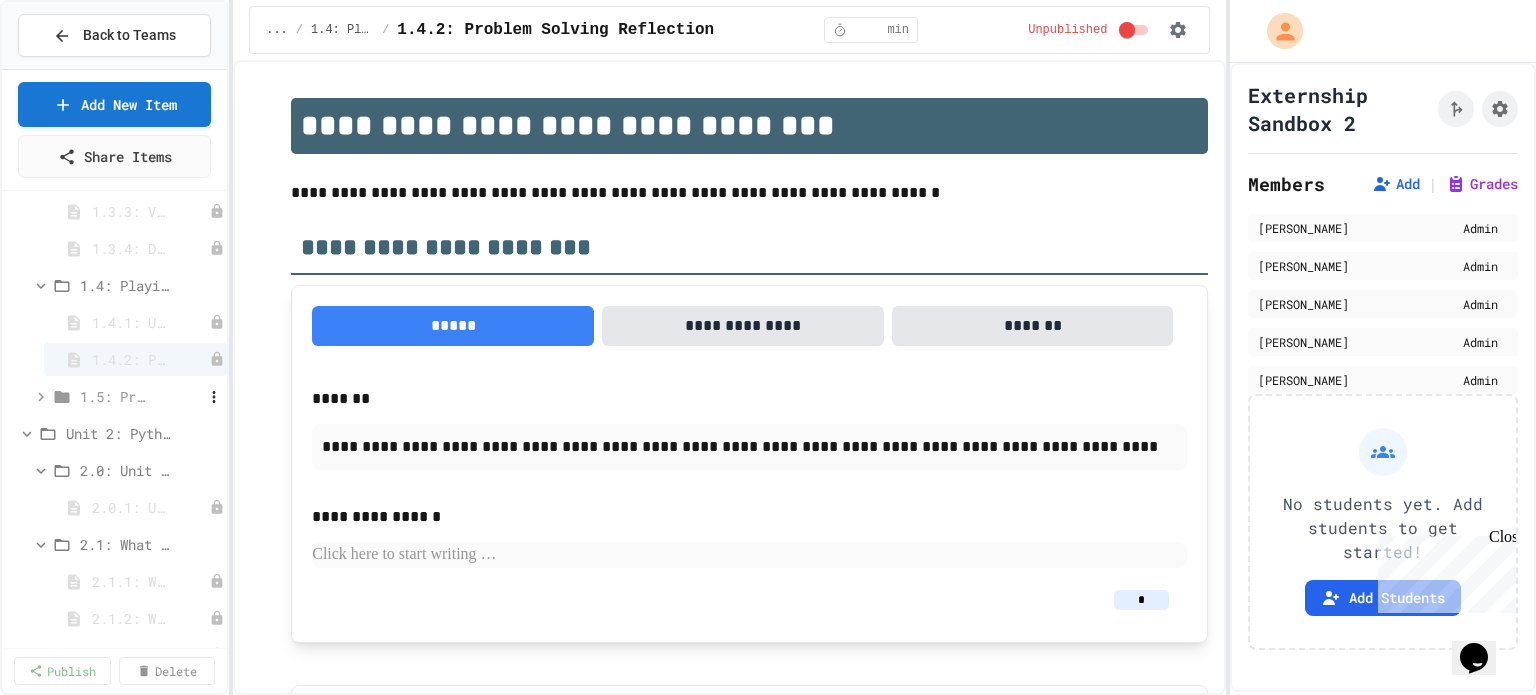click on "1.5: Practice with Algorithms" at bounding box center (115, 396) 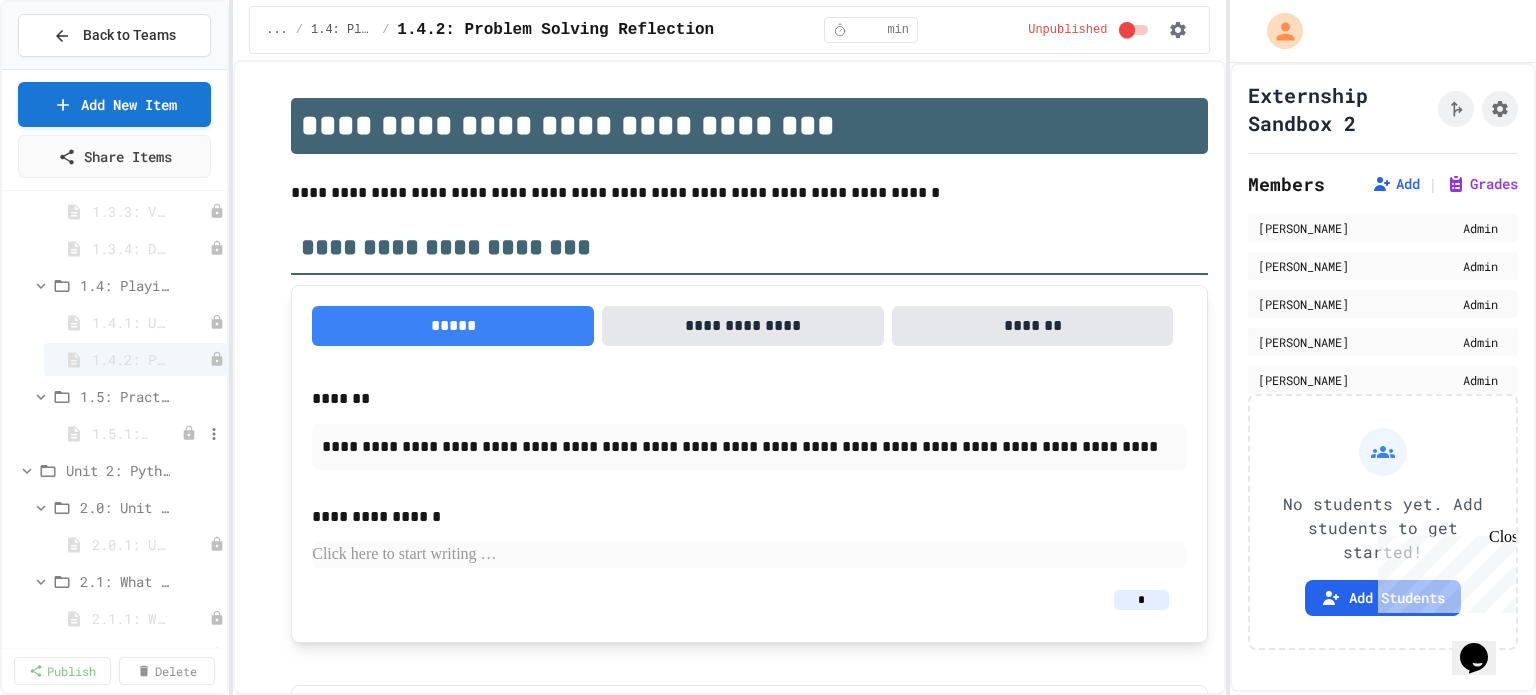 click on "1.5.1: Algorithm Practice Exercises" at bounding box center (120, 433) 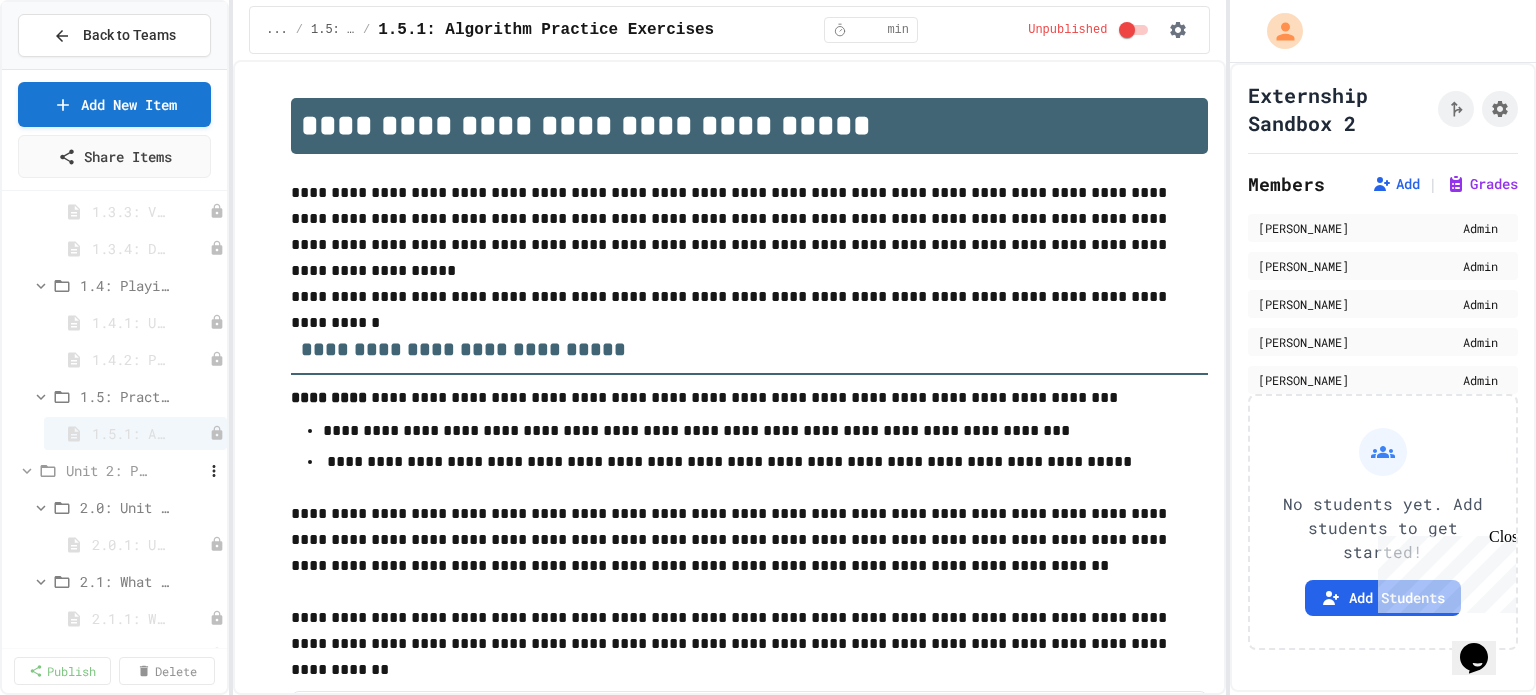 click on "Unit 2: Python Fundamentals" at bounding box center (108, 470) 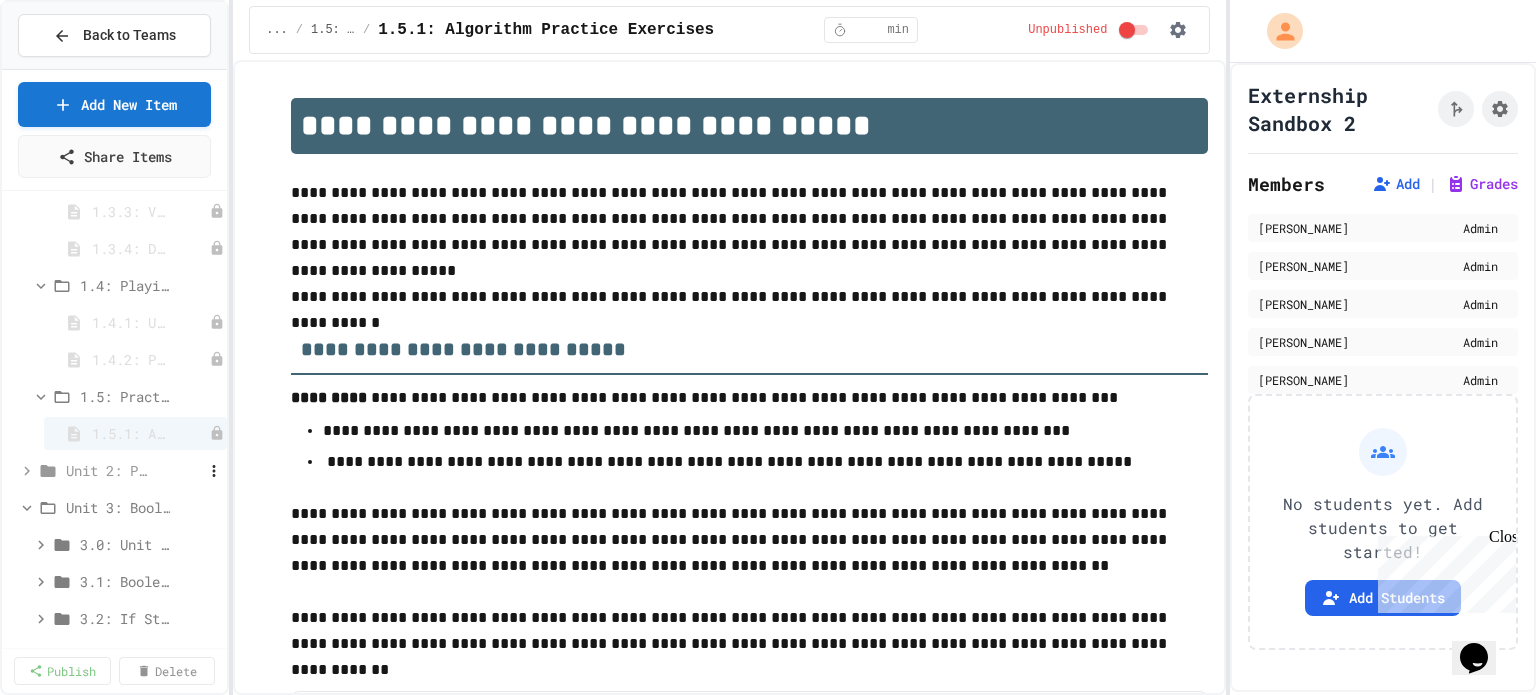 click on "Unit 2: Python Fundamentals" at bounding box center (108, 470) 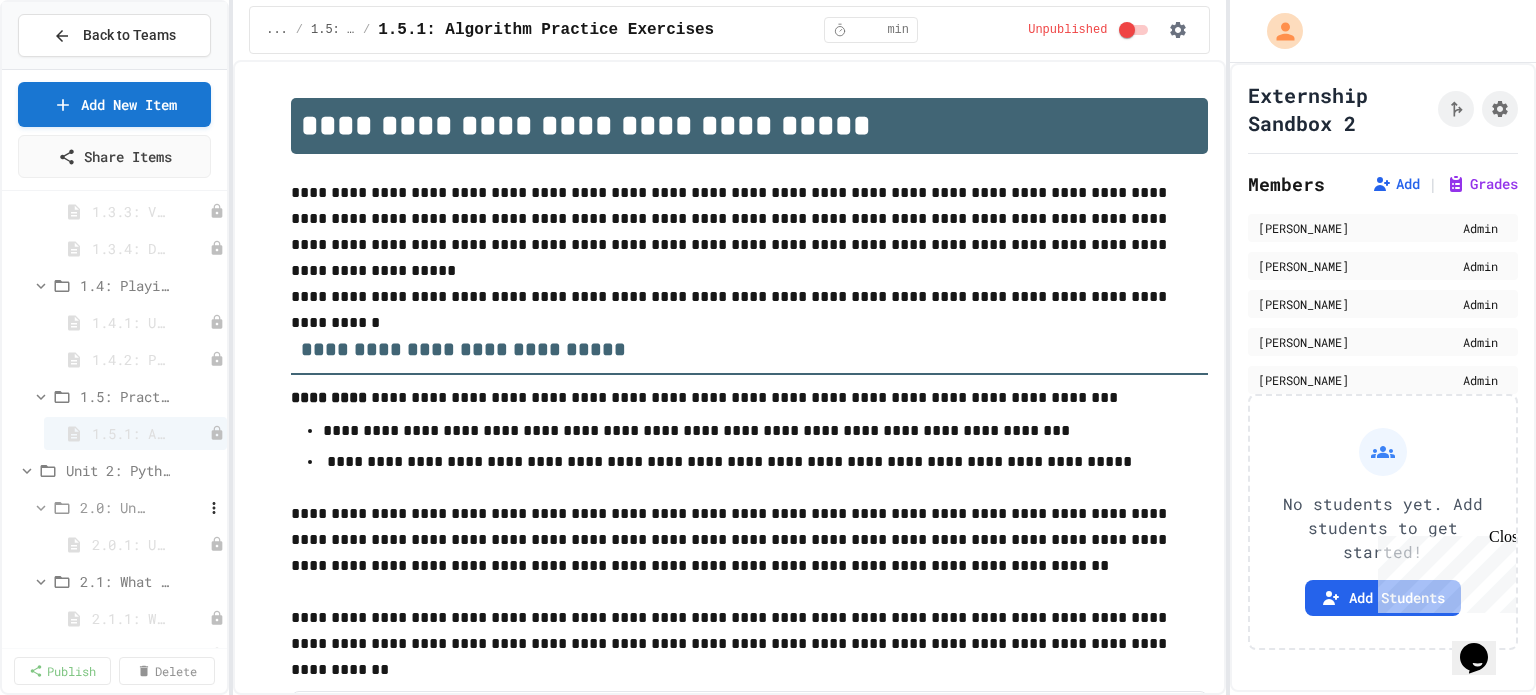 click on "2.0: Unit Overview" at bounding box center (115, 507) 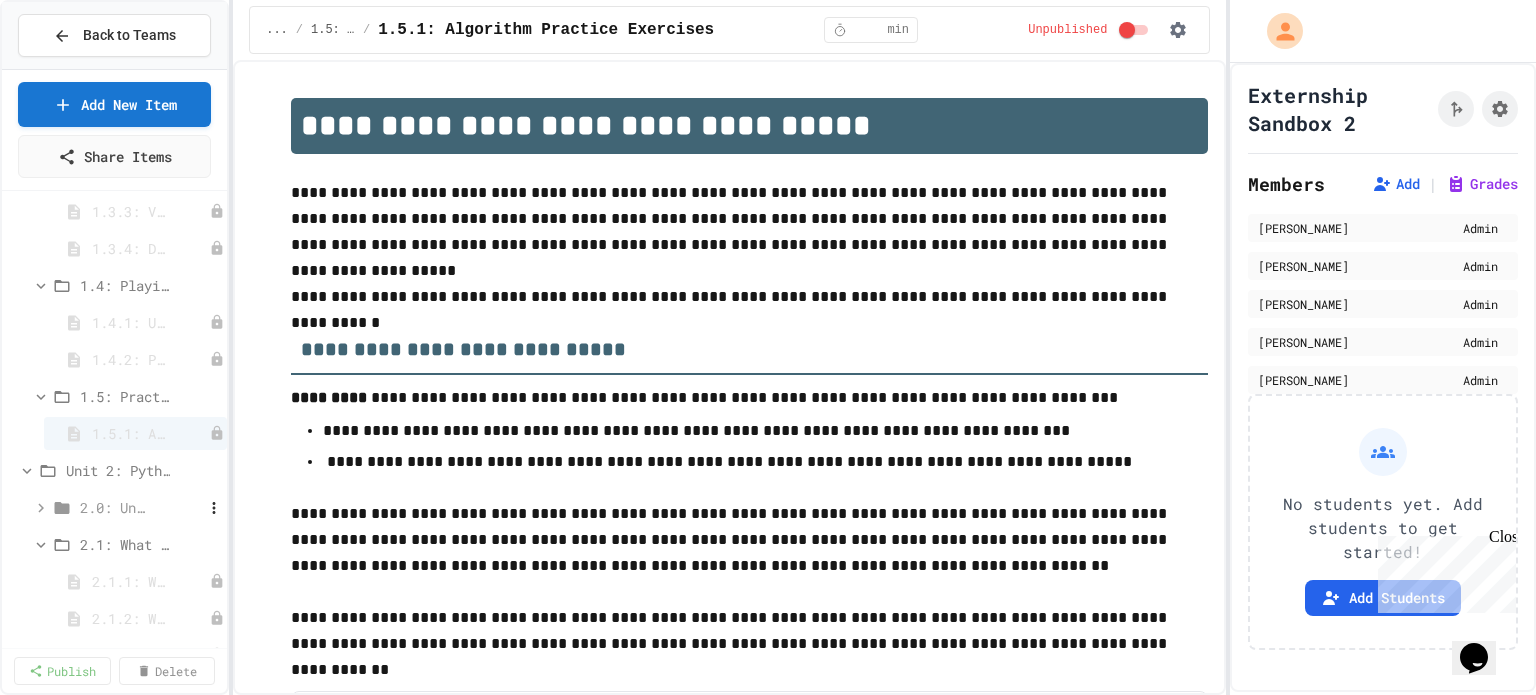 click on "2.0: Unit Overview" at bounding box center [115, 507] 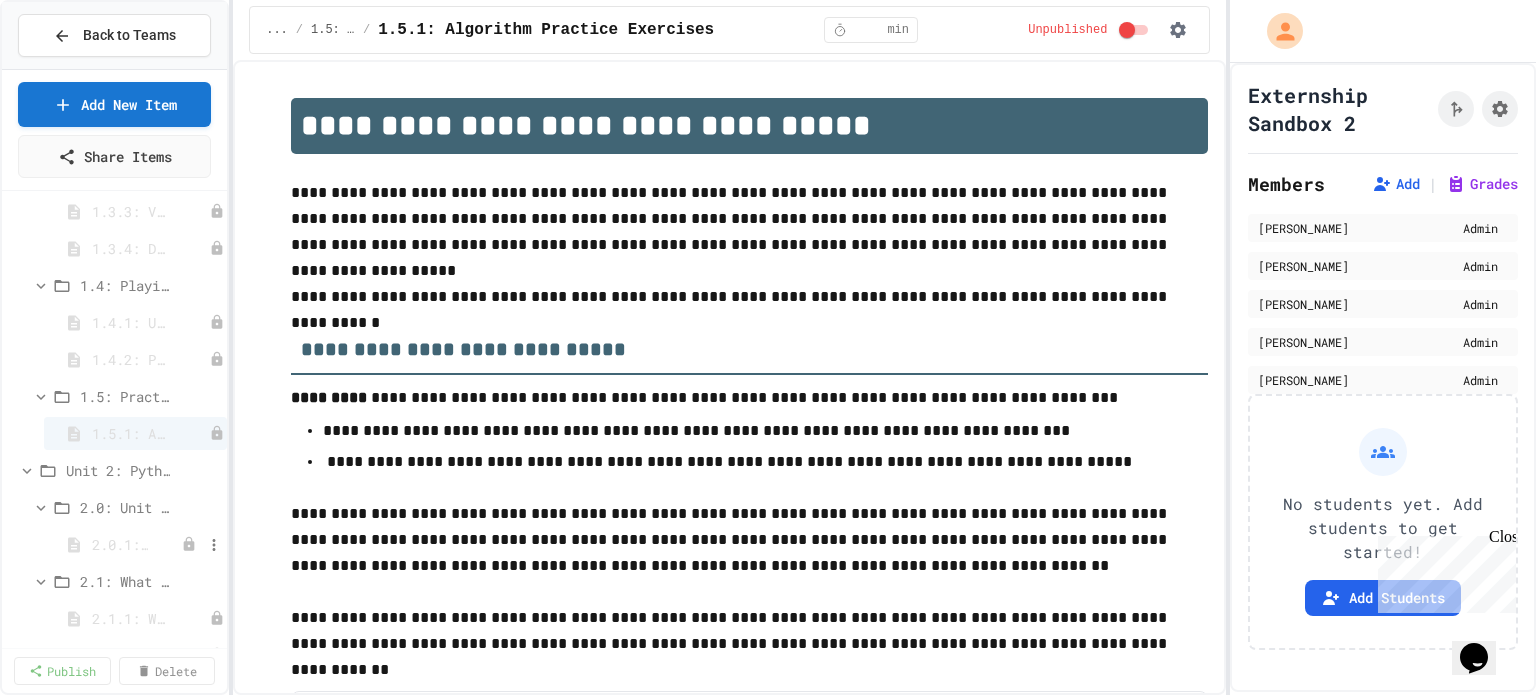 click on "2.0.1: Unit Overview" at bounding box center (120, 544) 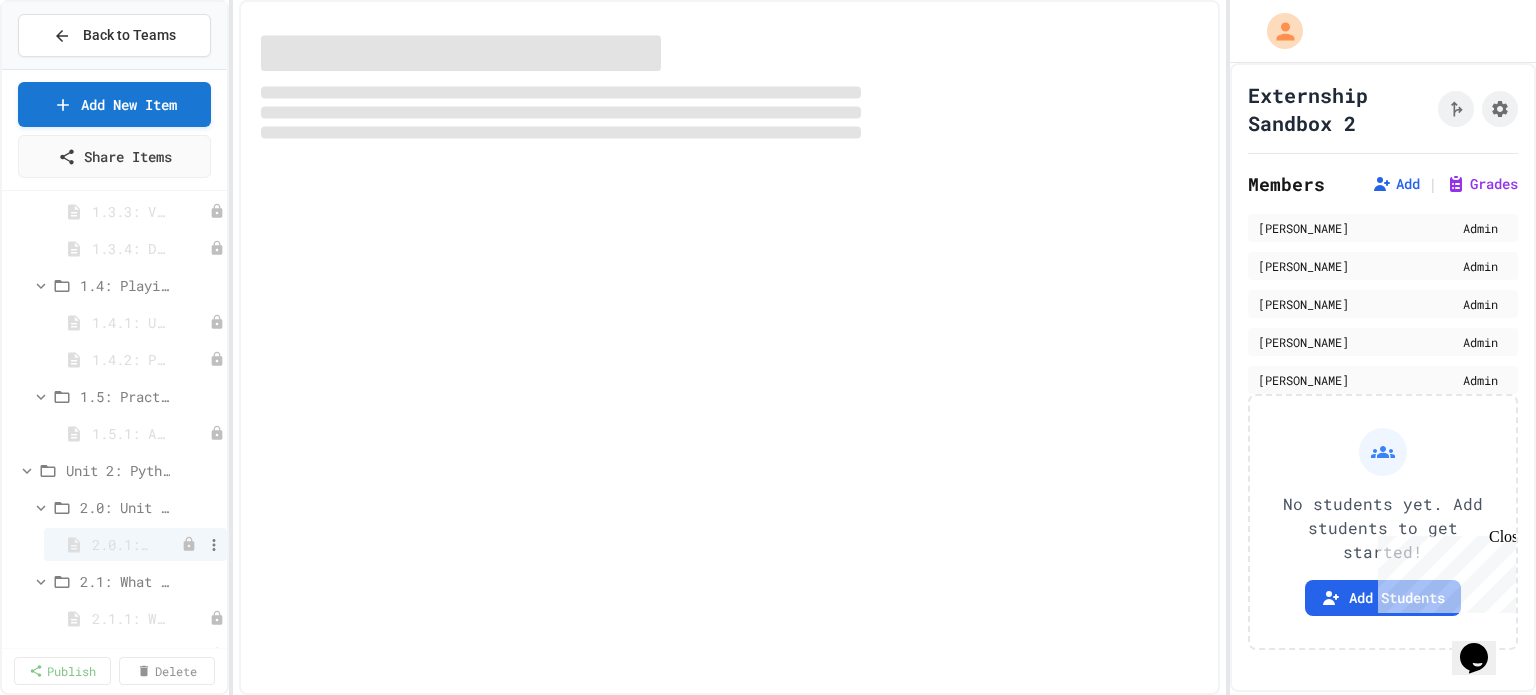 select on "***" 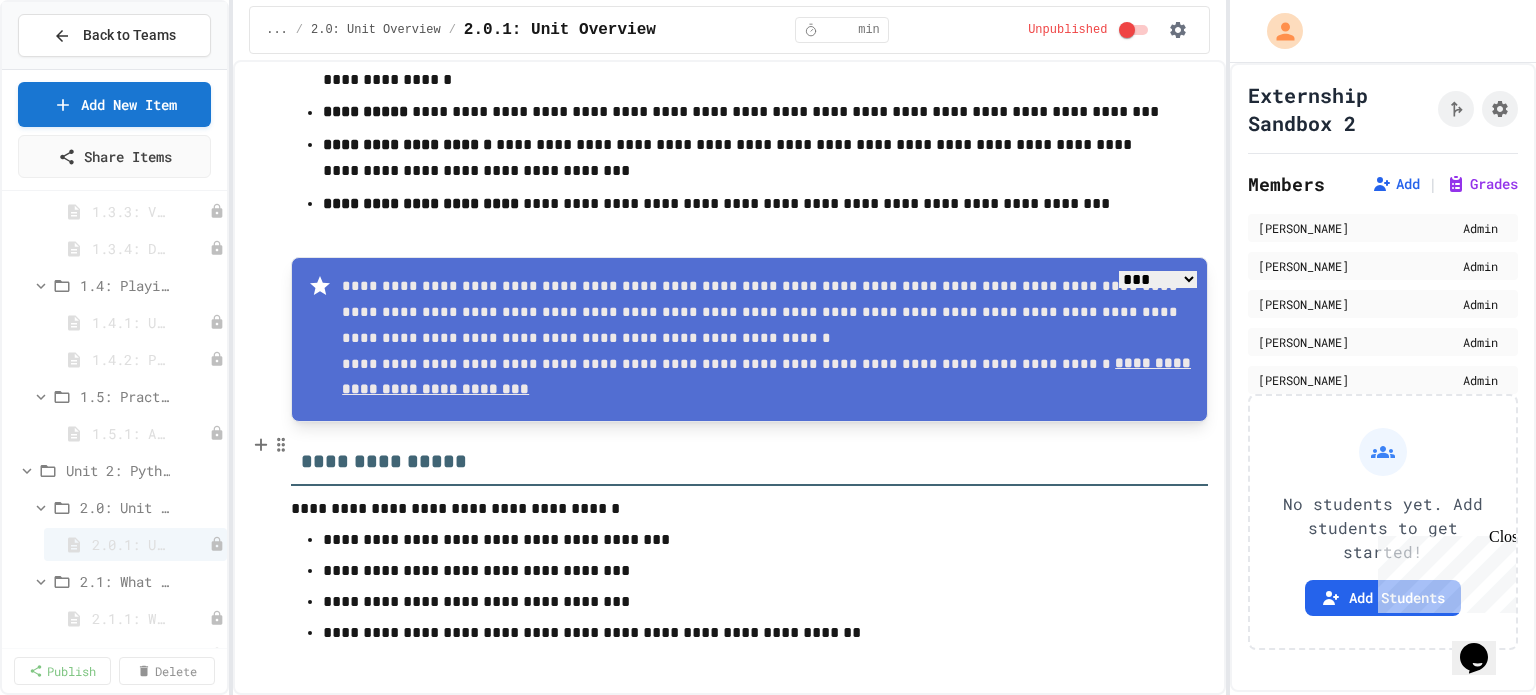 scroll, scrollTop: 245, scrollLeft: 0, axis: vertical 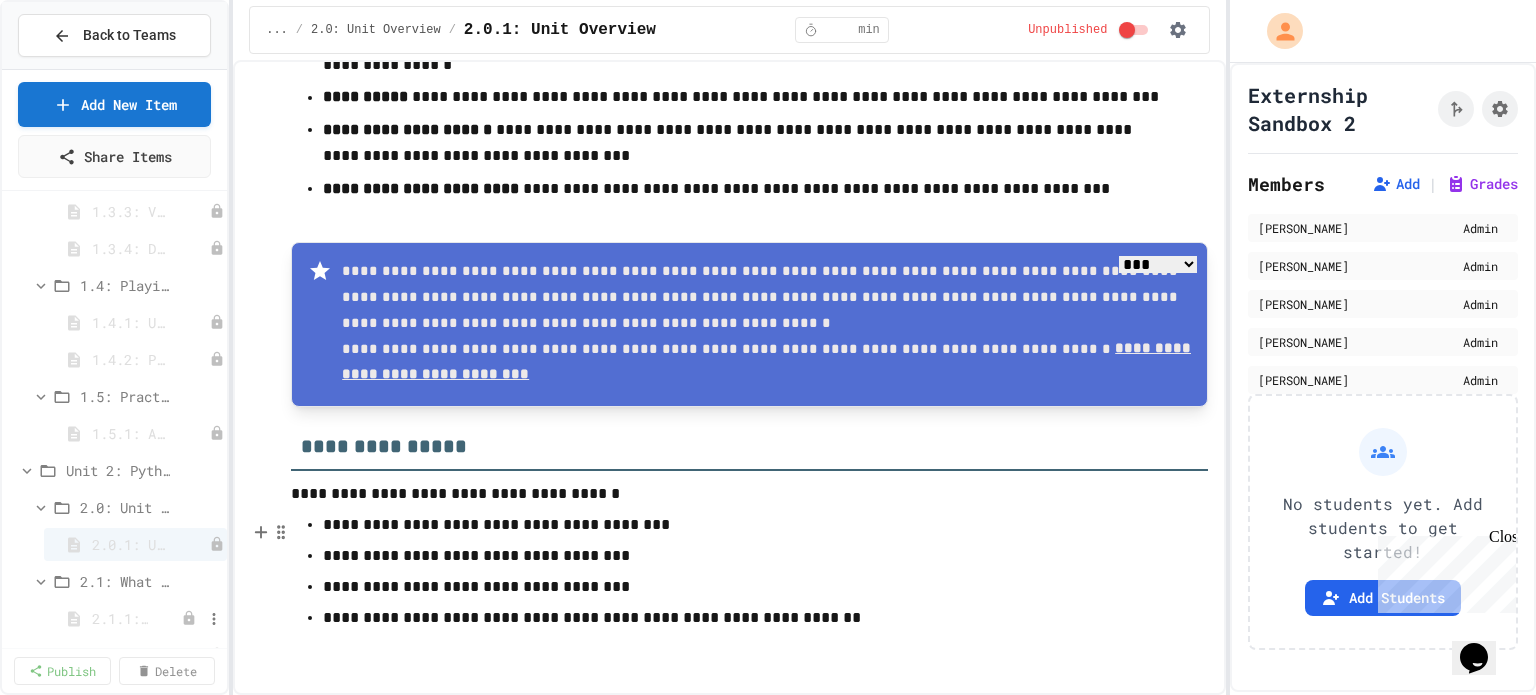 click on "2.1.1: Why Learn to Program?" at bounding box center (120, 618) 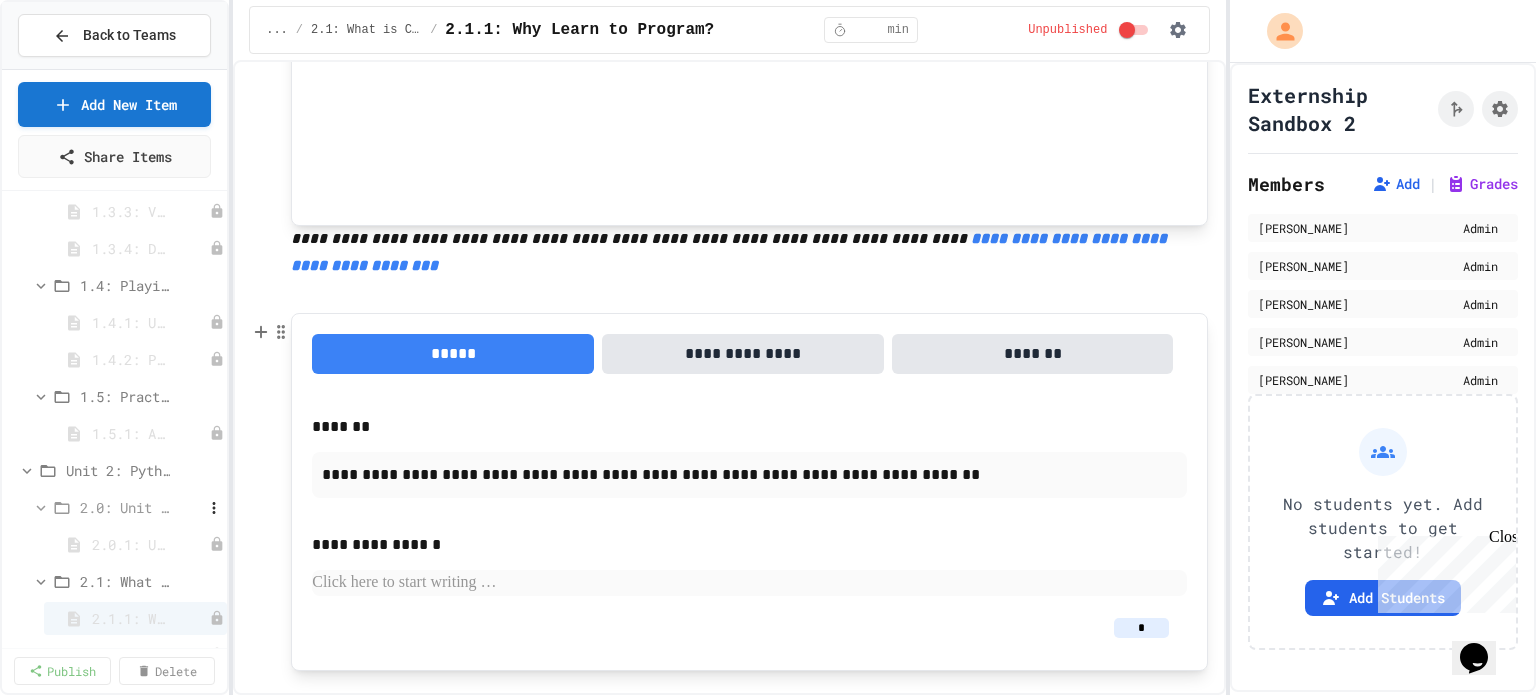 scroll, scrollTop: 700, scrollLeft: 0, axis: vertical 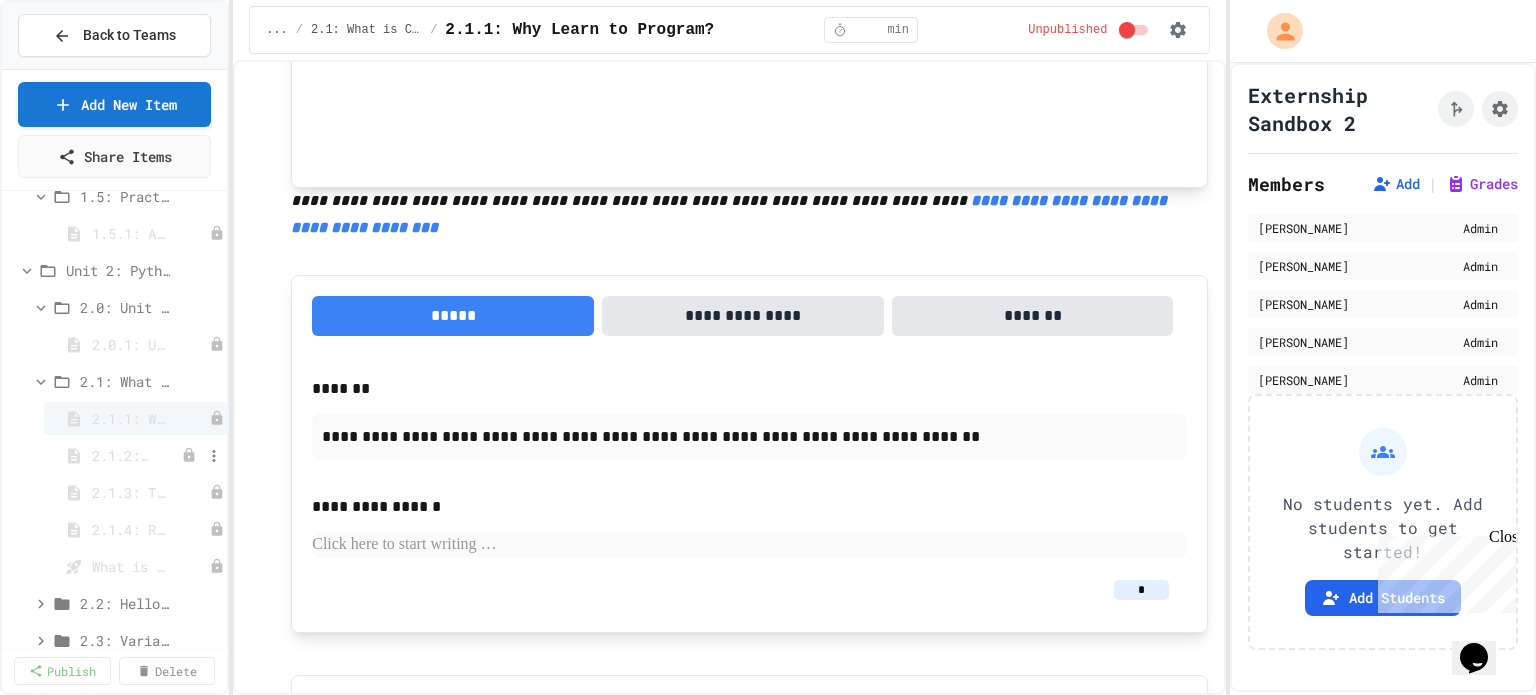click on "2.1.2: What is Code?" at bounding box center (120, 455) 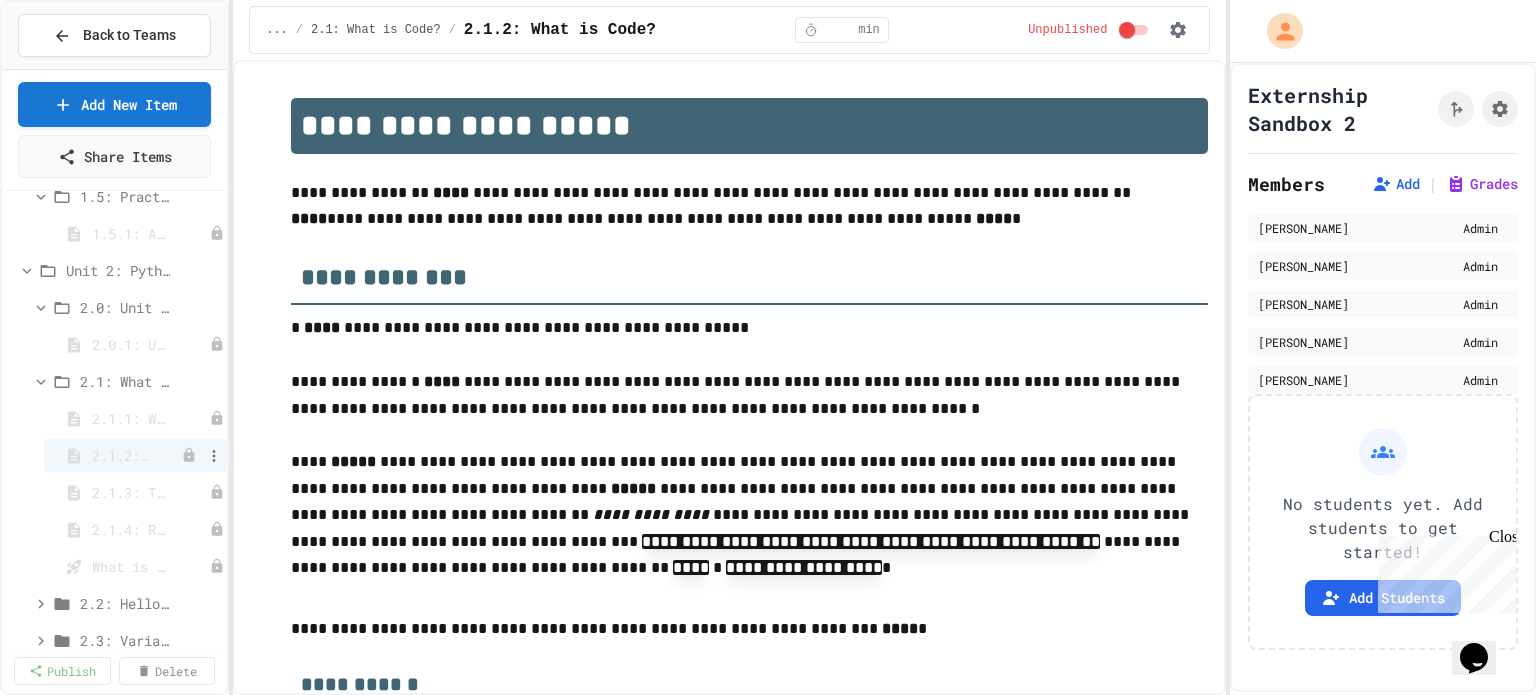type on "*" 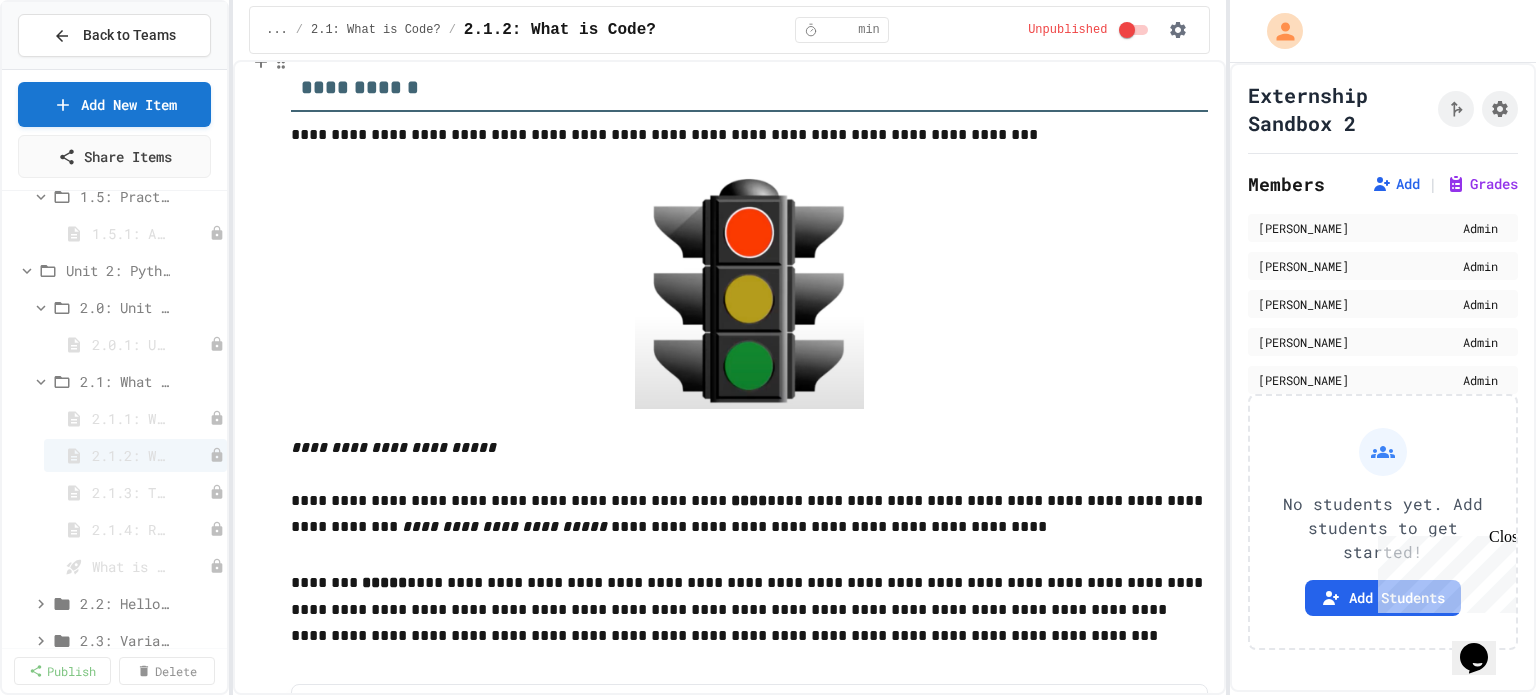 scroll, scrollTop: 600, scrollLeft: 0, axis: vertical 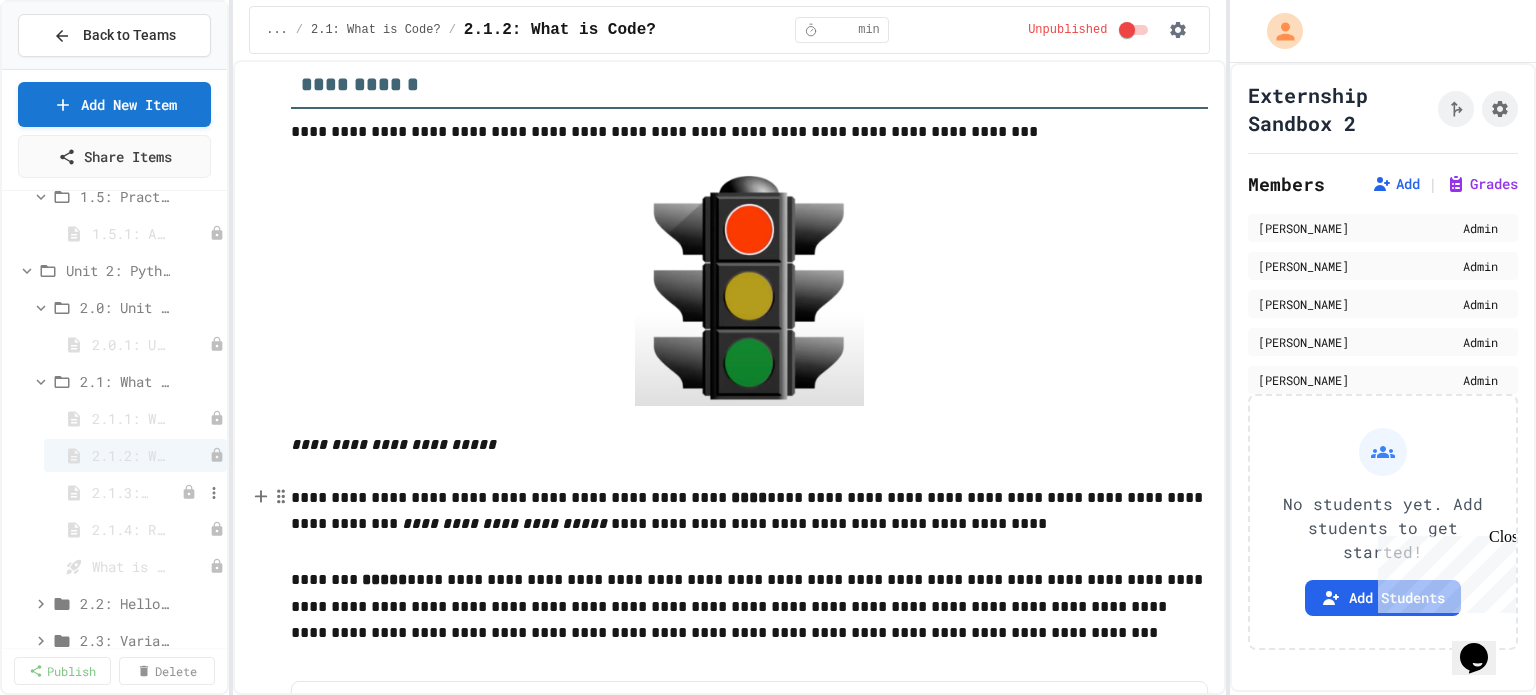 click on "2.1.3: The JuiceMind IDE" at bounding box center (120, 492) 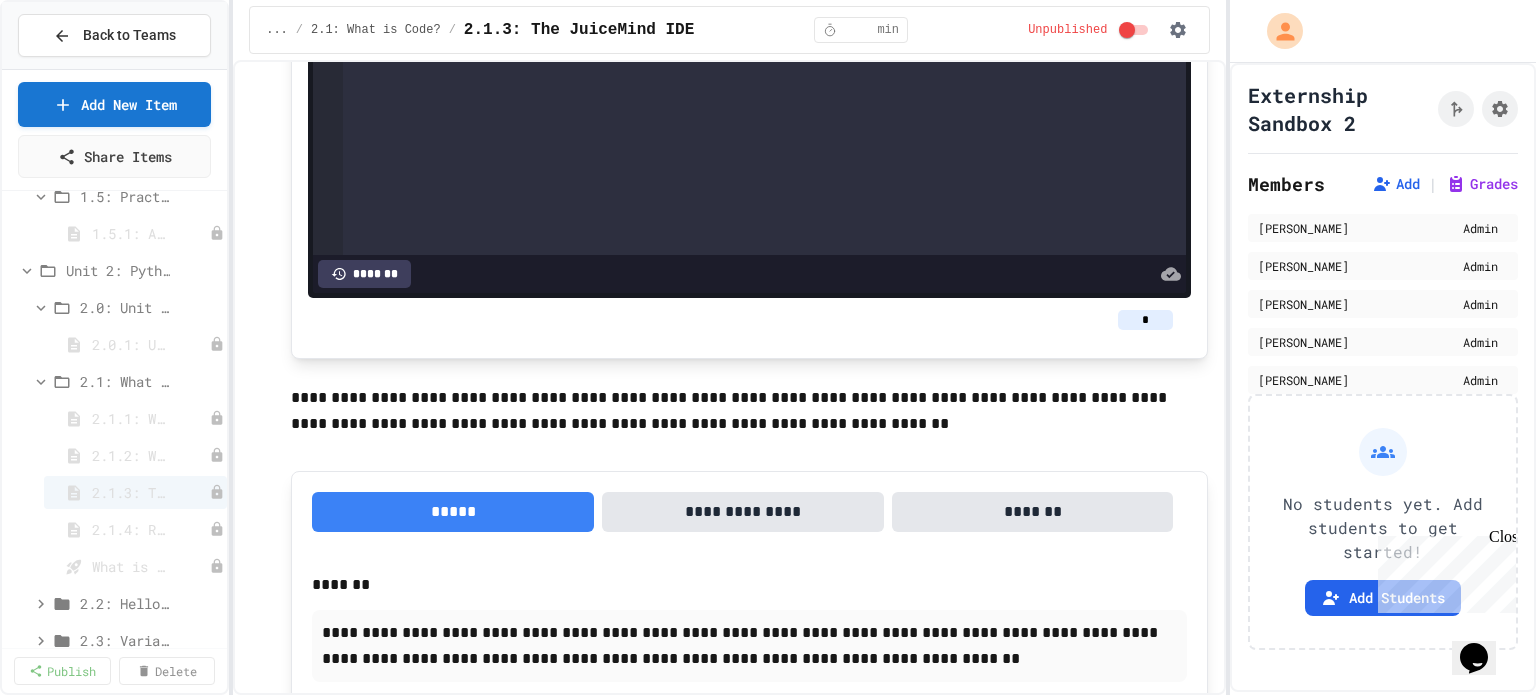 scroll, scrollTop: 1300, scrollLeft: 0, axis: vertical 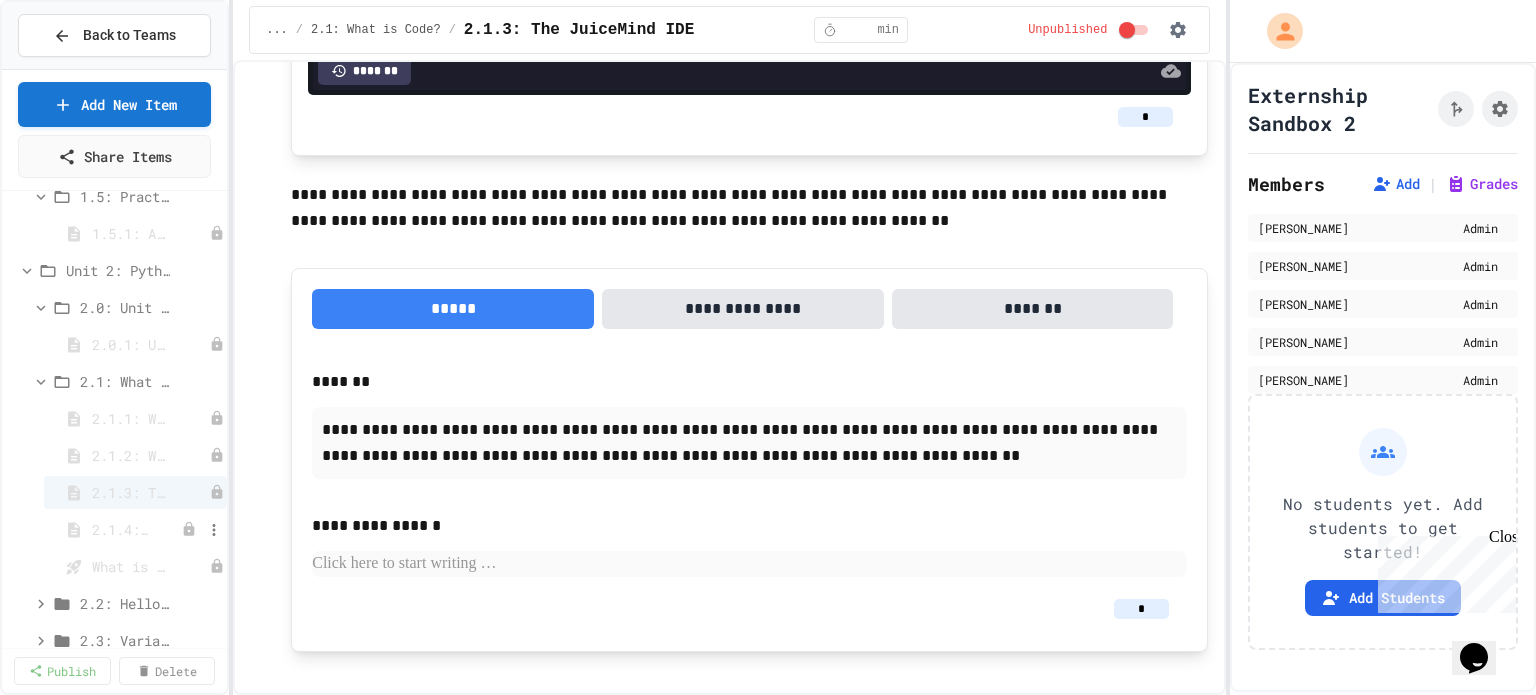 click on "2.1.4: Reflection - Evolving Technology" at bounding box center [120, 529] 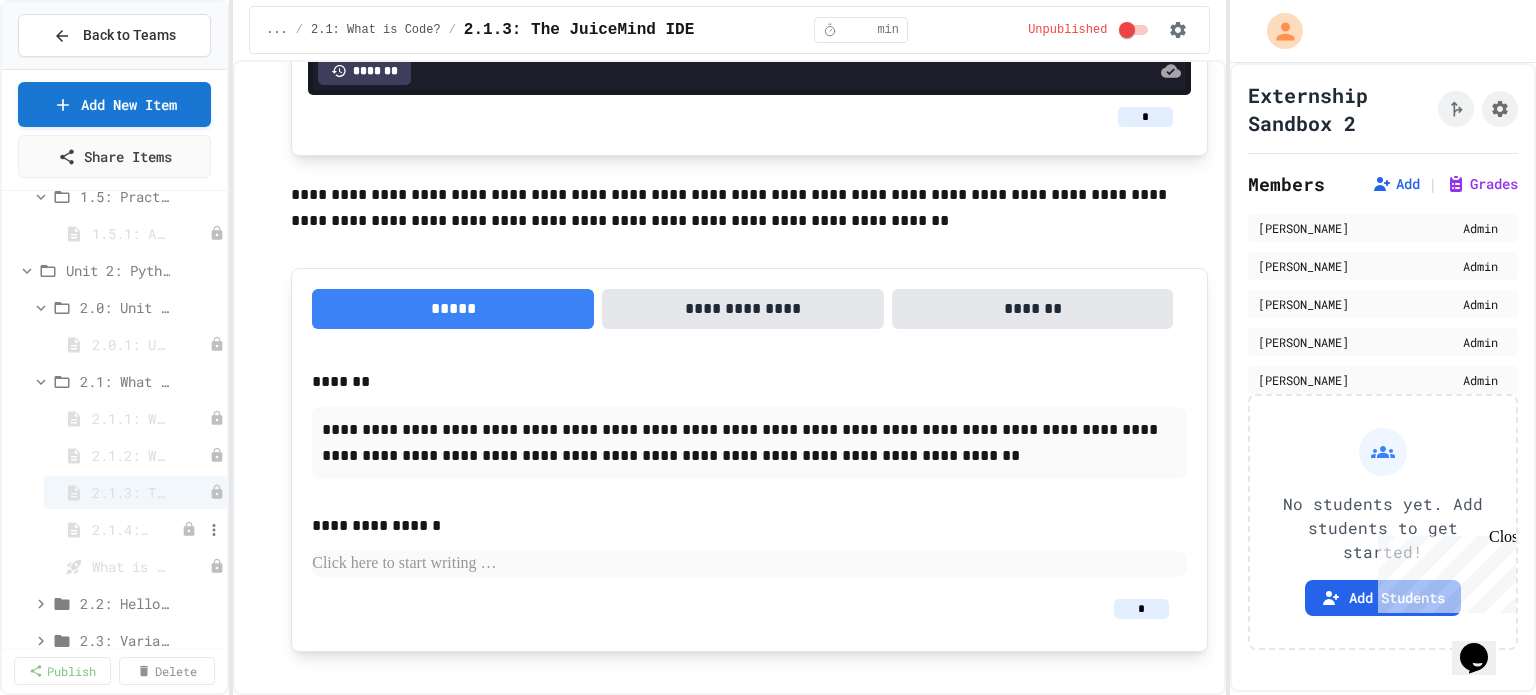 scroll, scrollTop: 0, scrollLeft: 0, axis: both 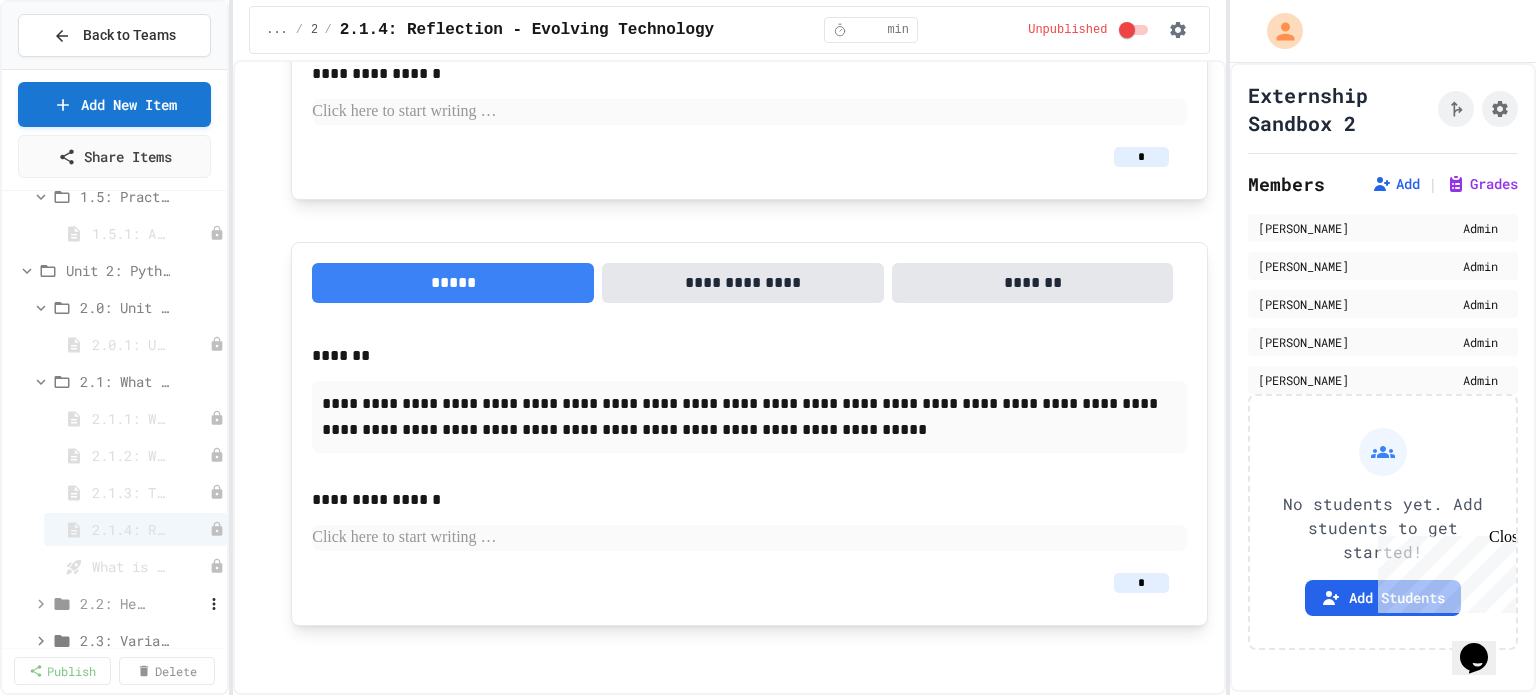 click on "2.2: Hello, World!" at bounding box center (115, 603) 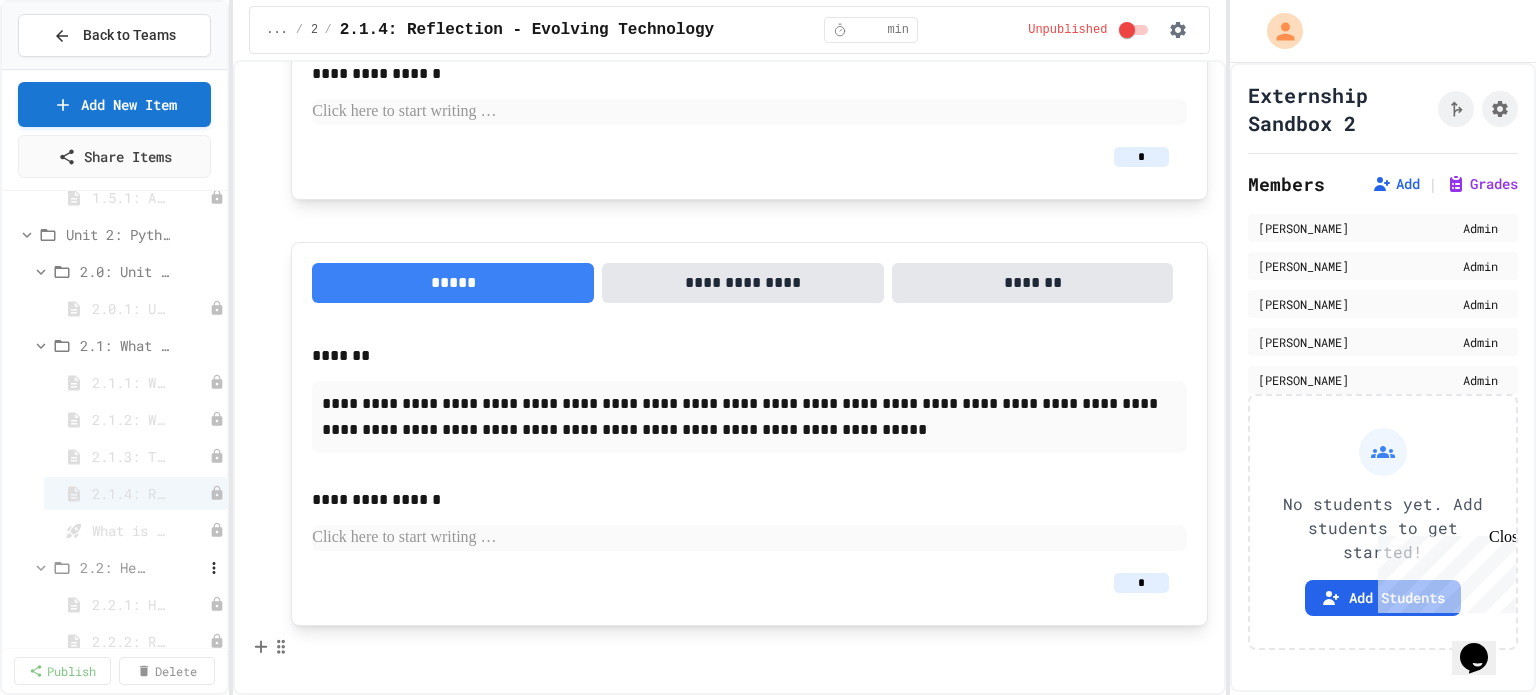 scroll, scrollTop: 800, scrollLeft: 0, axis: vertical 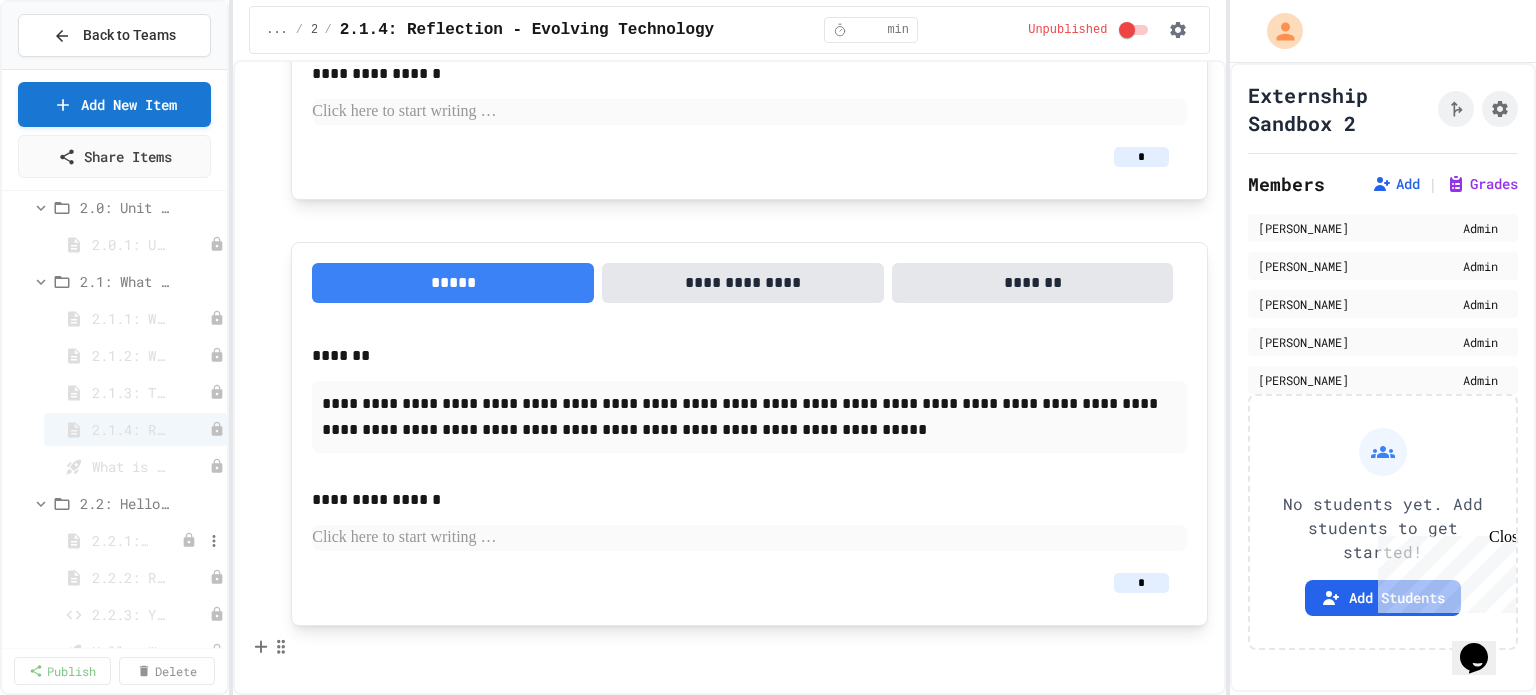 click on "2.2.1: Hello, World!" at bounding box center [120, 540] 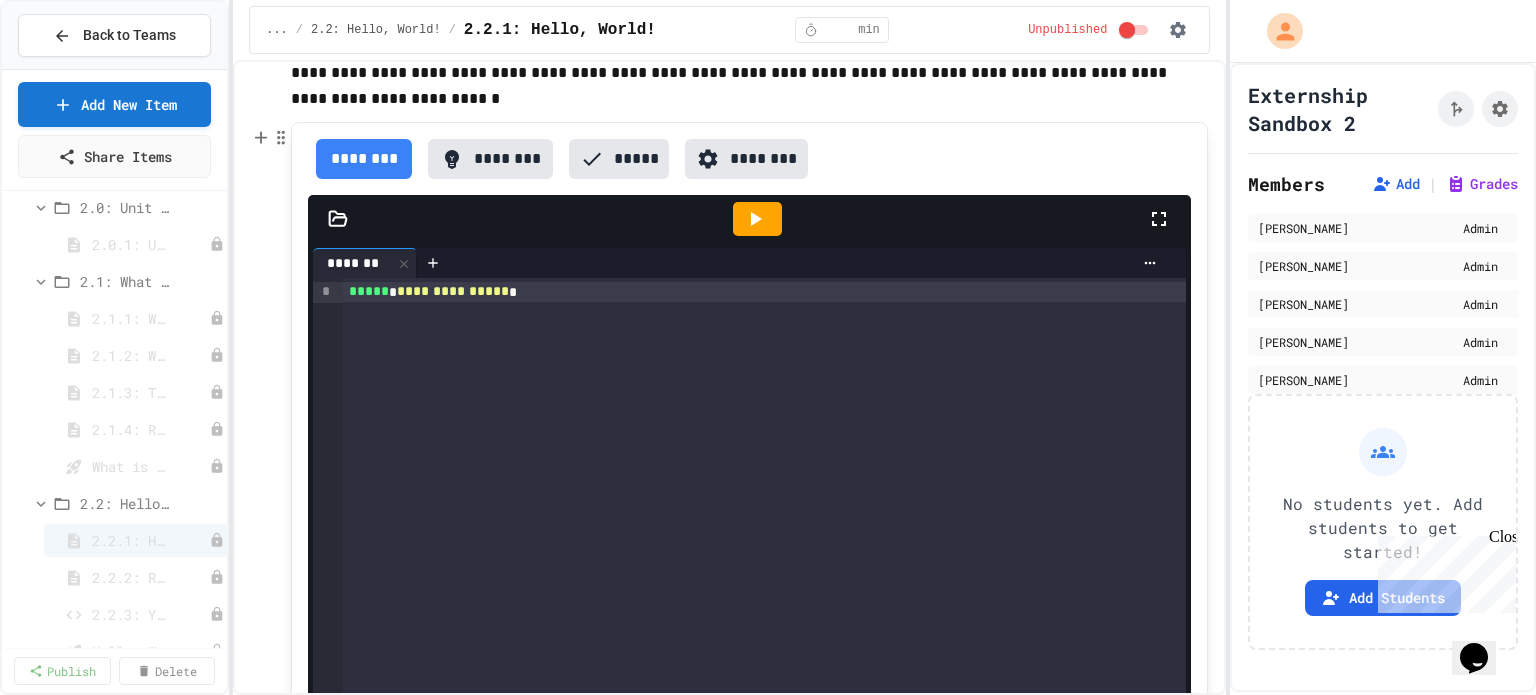 scroll, scrollTop: 1600, scrollLeft: 0, axis: vertical 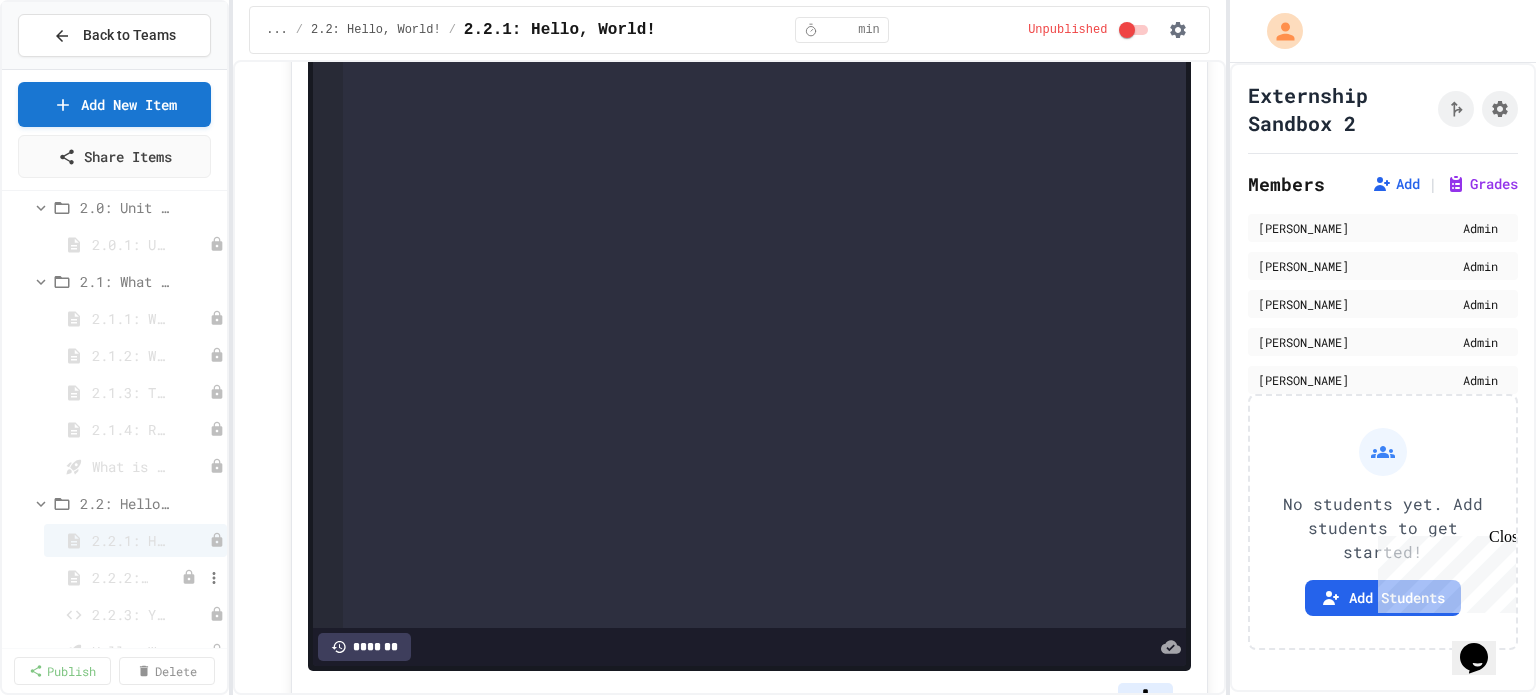 click on "2.2.2: Review - Hello, World!" at bounding box center (120, 577) 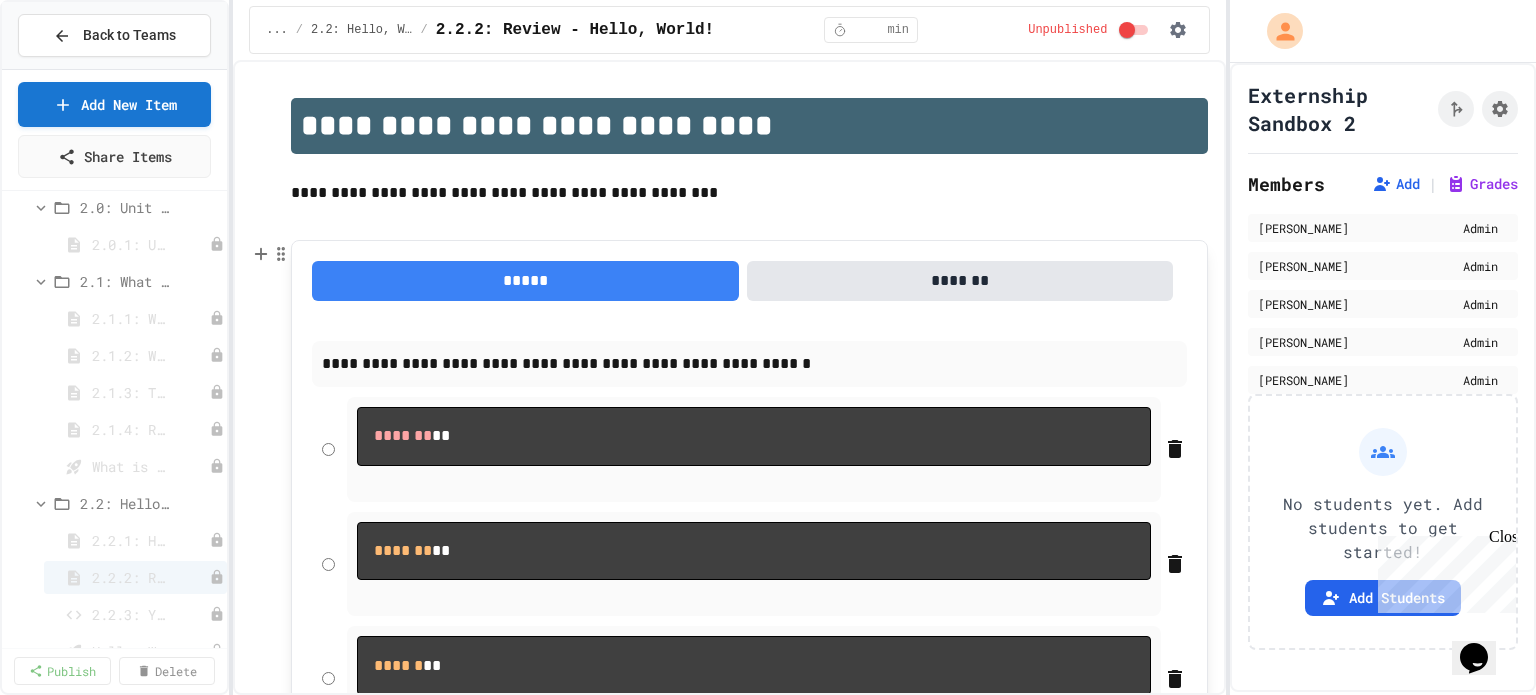 scroll, scrollTop: 100, scrollLeft: 0, axis: vertical 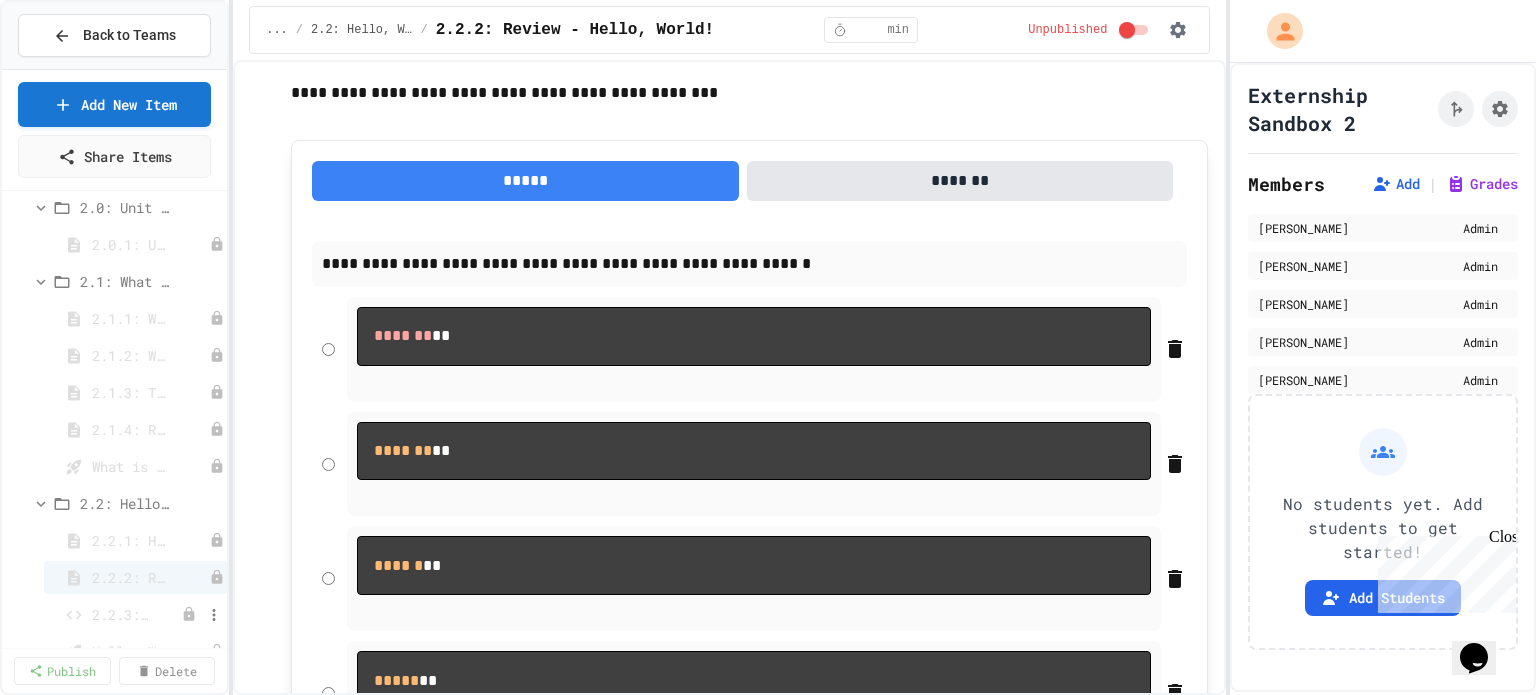 click on "2.2.3: Your Name and Favorite Movie" at bounding box center [120, 614] 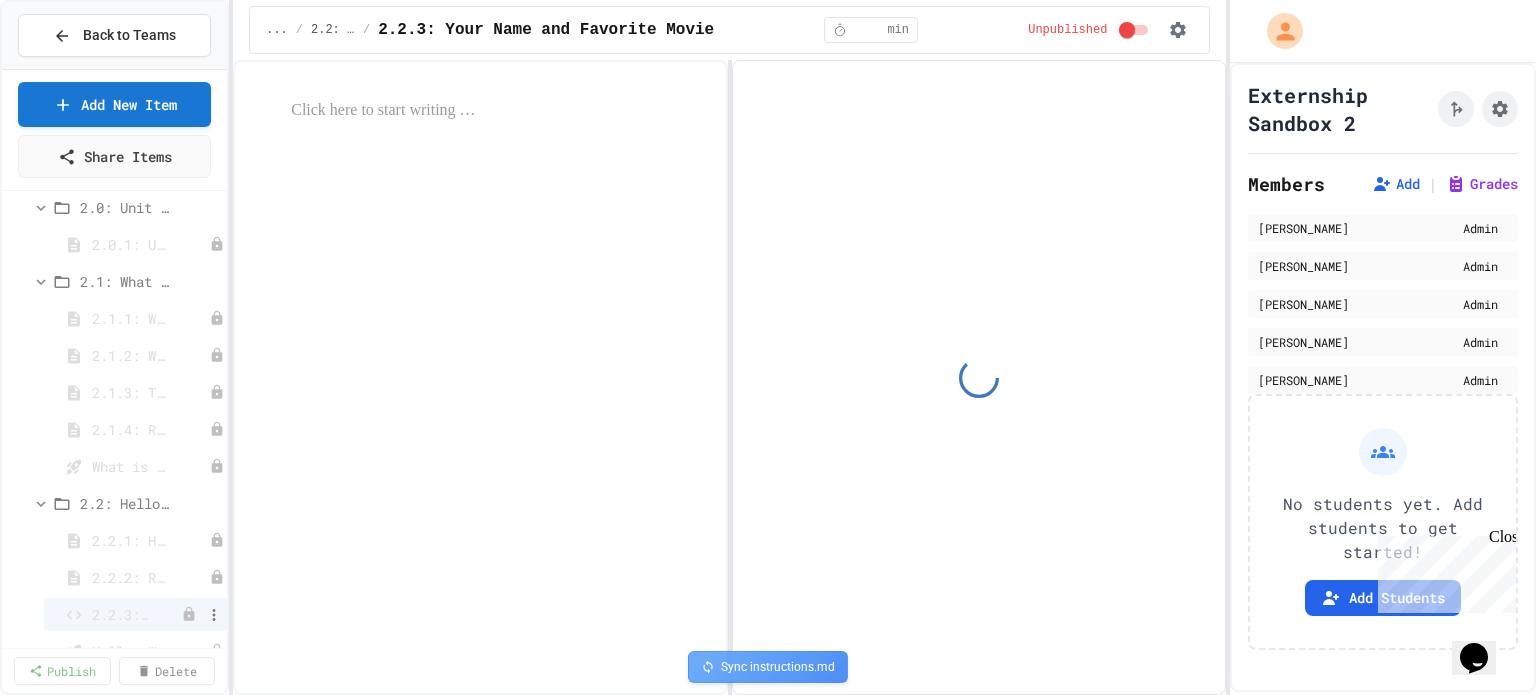select on "*******" 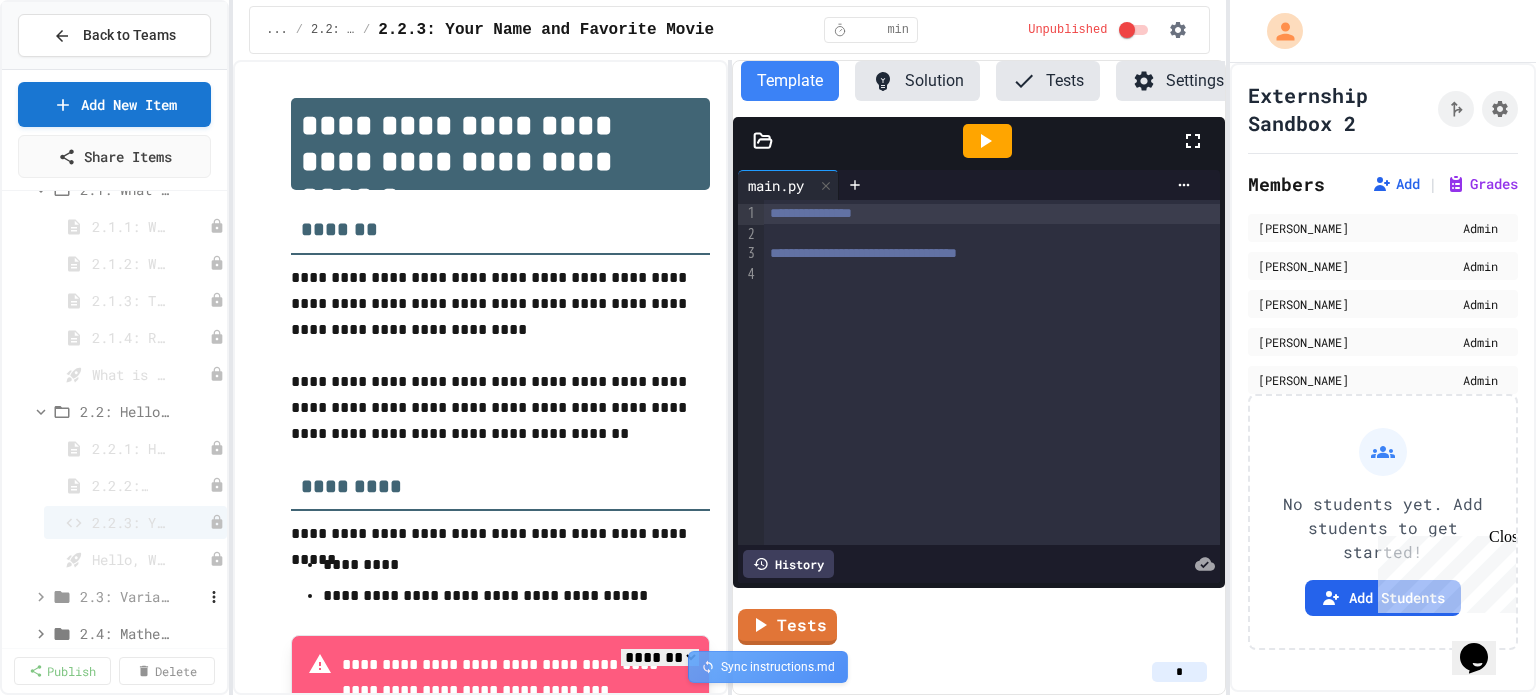 scroll, scrollTop: 900, scrollLeft: 0, axis: vertical 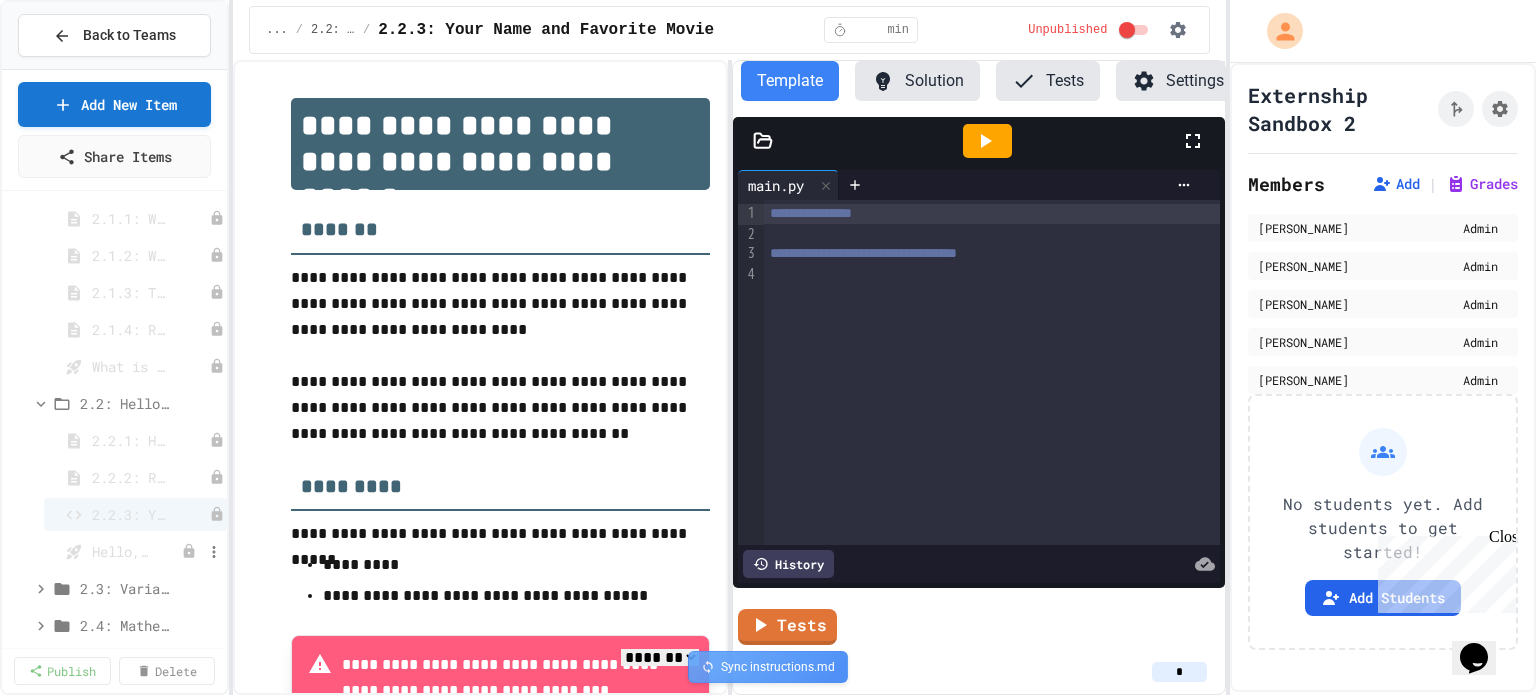 click on "Hello, World! - Quiz" at bounding box center (120, 551) 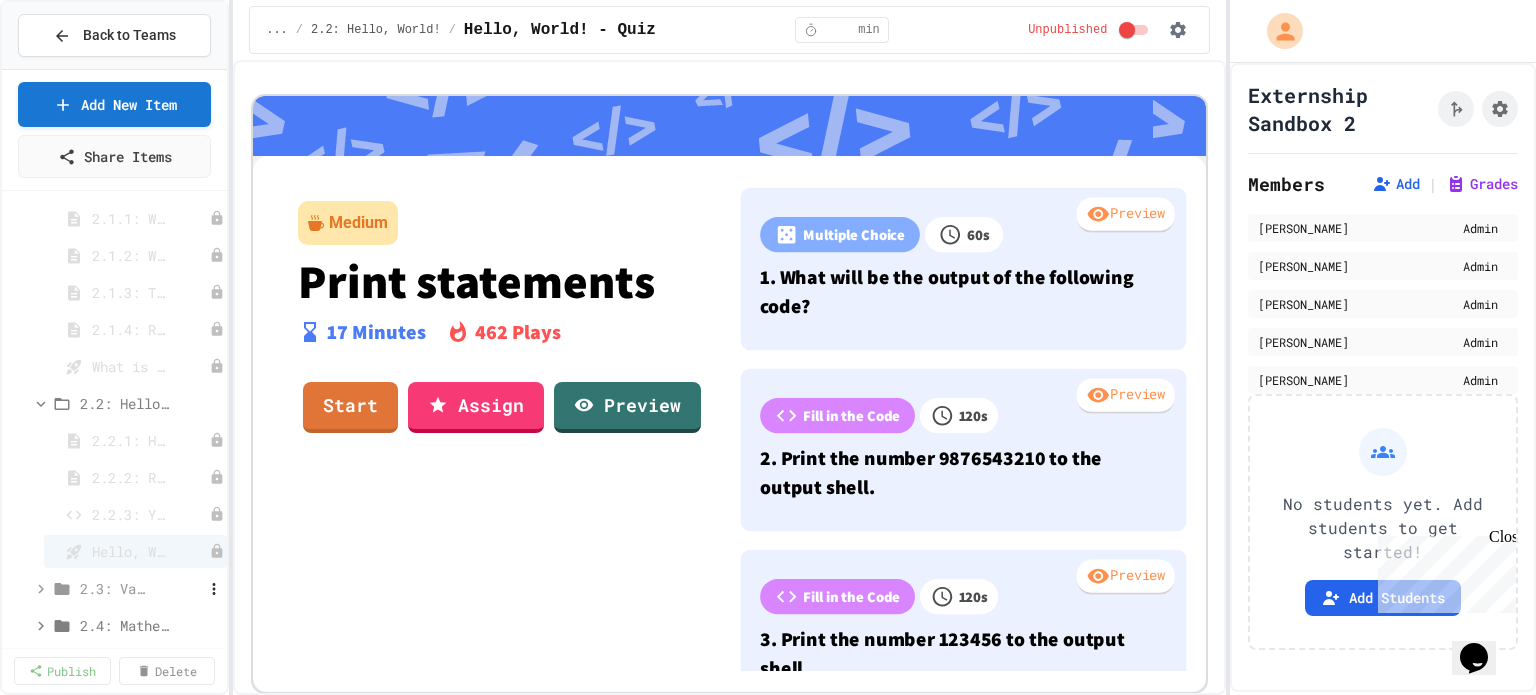 click on "2.3: Variables and Data Types" at bounding box center (115, 588) 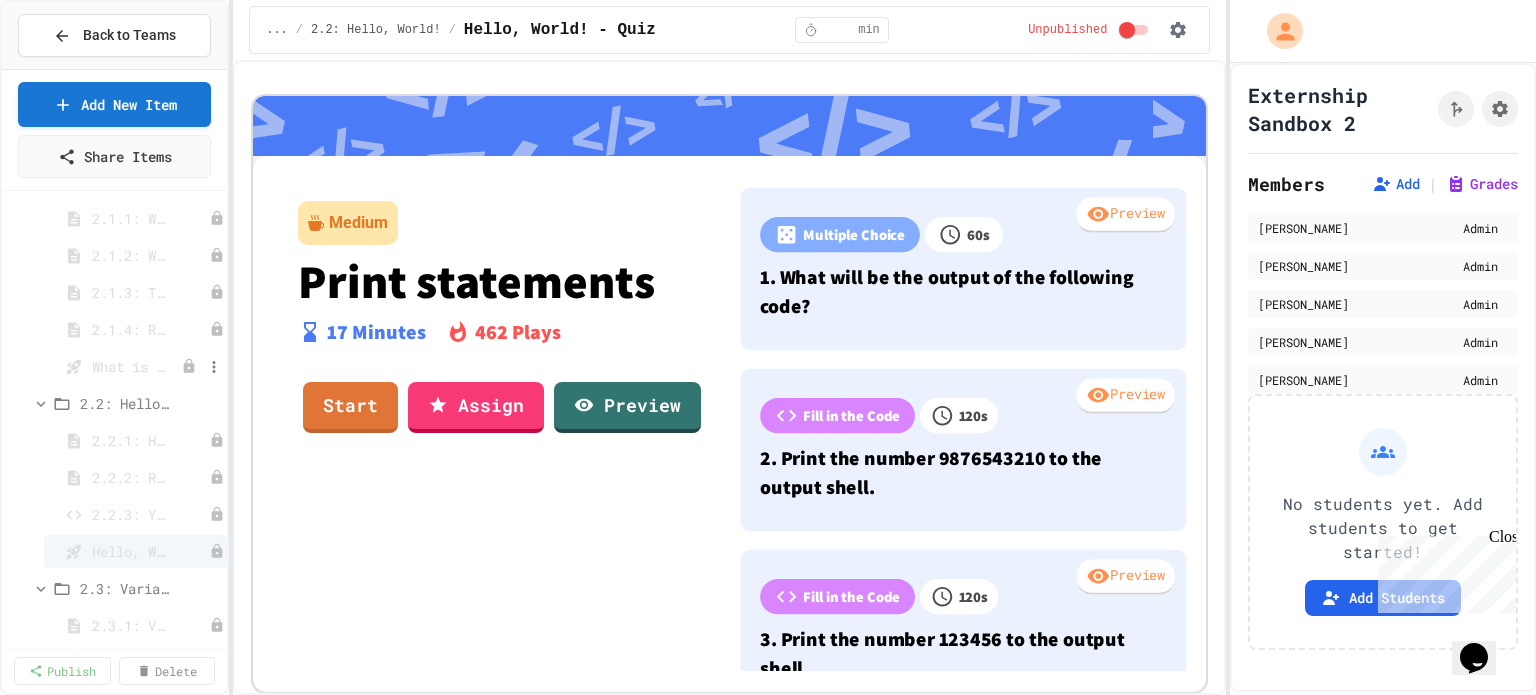 click on "What is code? - Quiz" at bounding box center [135, 366] 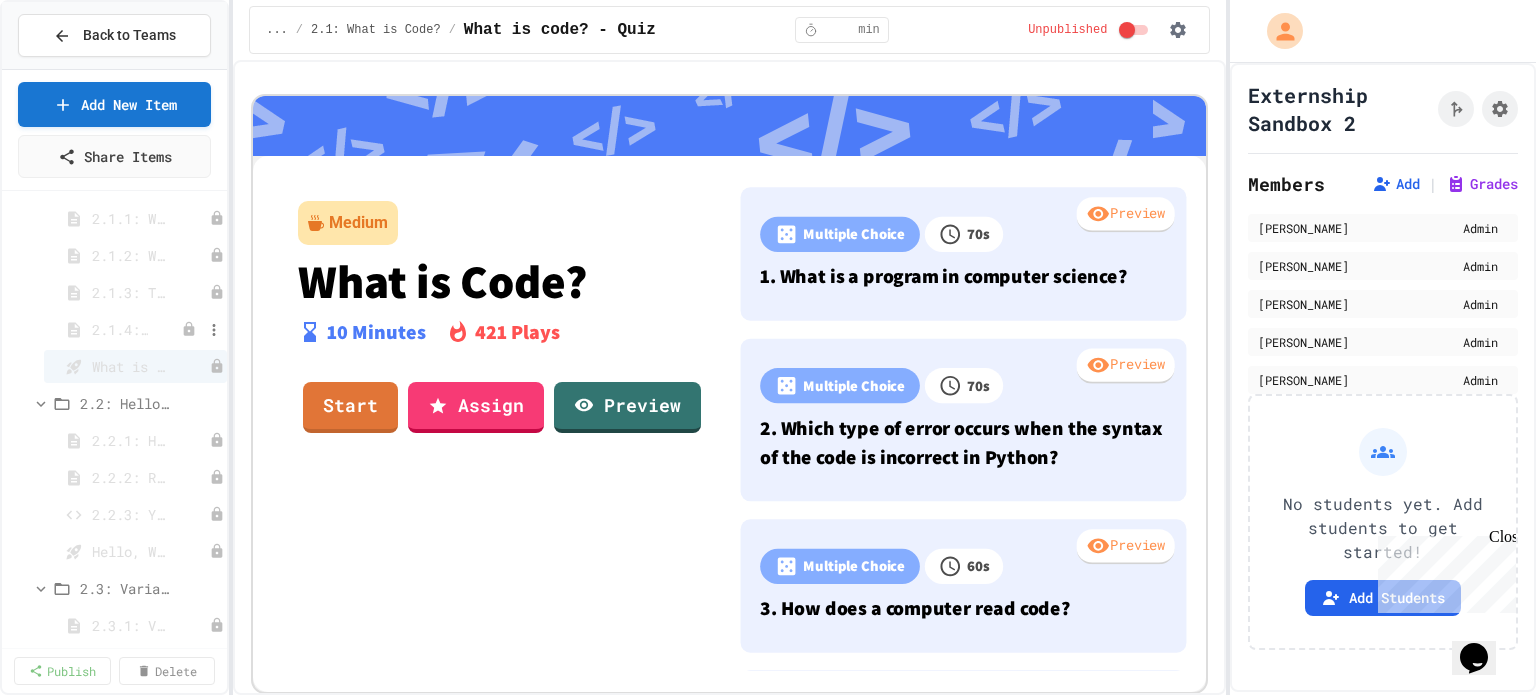 click on "2.1.4: Reflection - Evolving Technology" at bounding box center [120, 329] 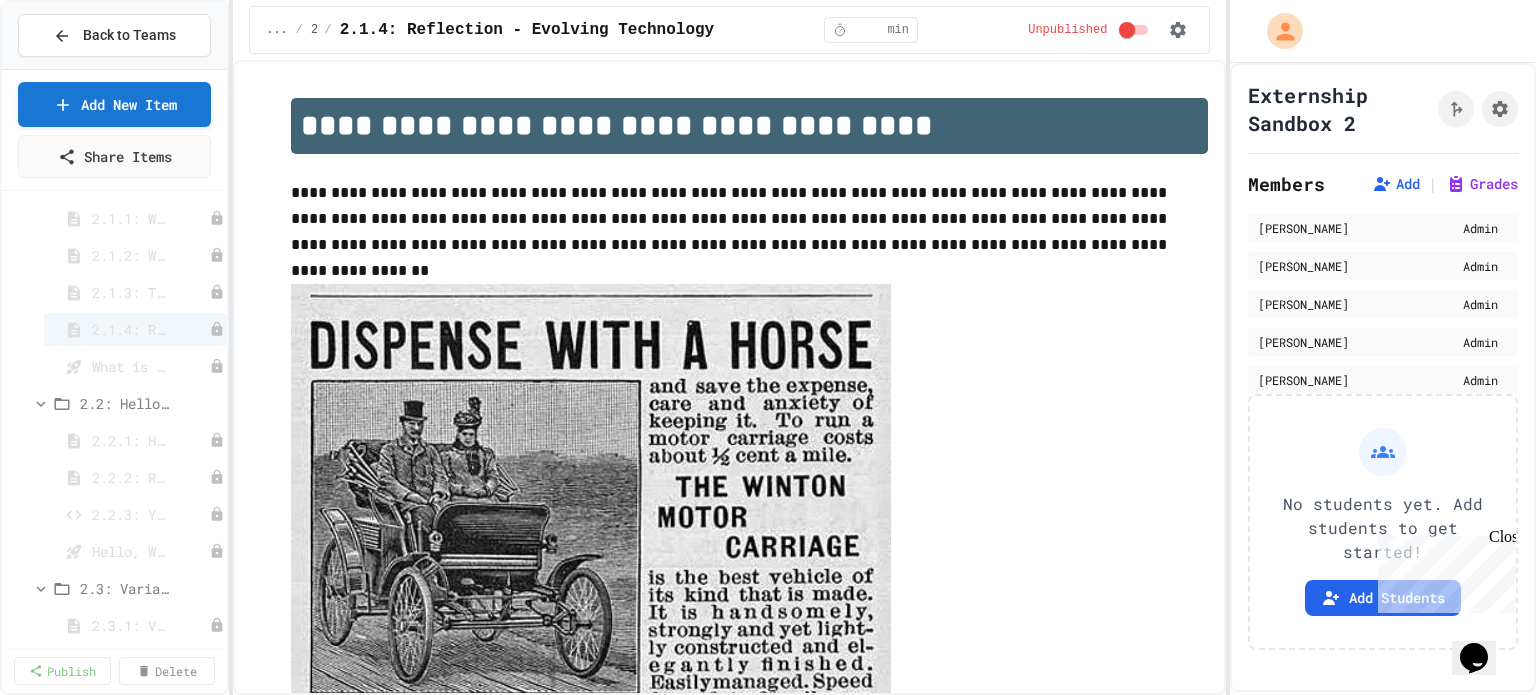 click on "2.1.4: Reflection - Evolving Technology" at bounding box center (527, 30) 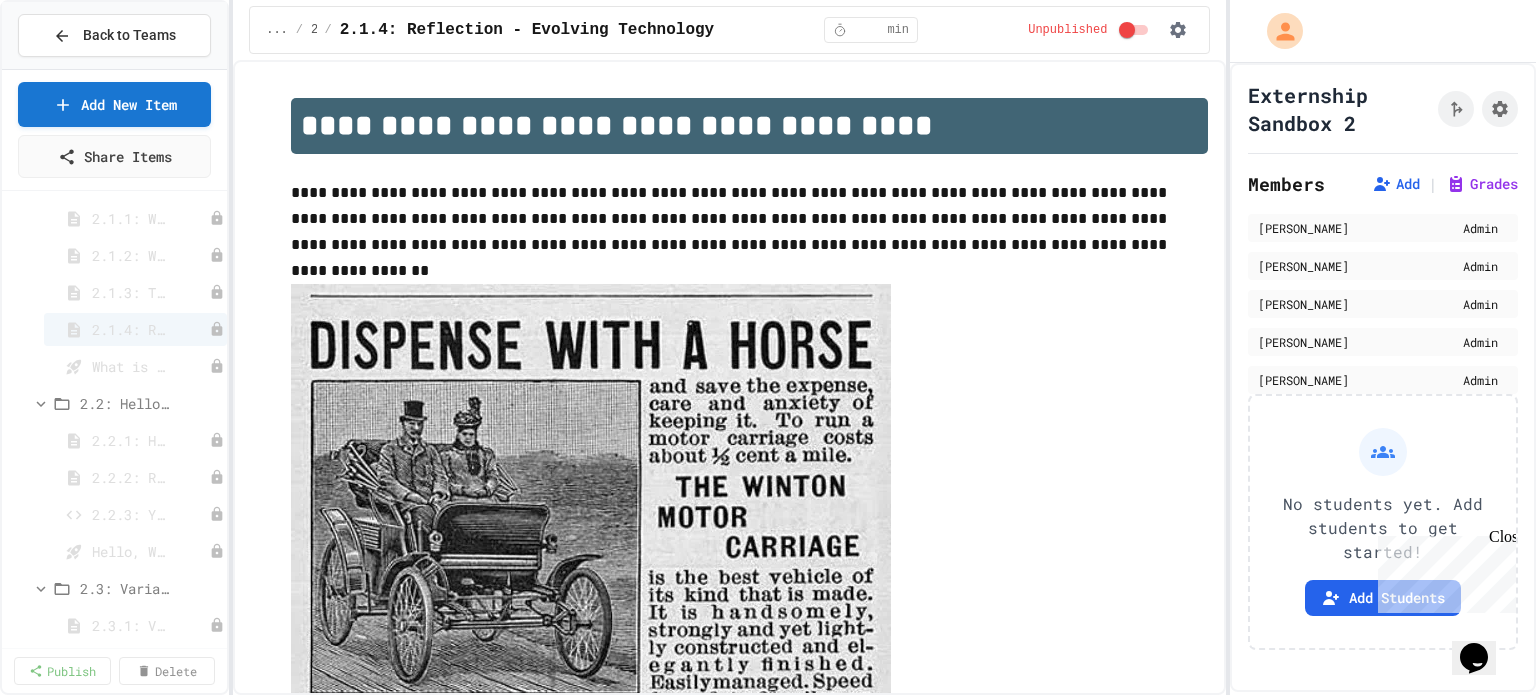 click on "*" at bounding box center (869, 30) 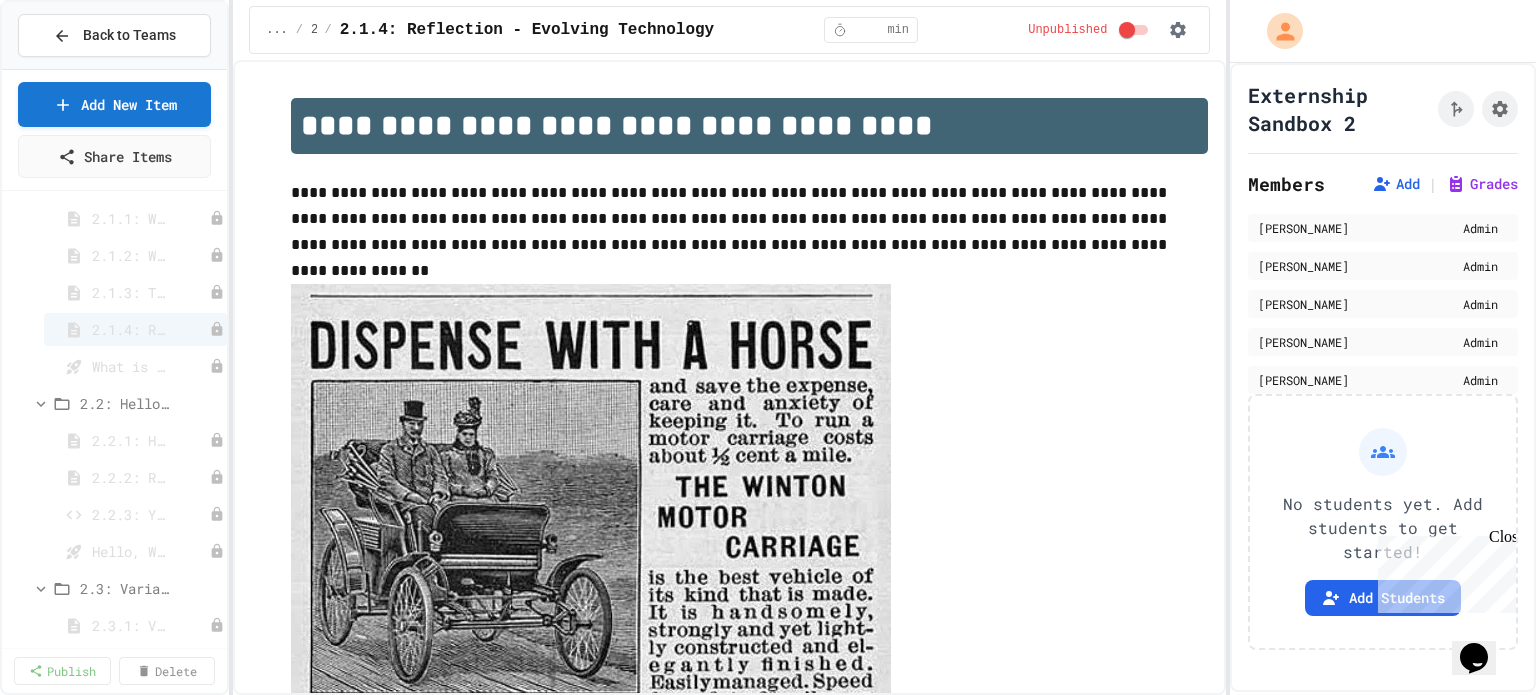 type on "*" 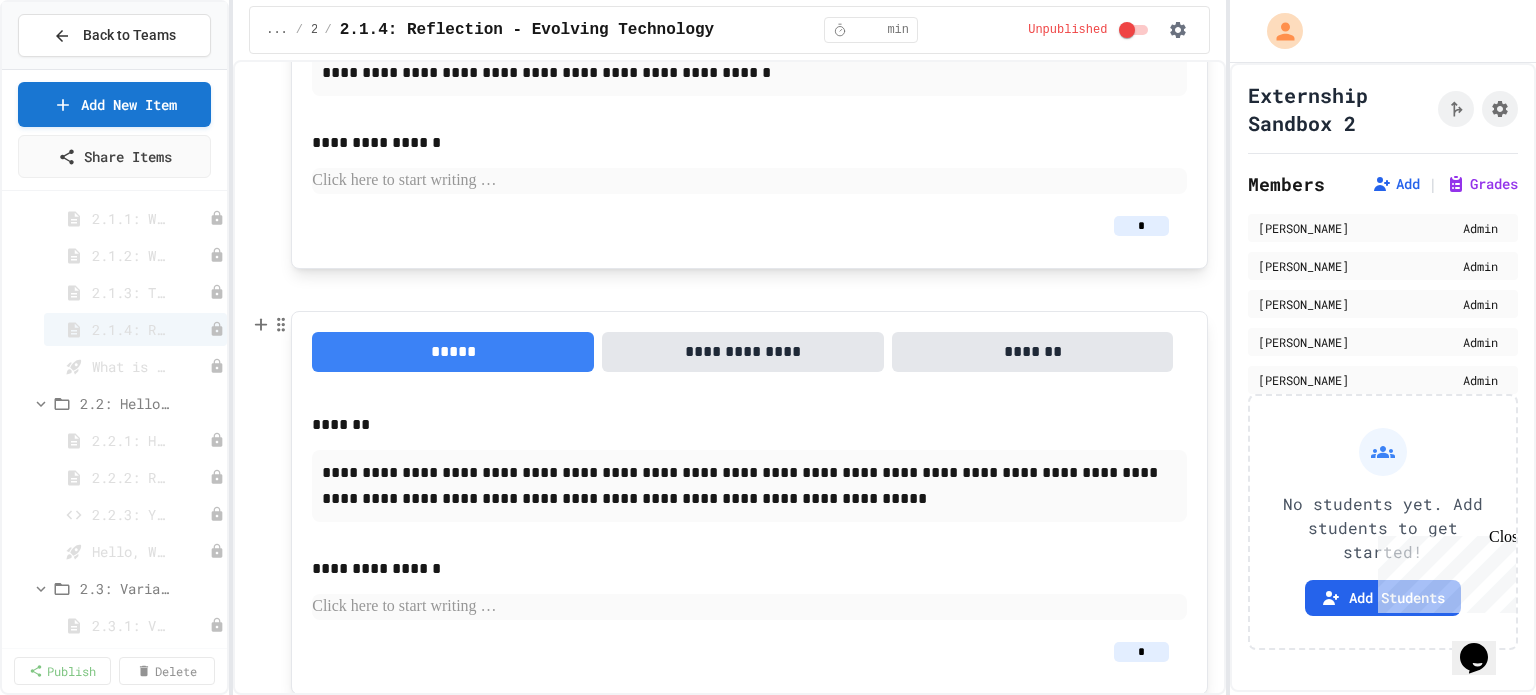 scroll, scrollTop: 1500, scrollLeft: 0, axis: vertical 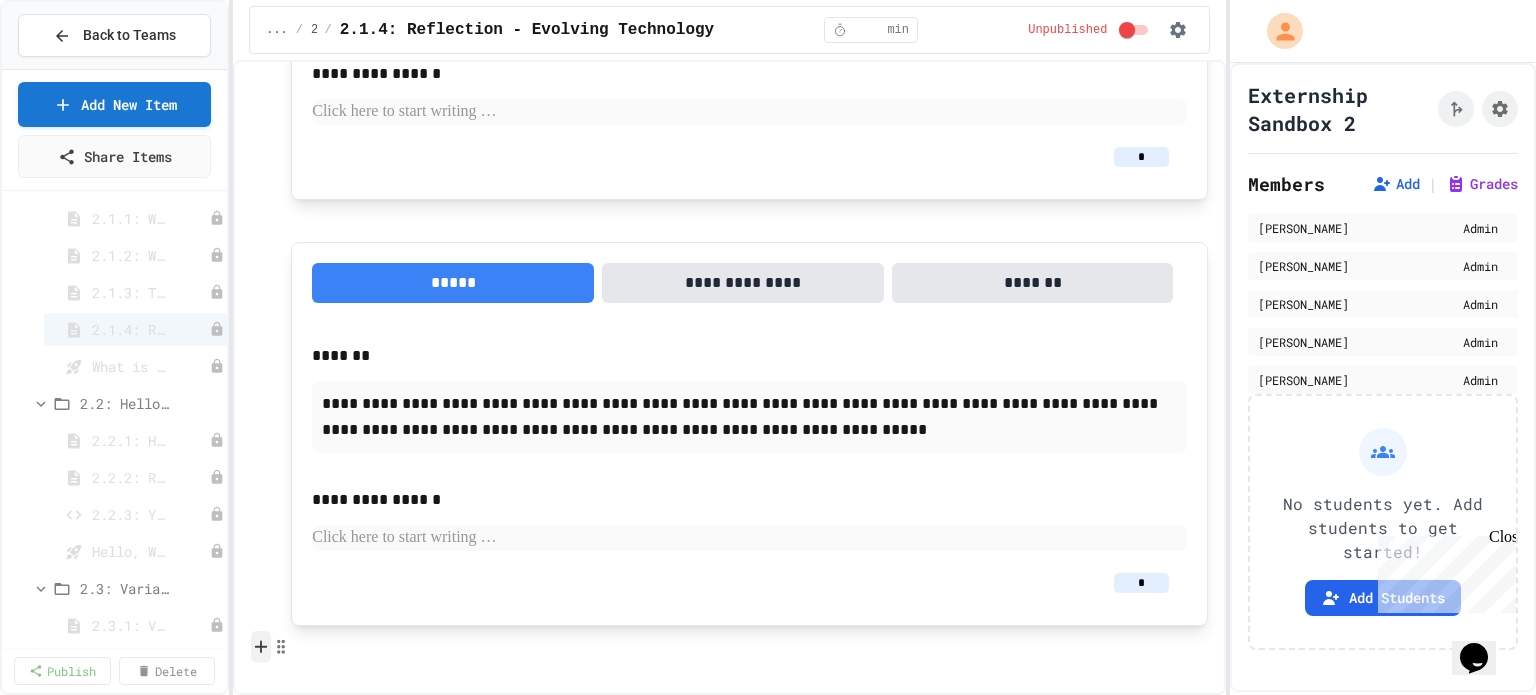 click 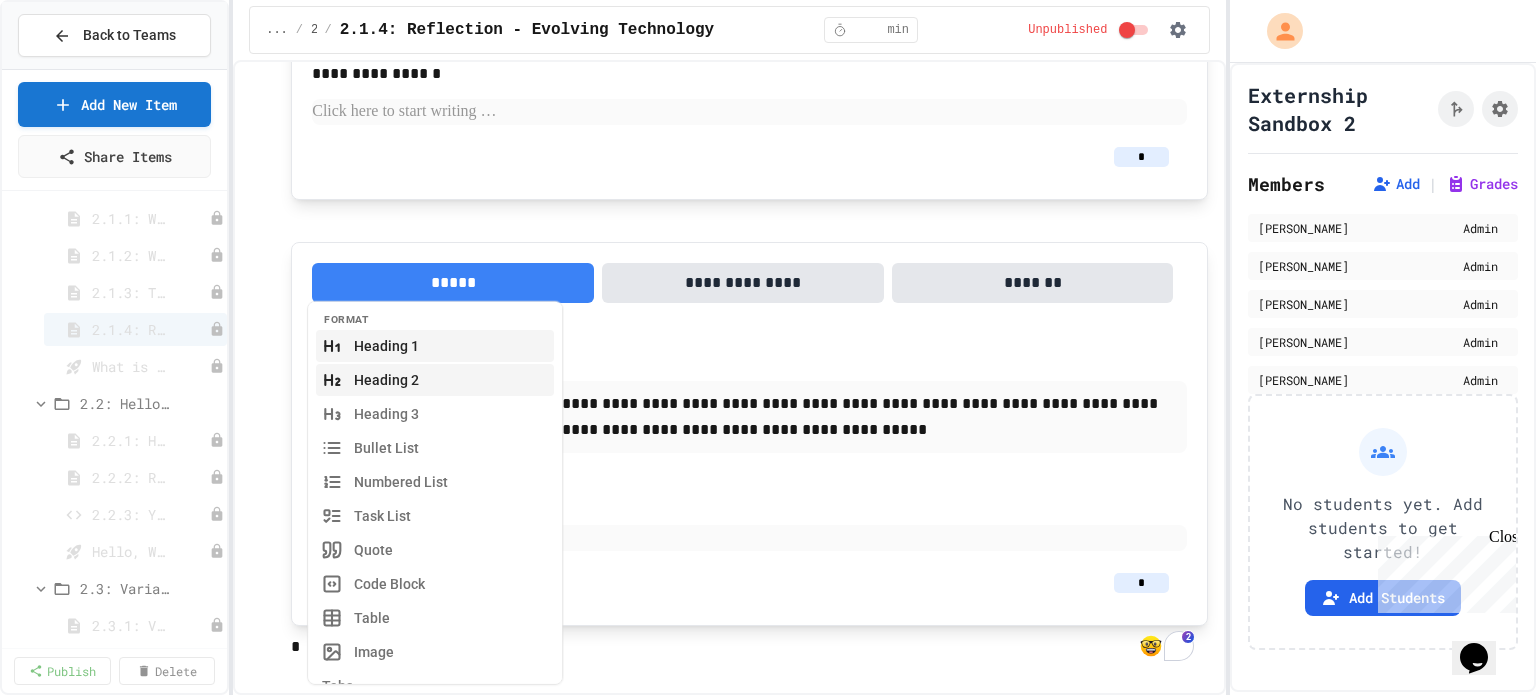 click on "Heading 2" at bounding box center (435, 379) 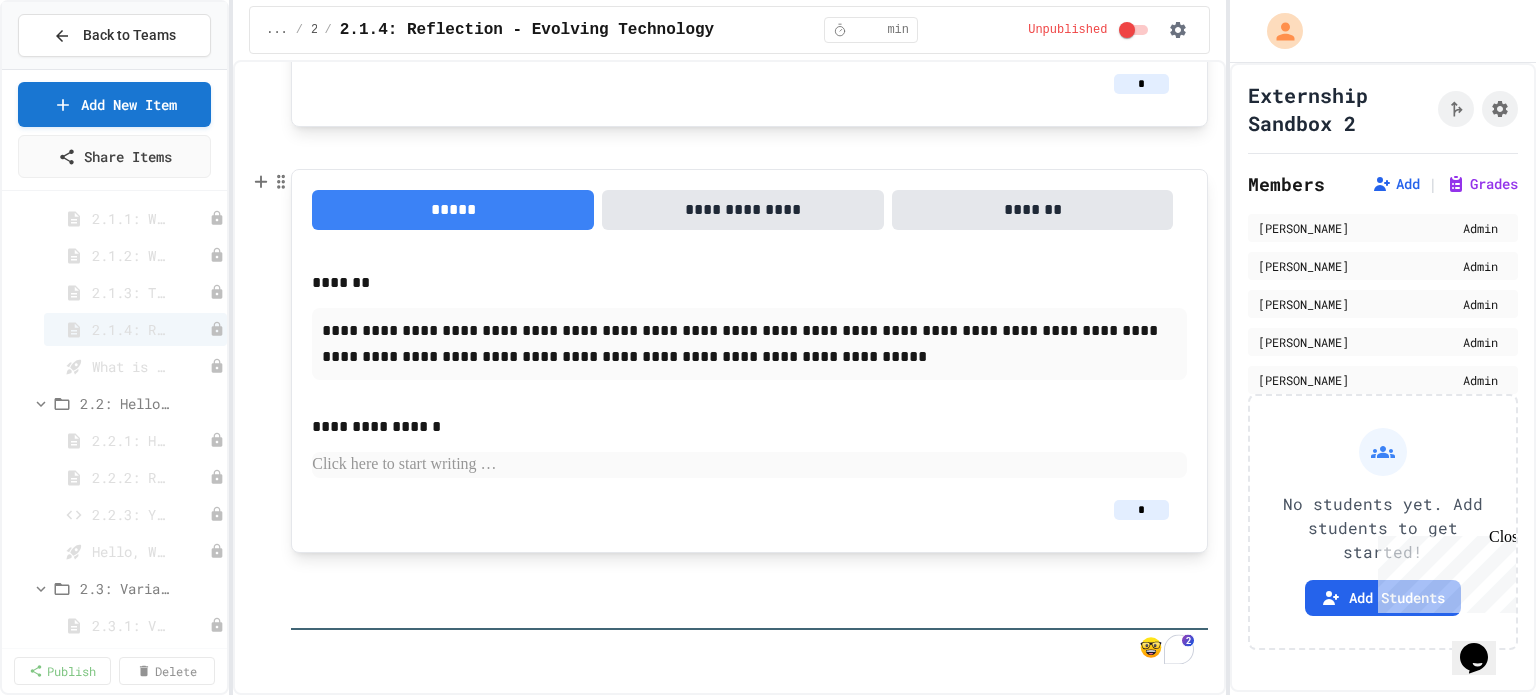scroll, scrollTop: 1578, scrollLeft: 0, axis: vertical 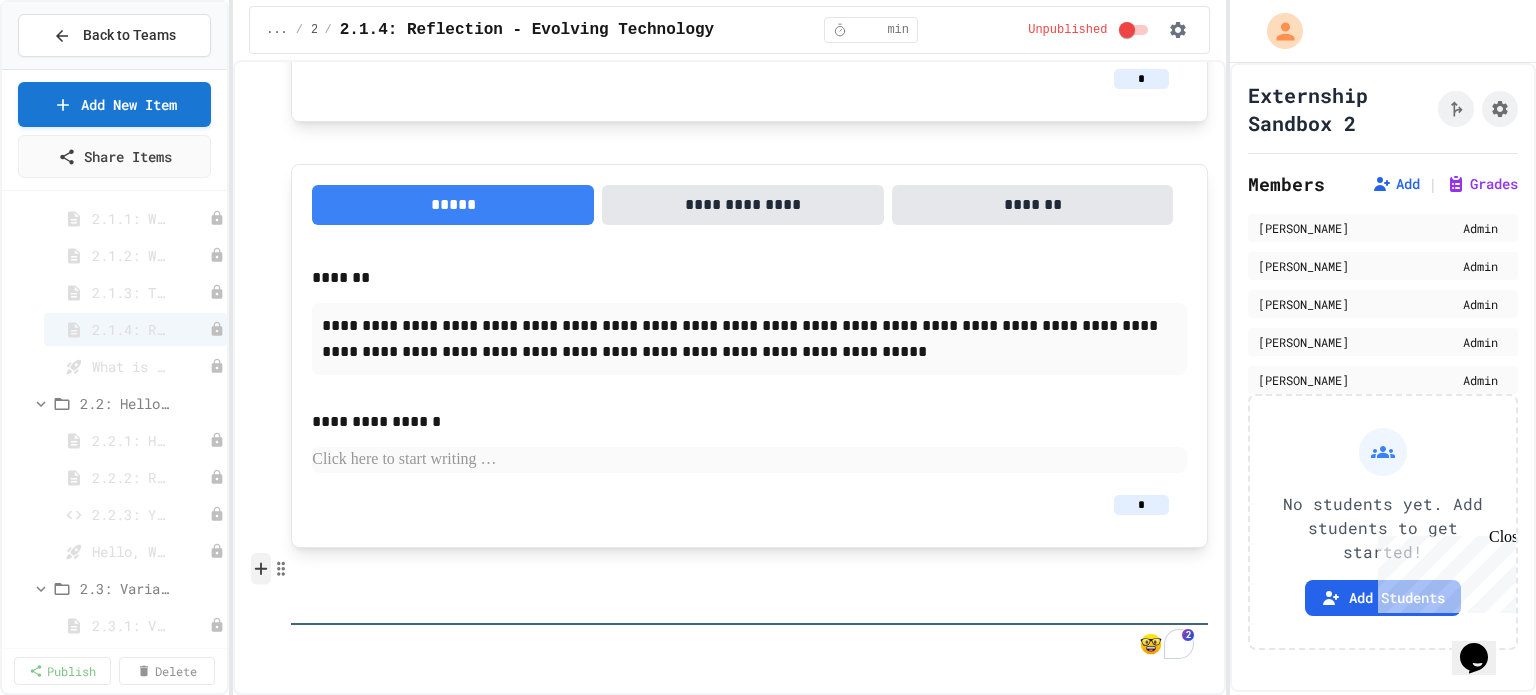 drag, startPoint x: 290, startPoint y: 575, endPoint x: 264, endPoint y: 565, distance: 27.856777 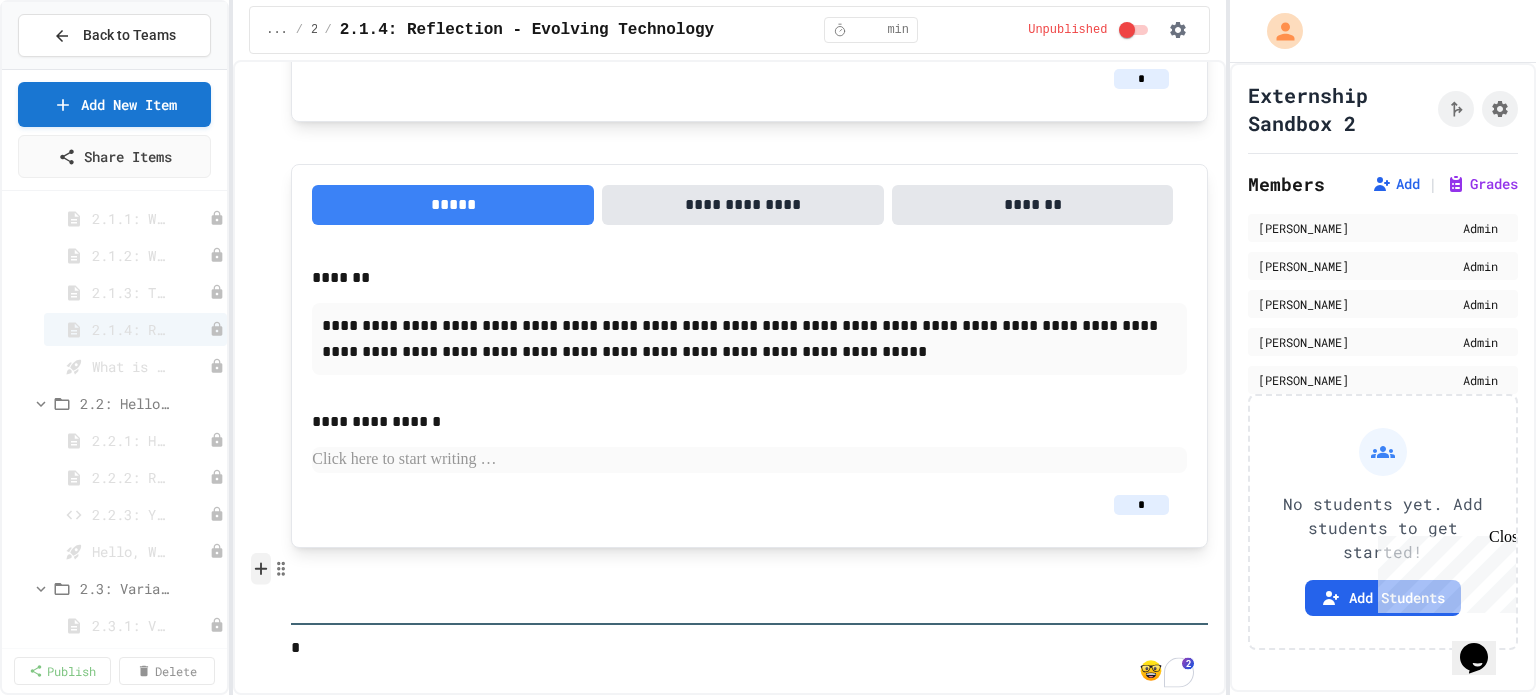 click 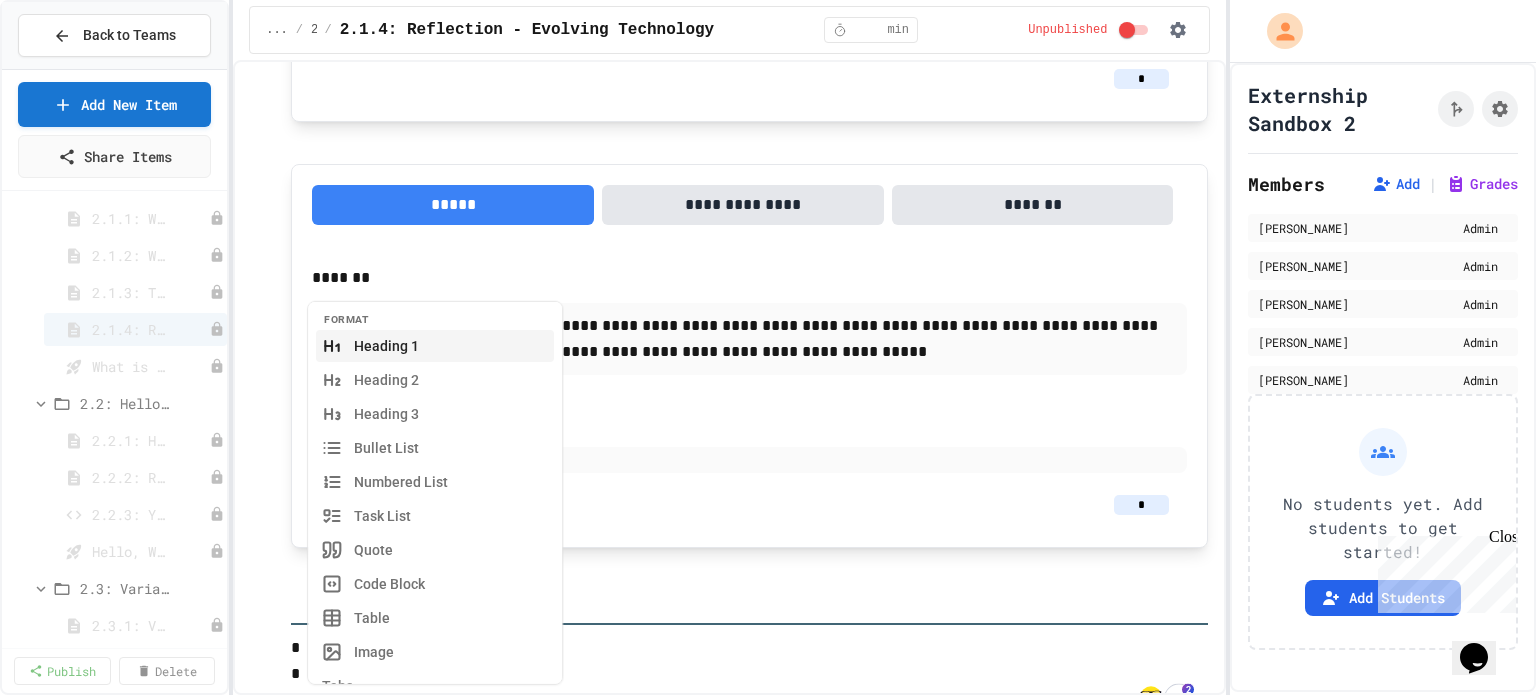 click on "**********" at bounding box center [729, -384] 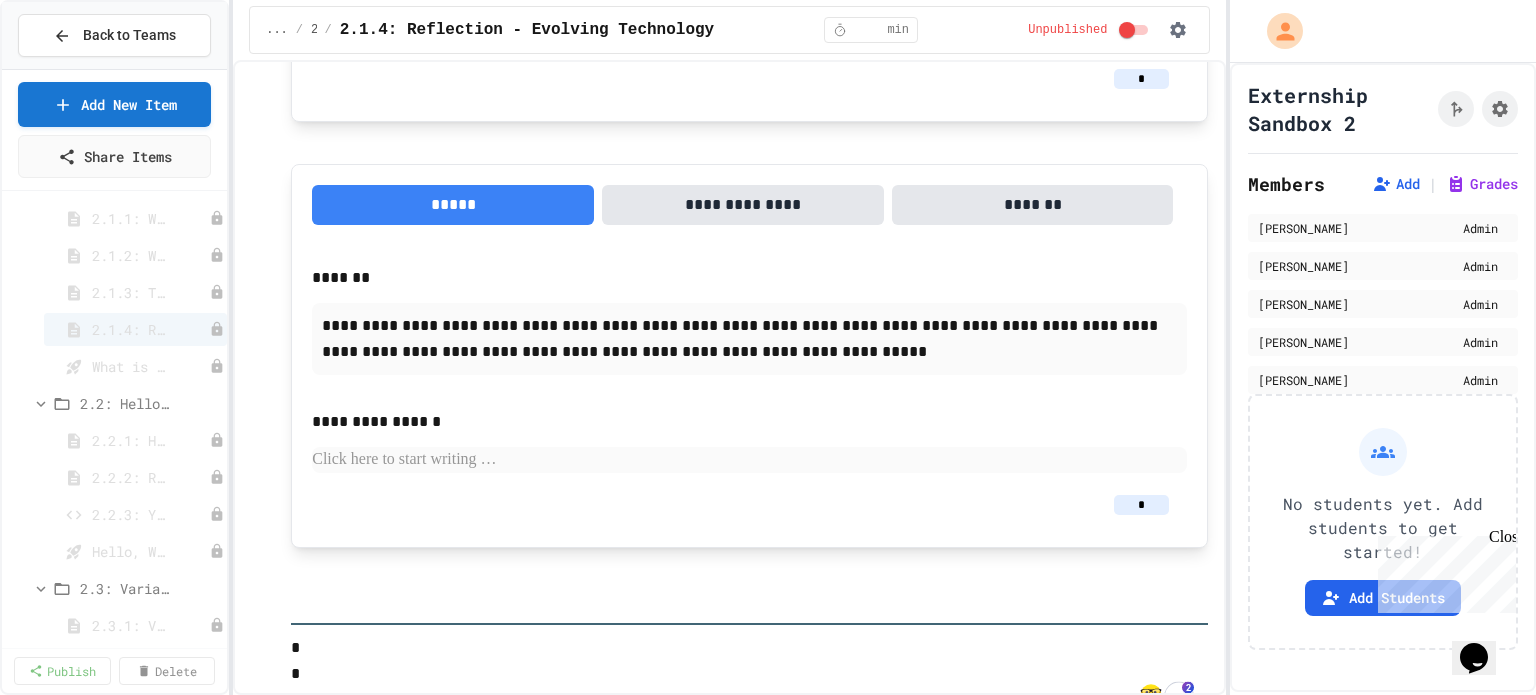 click on "**********" at bounding box center (749, -384) 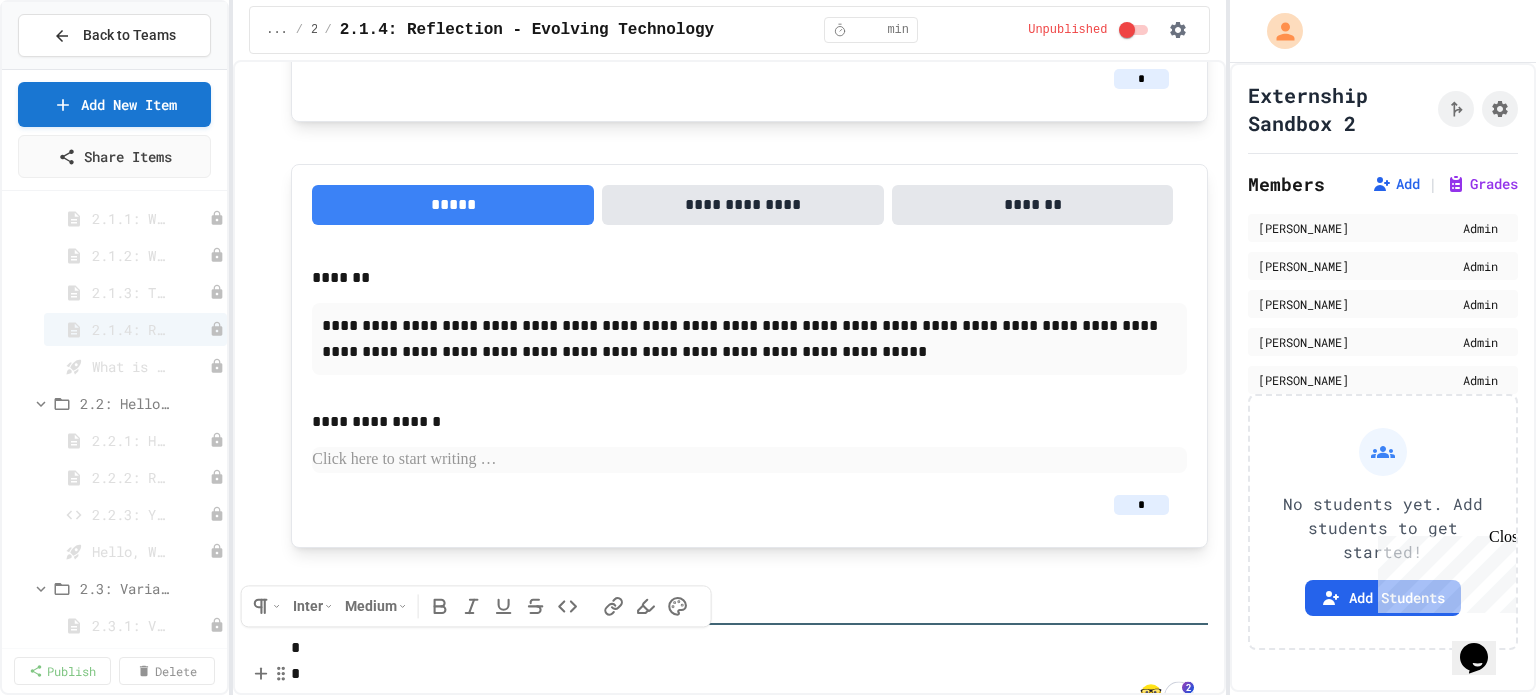 click on "*" at bounding box center (749, 674) 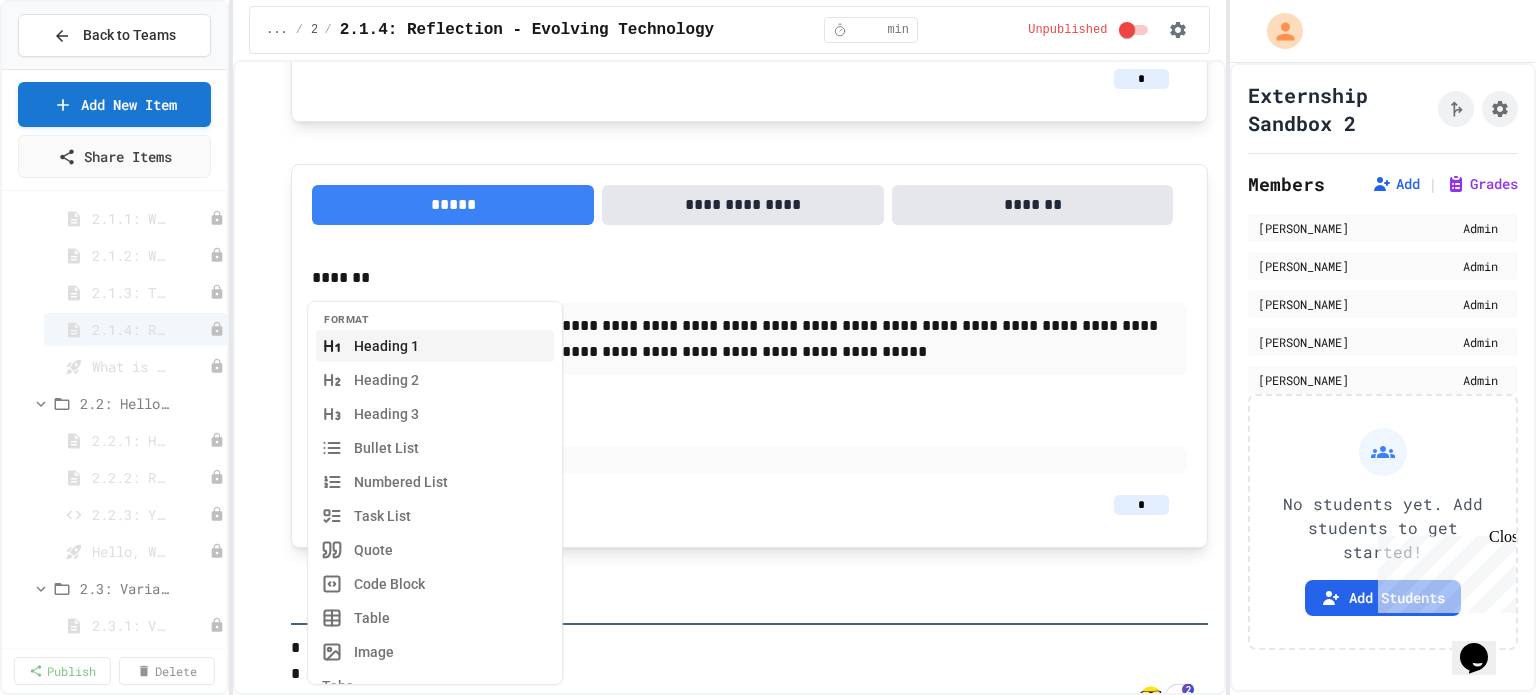 type 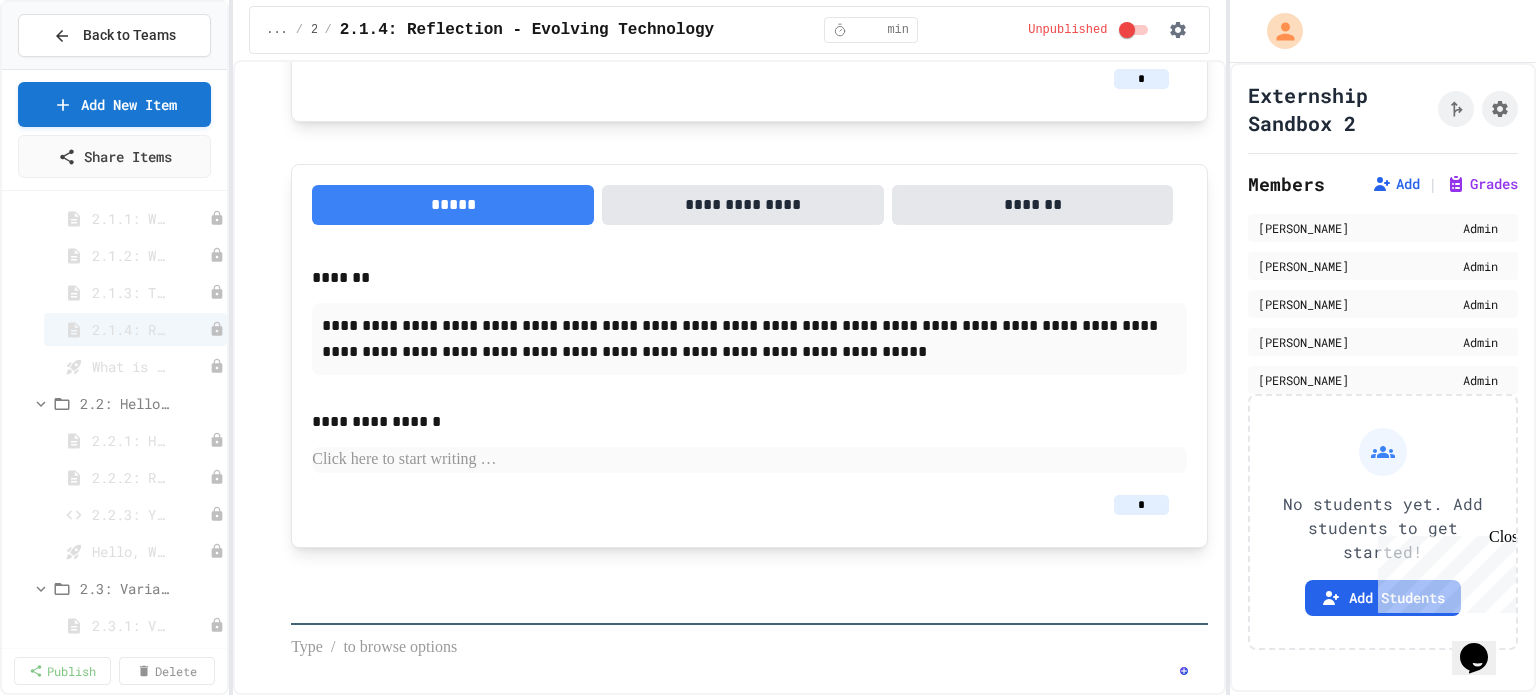 scroll, scrollTop: 1526, scrollLeft: 0, axis: vertical 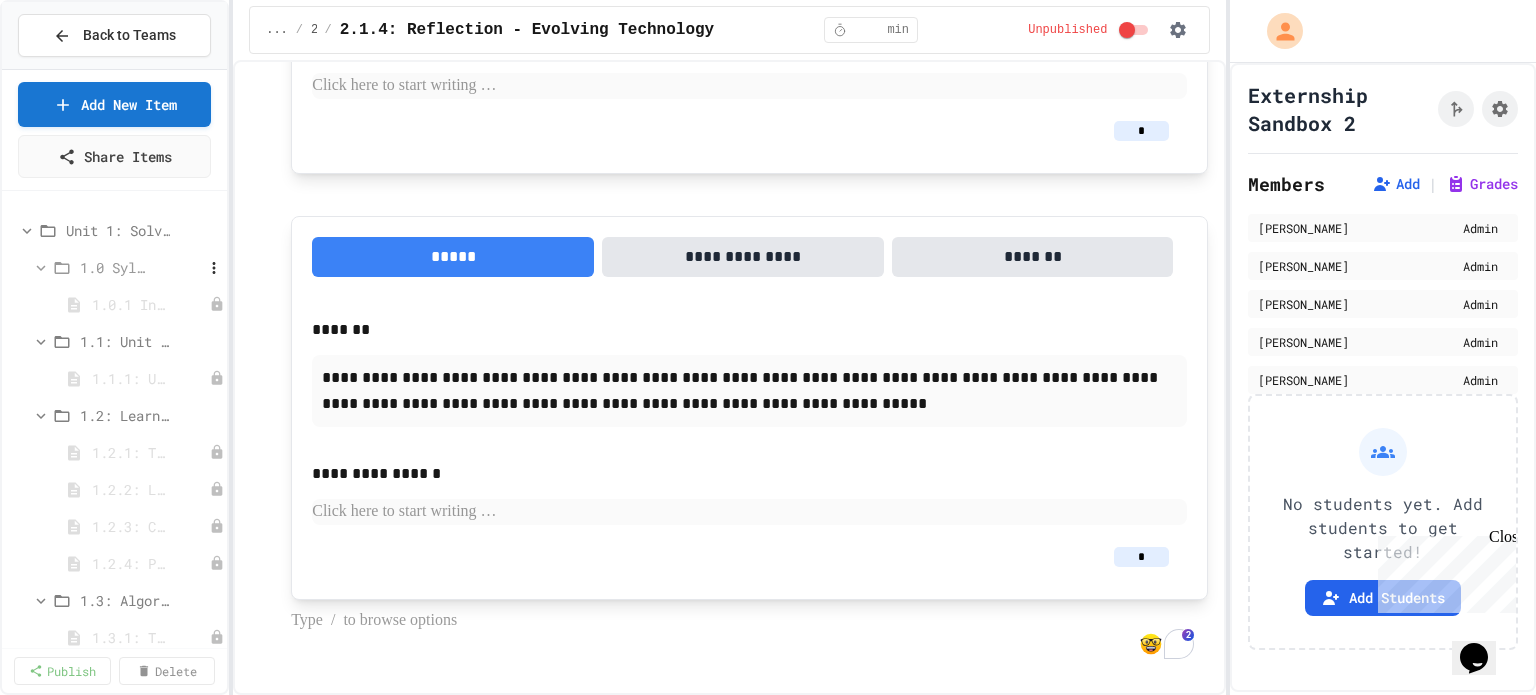 click on "1.0 Syllabus" at bounding box center [115, 267] 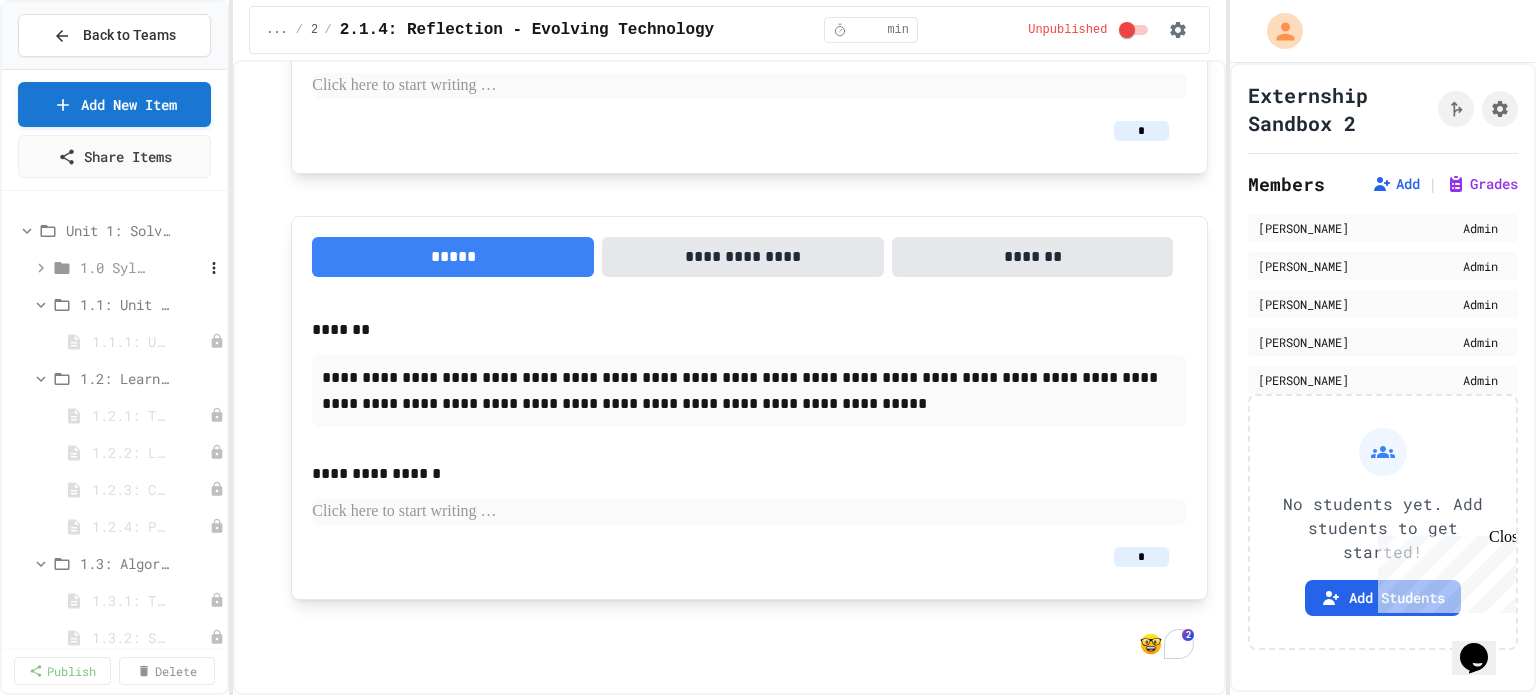 click on "1.0 Syllabus" at bounding box center (115, 267) 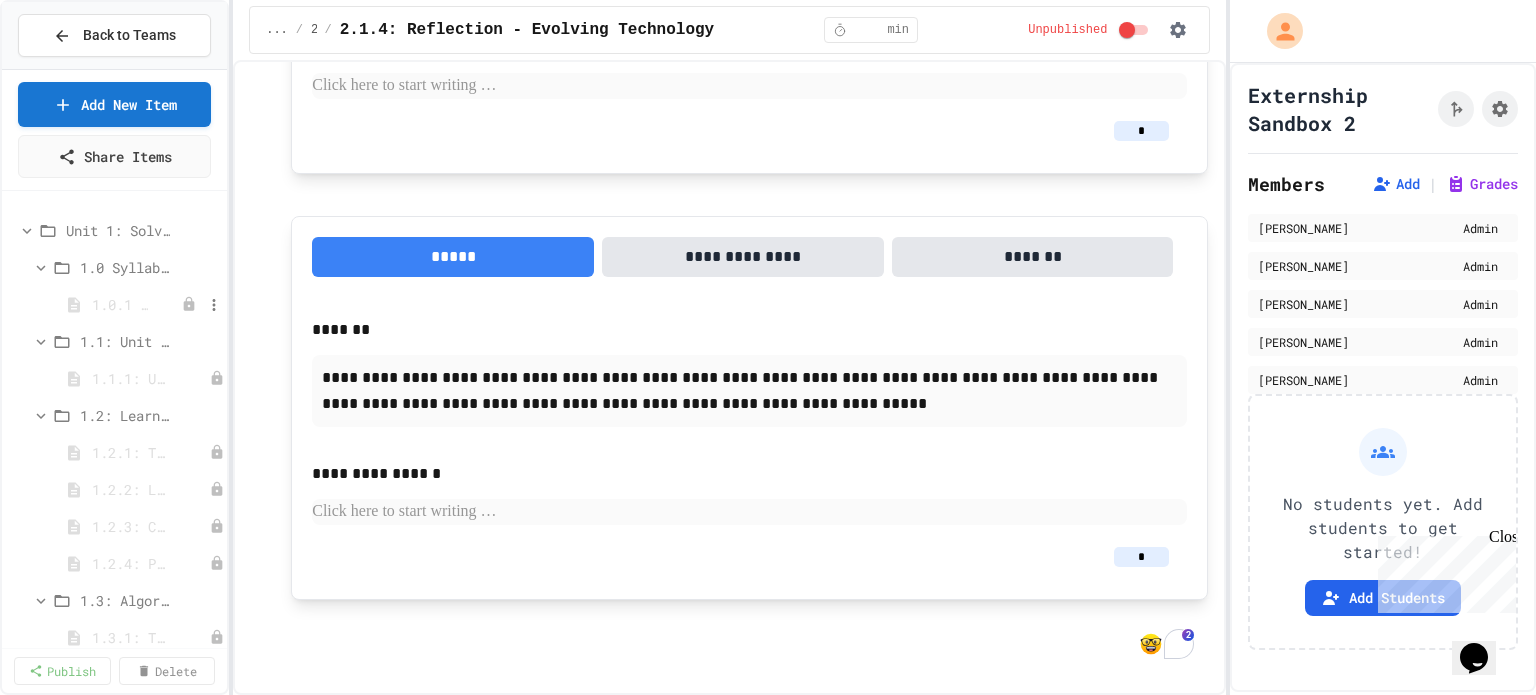 click on "1.0.1 Intro to Python - Course Syllabus" at bounding box center (135, 304) 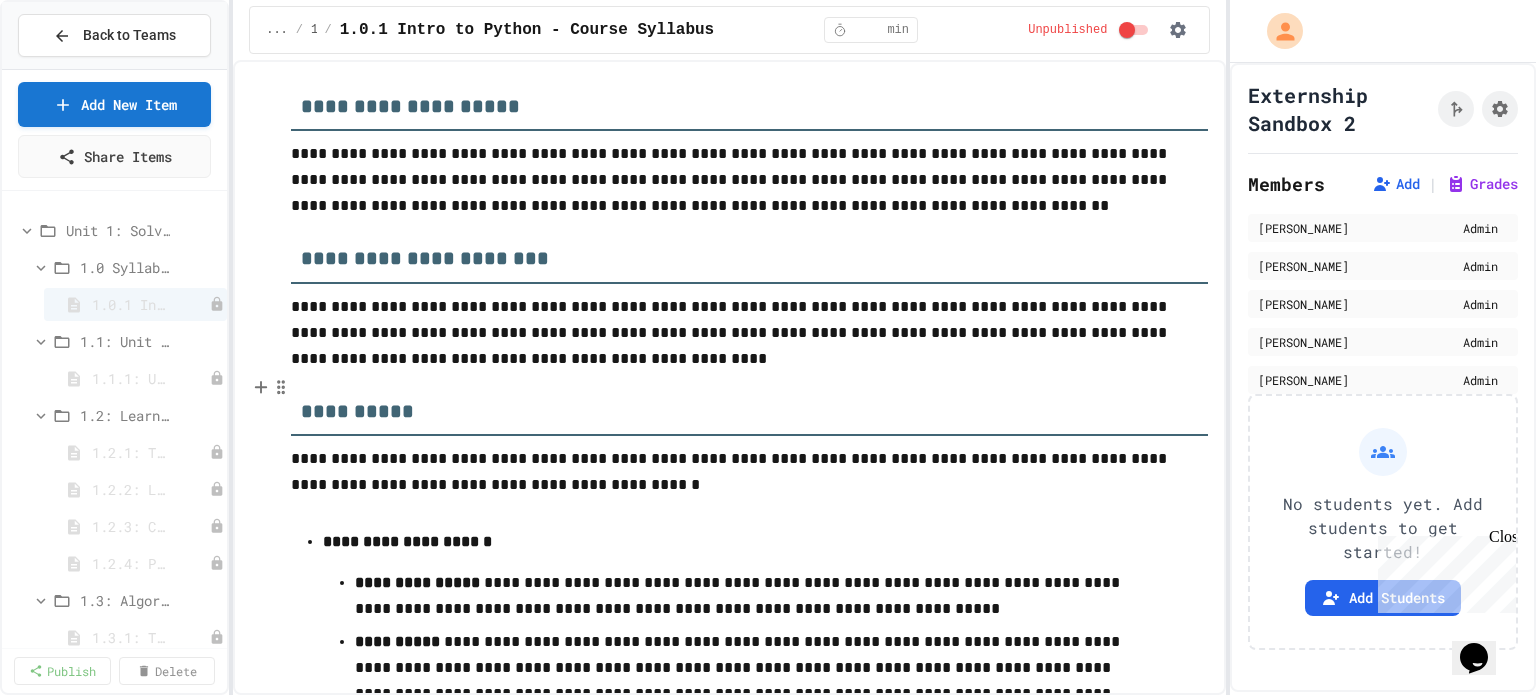 scroll, scrollTop: 749, scrollLeft: 0, axis: vertical 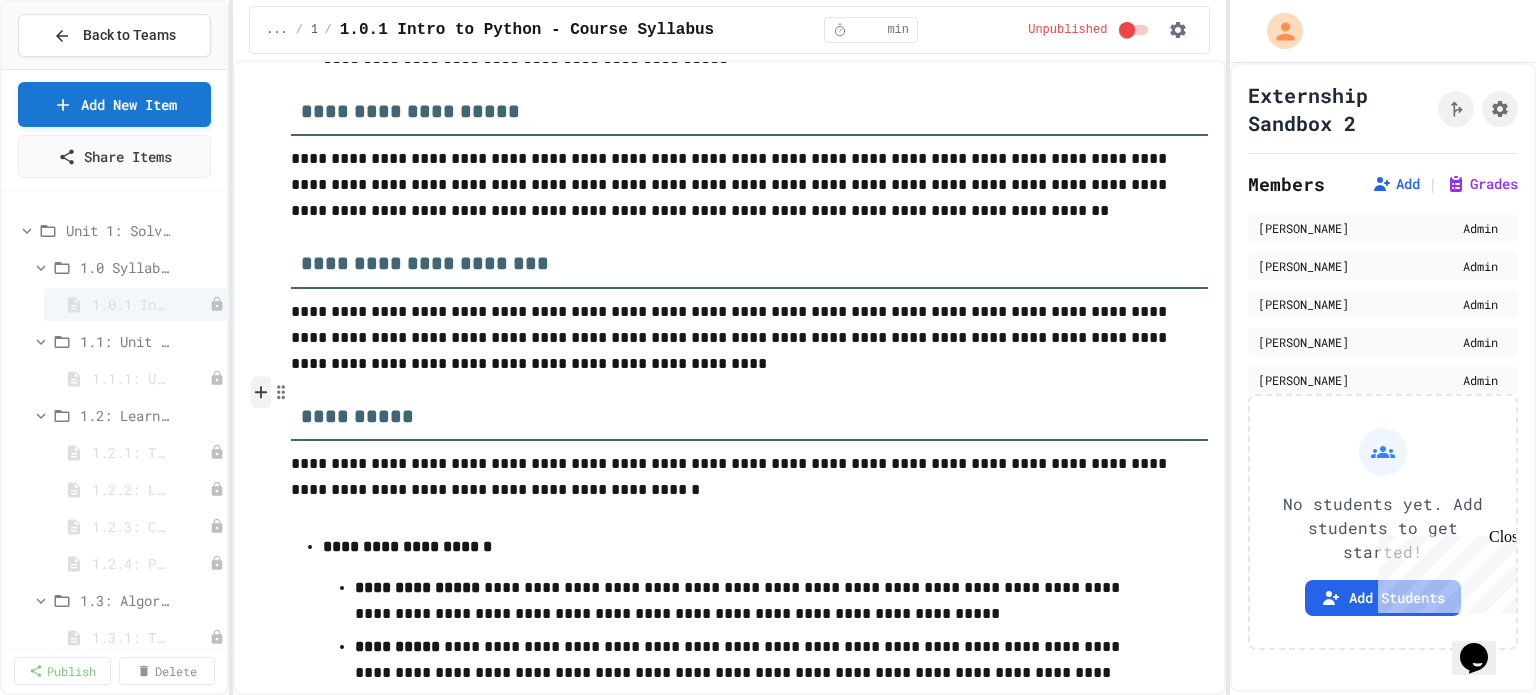 click 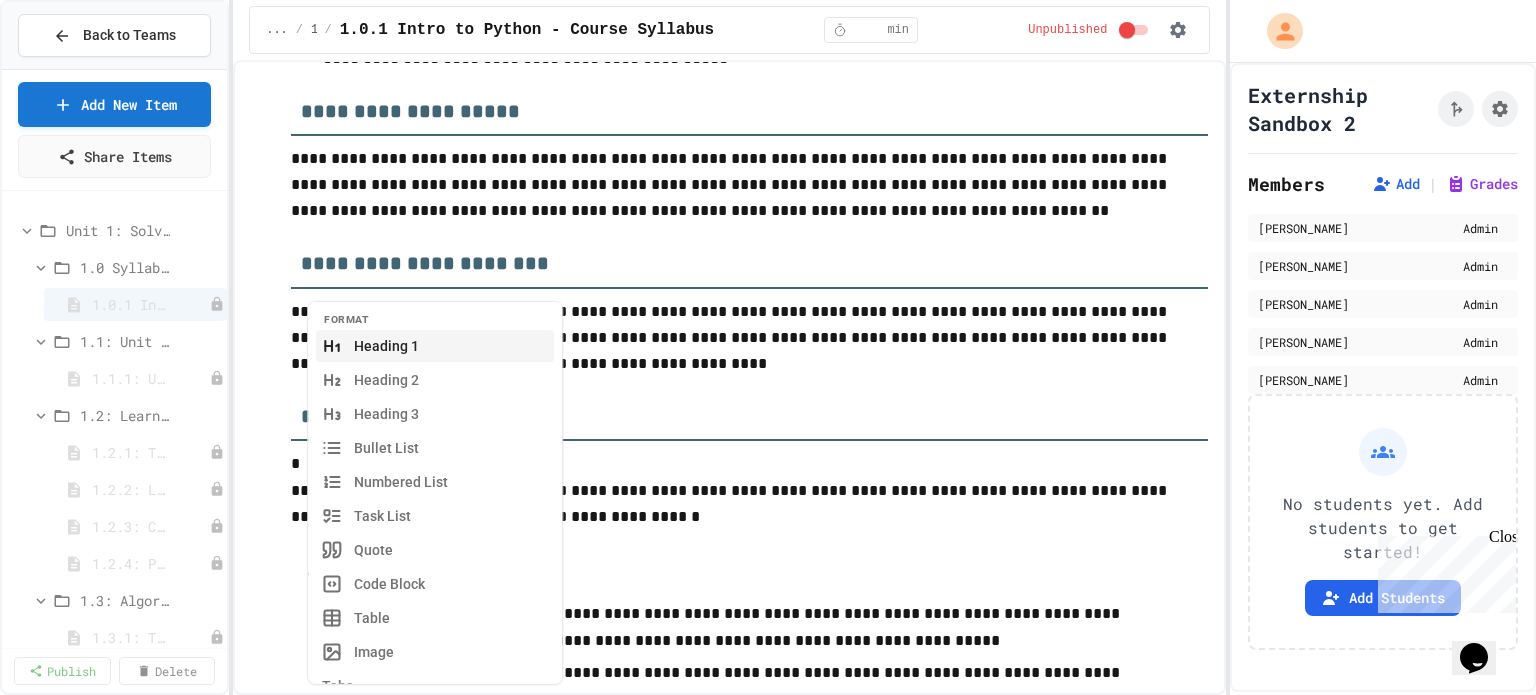 click on "Heading 1" at bounding box center [435, 345] 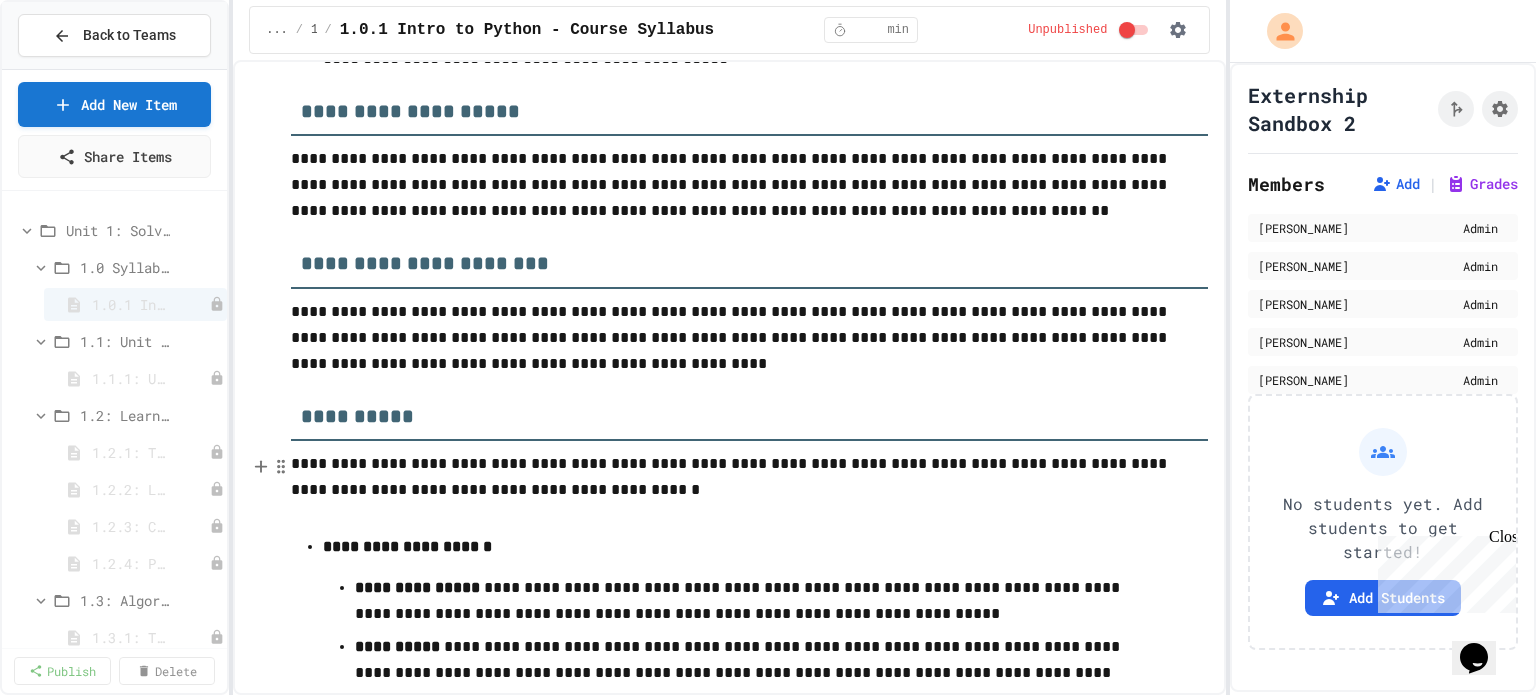 click on "**********" at bounding box center [749, 1586] 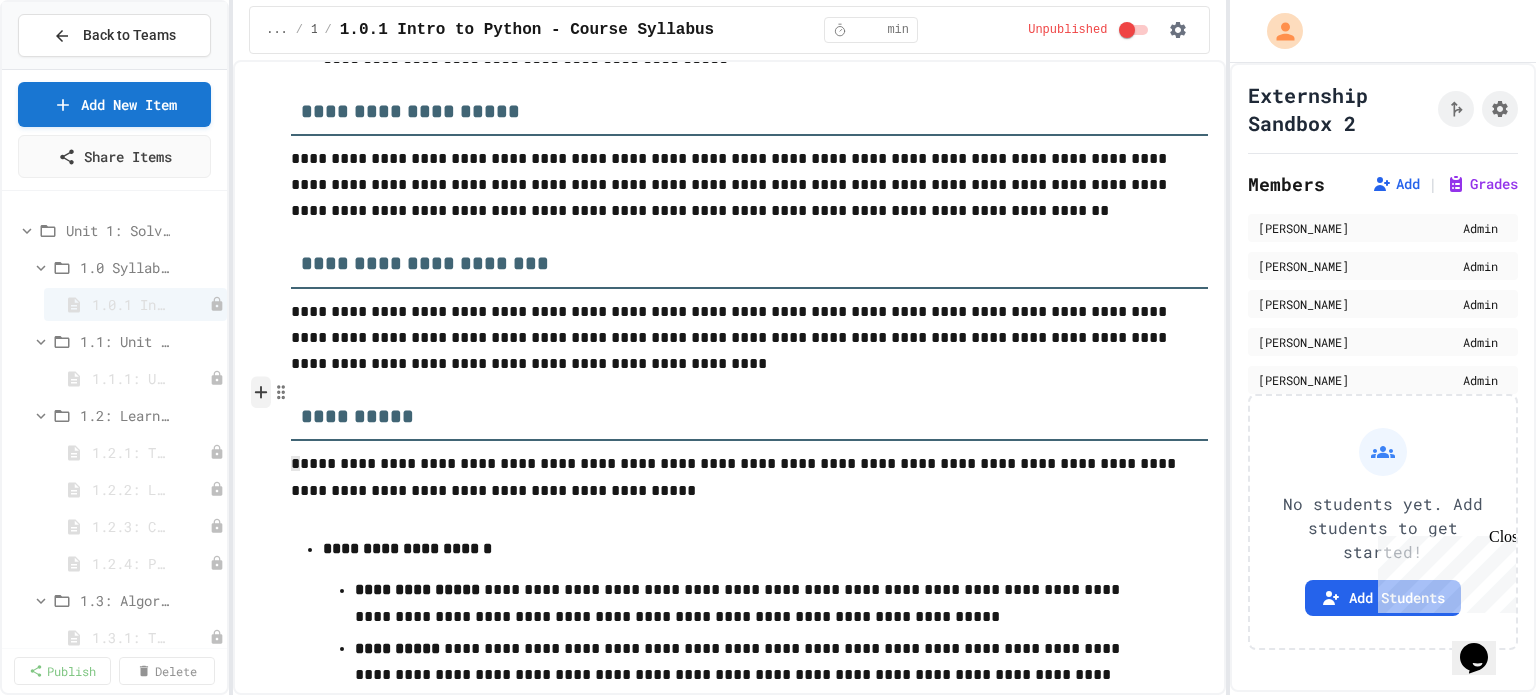 click 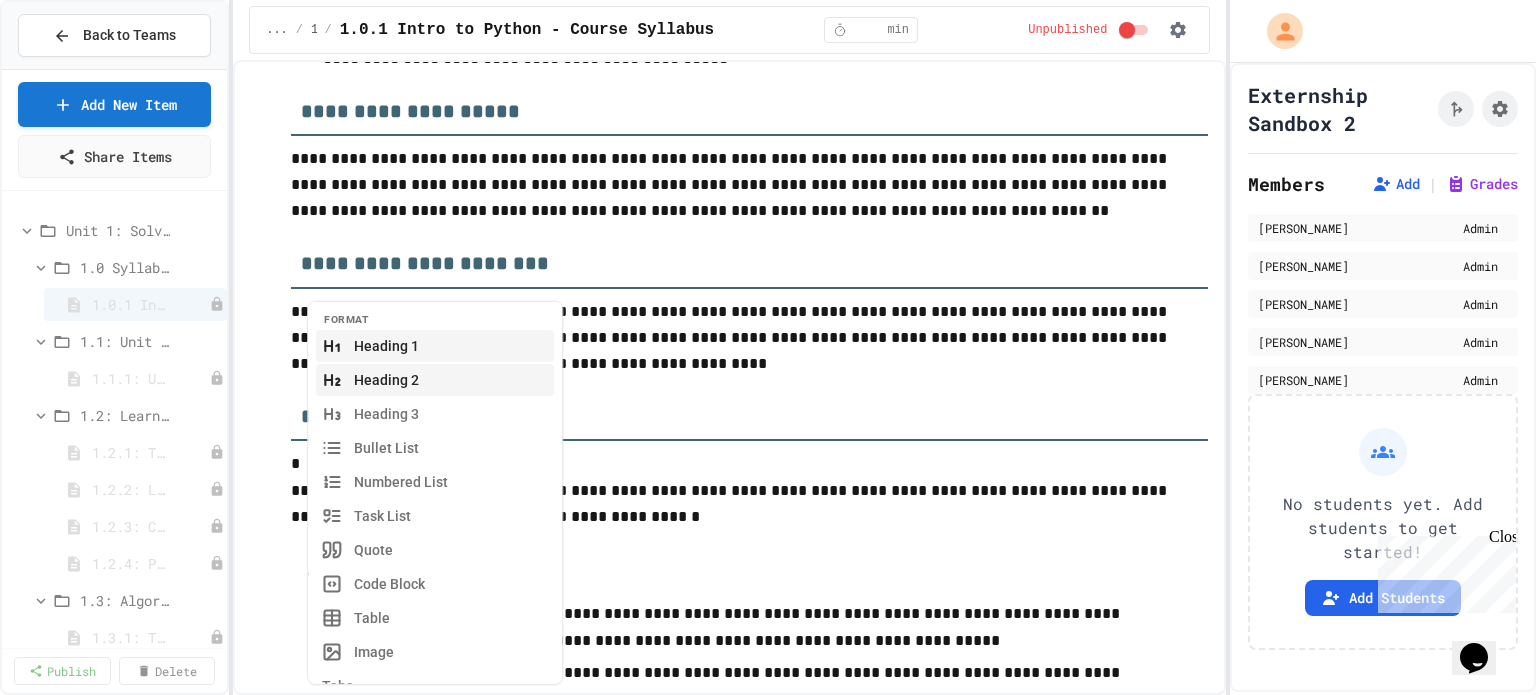 click on "Heading 2" at bounding box center [435, 379] 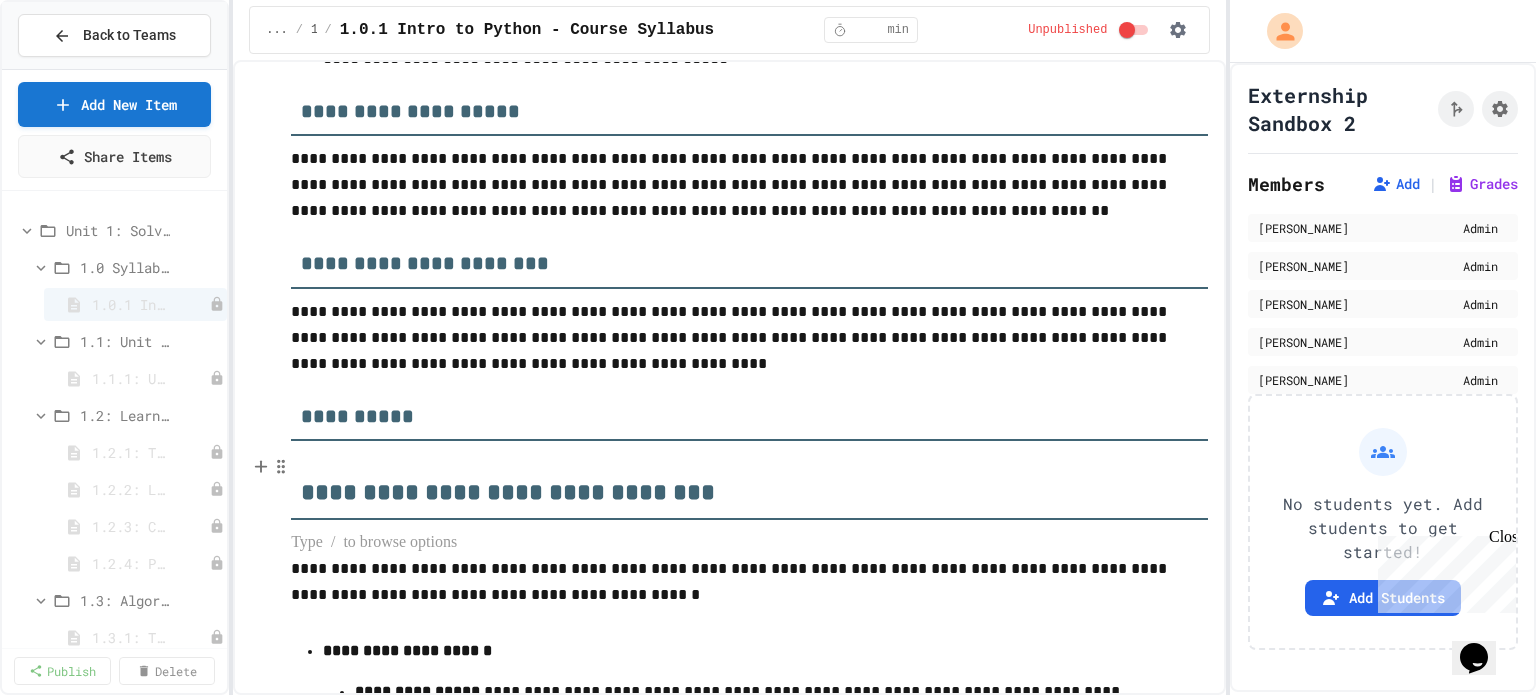 click on "**********" at bounding box center [749, 485] 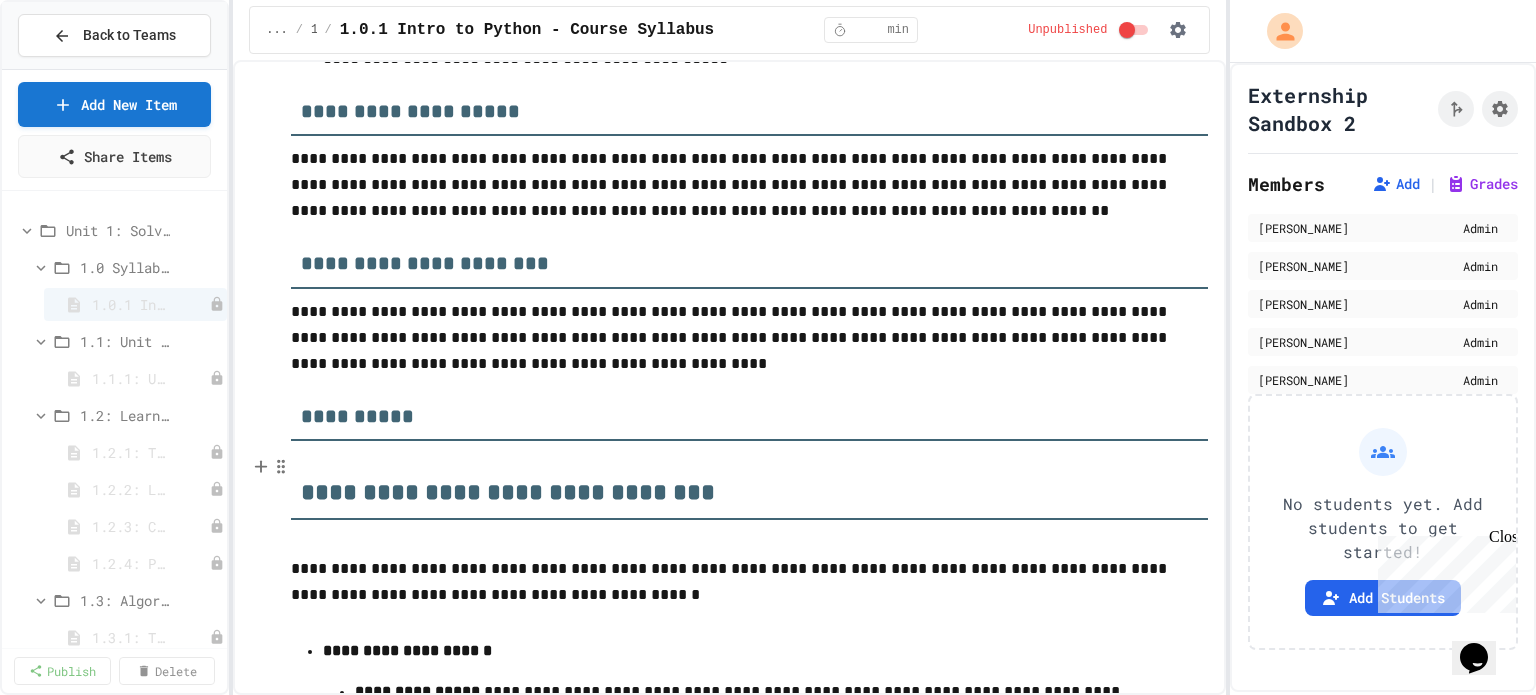 click at bounding box center (749, 543) 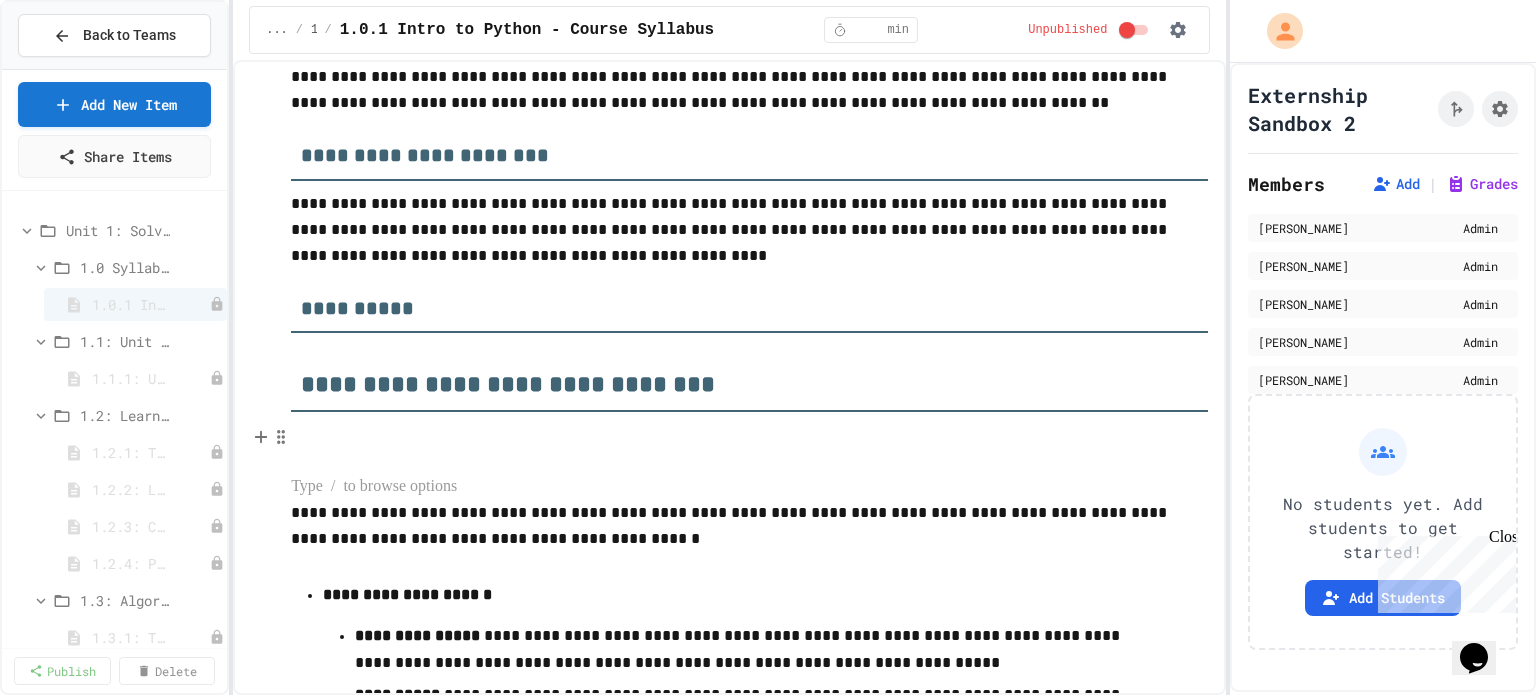 scroll, scrollTop: 849, scrollLeft: 0, axis: vertical 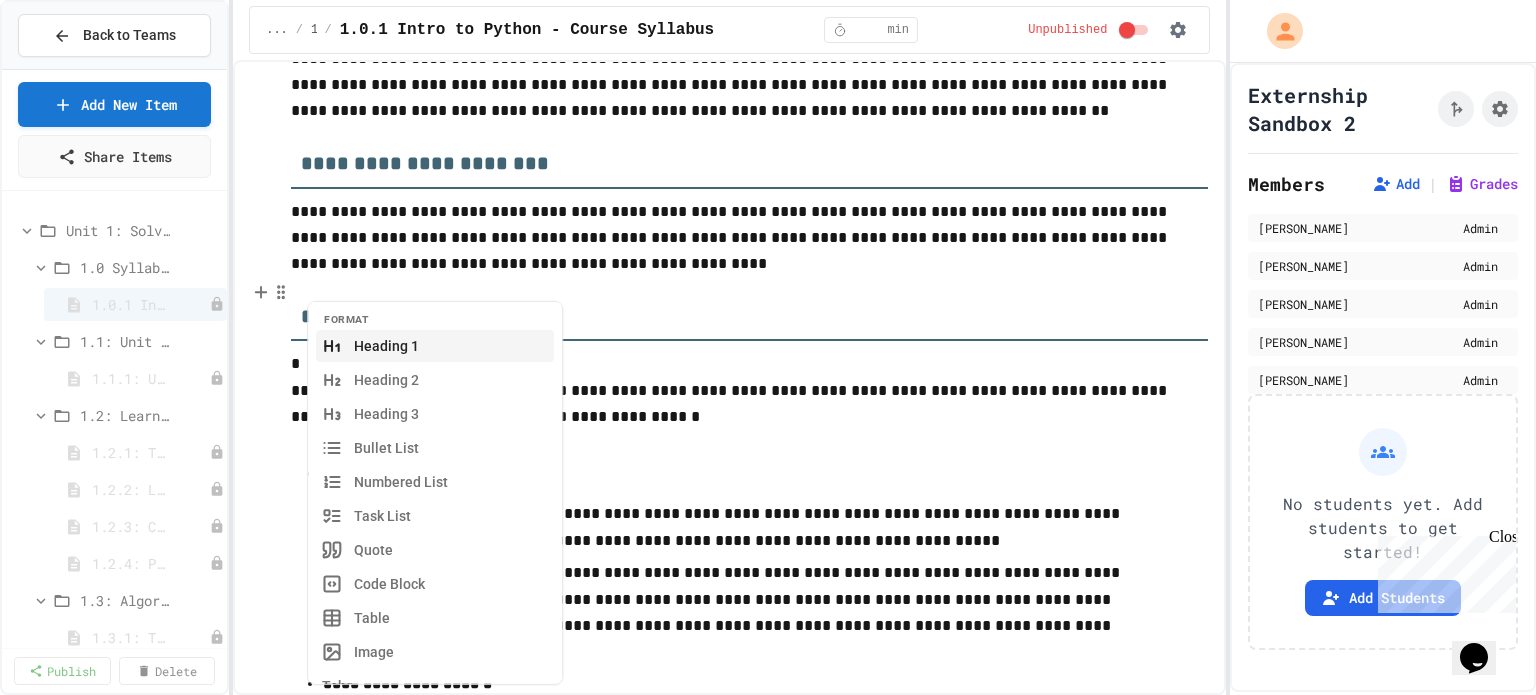 click on "**********" at bounding box center (749, 309) 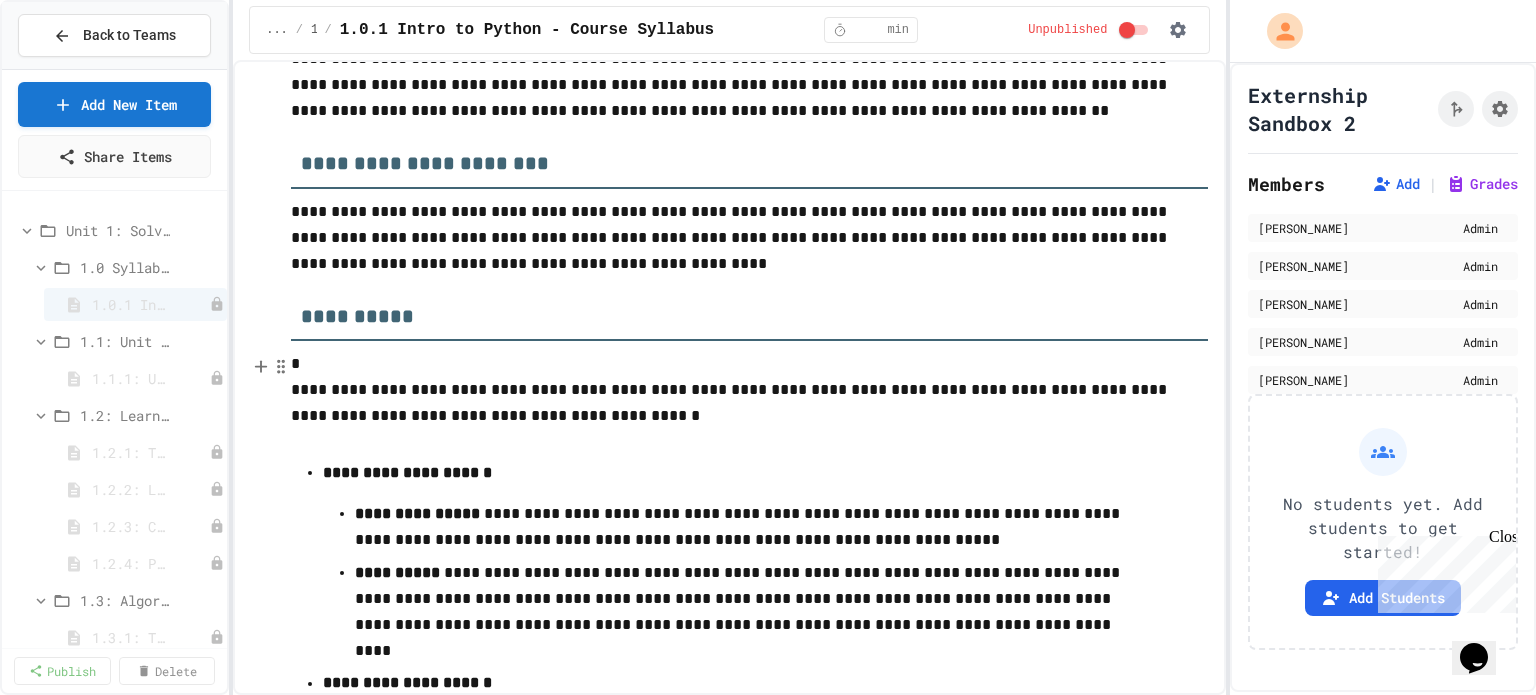 click on "*" at bounding box center (749, 364) 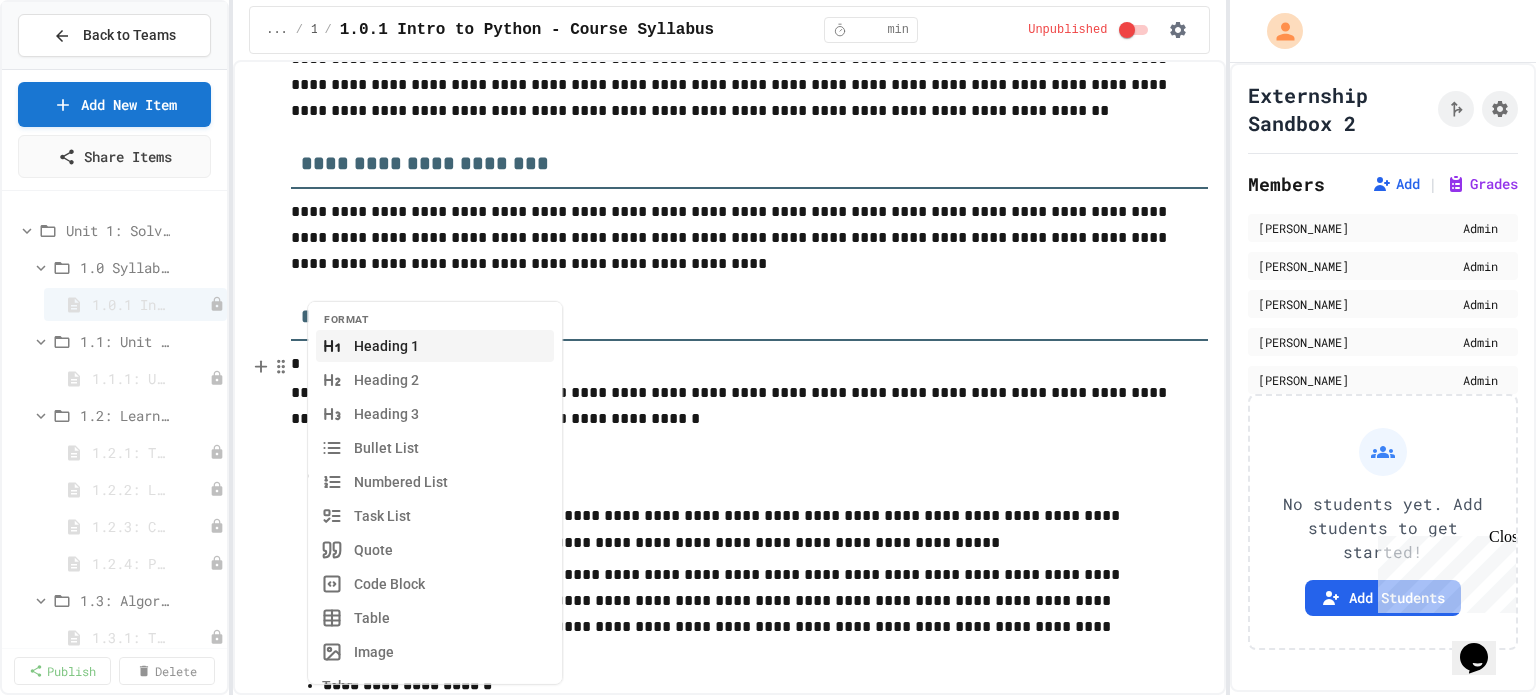type 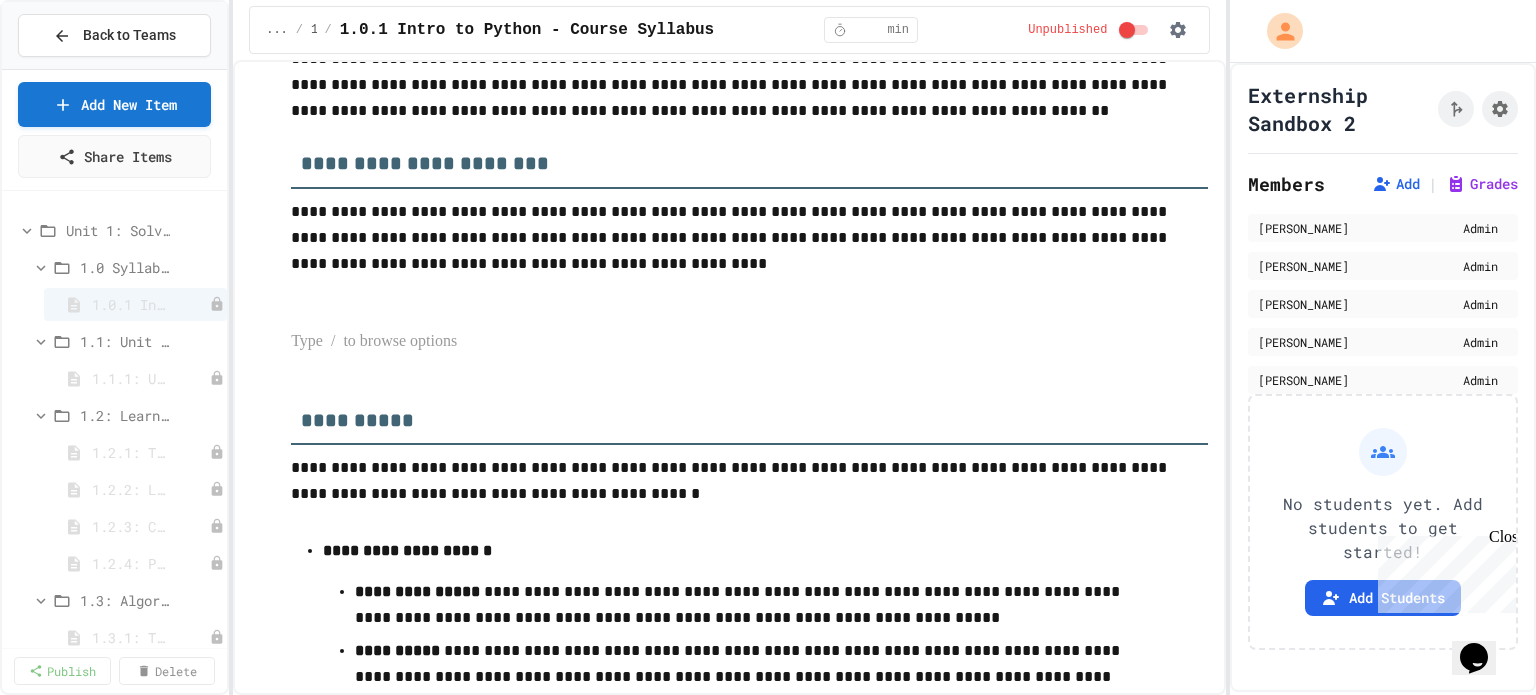 click at bounding box center [749, 342] 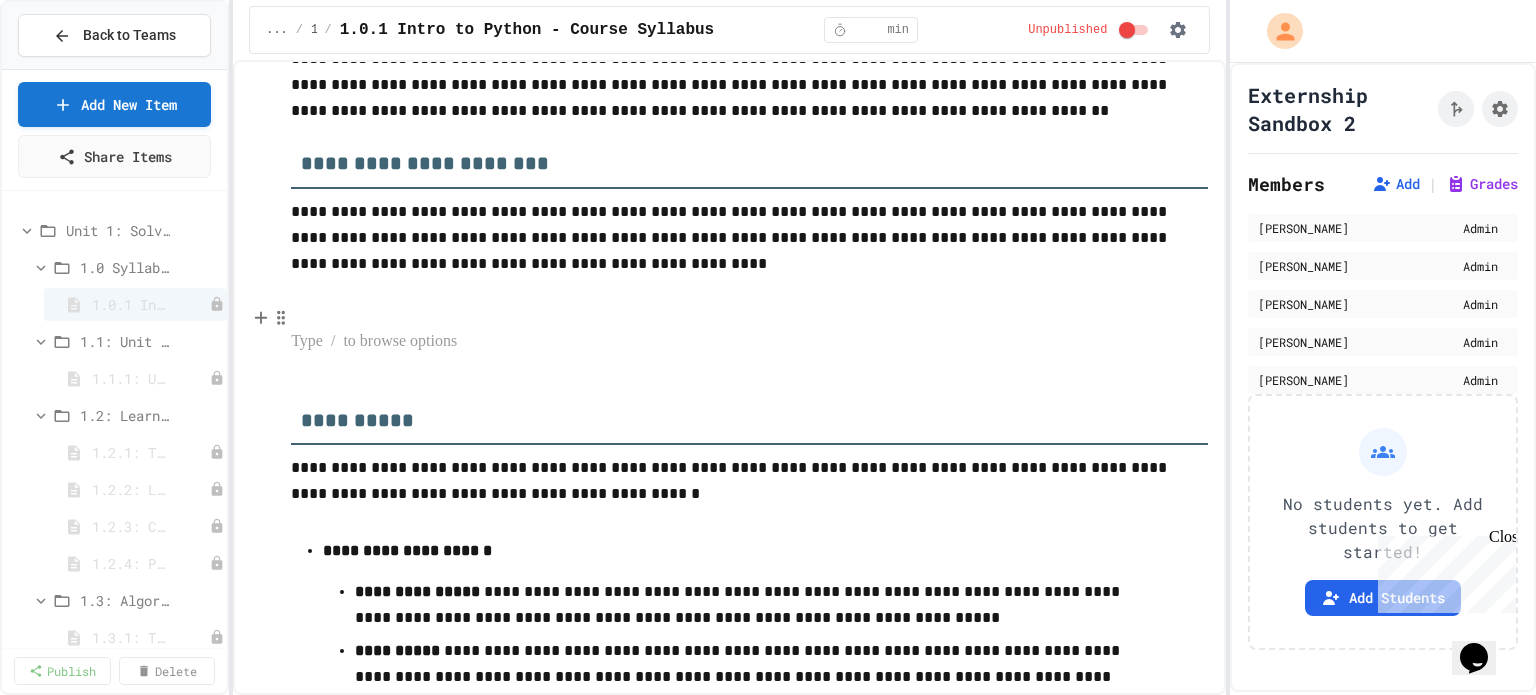 click at bounding box center (271, 318) 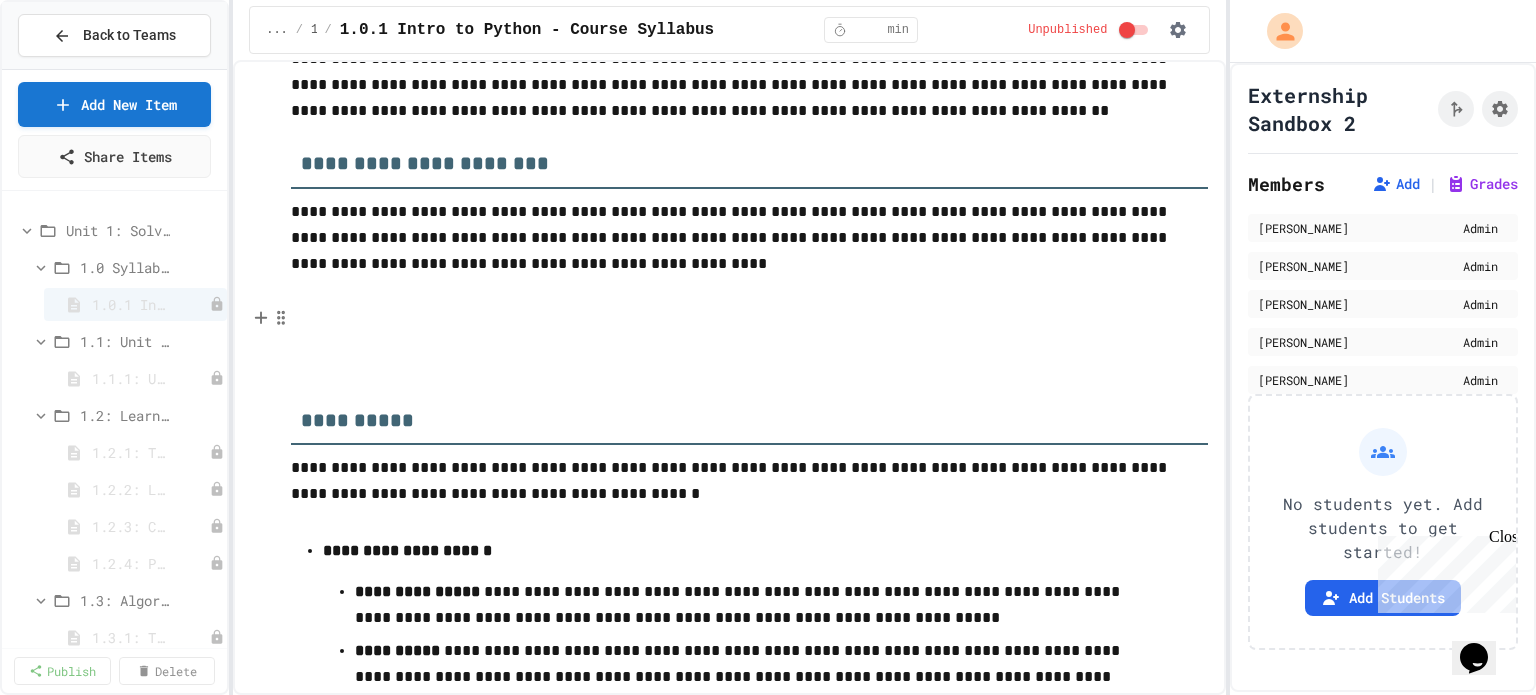 click at bounding box center [749, 316] 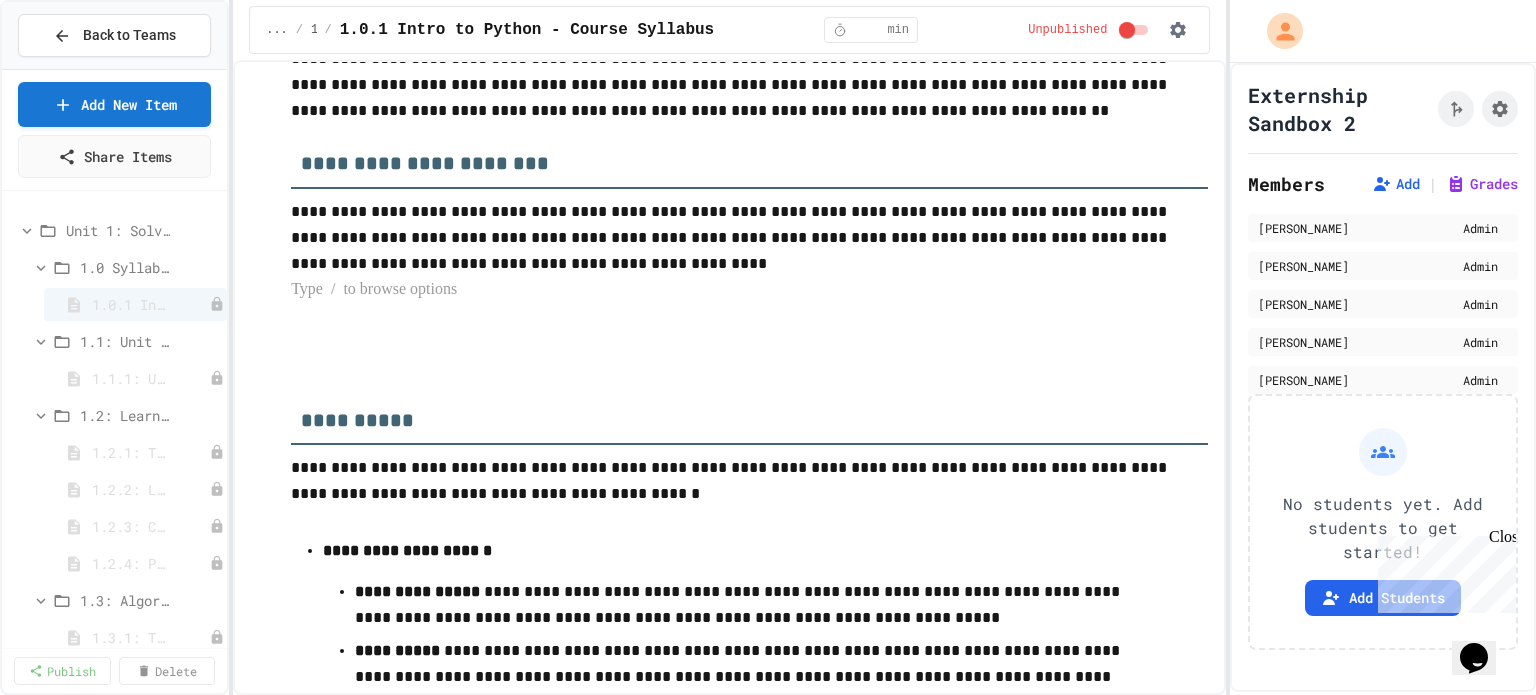 click at bounding box center [749, 290] 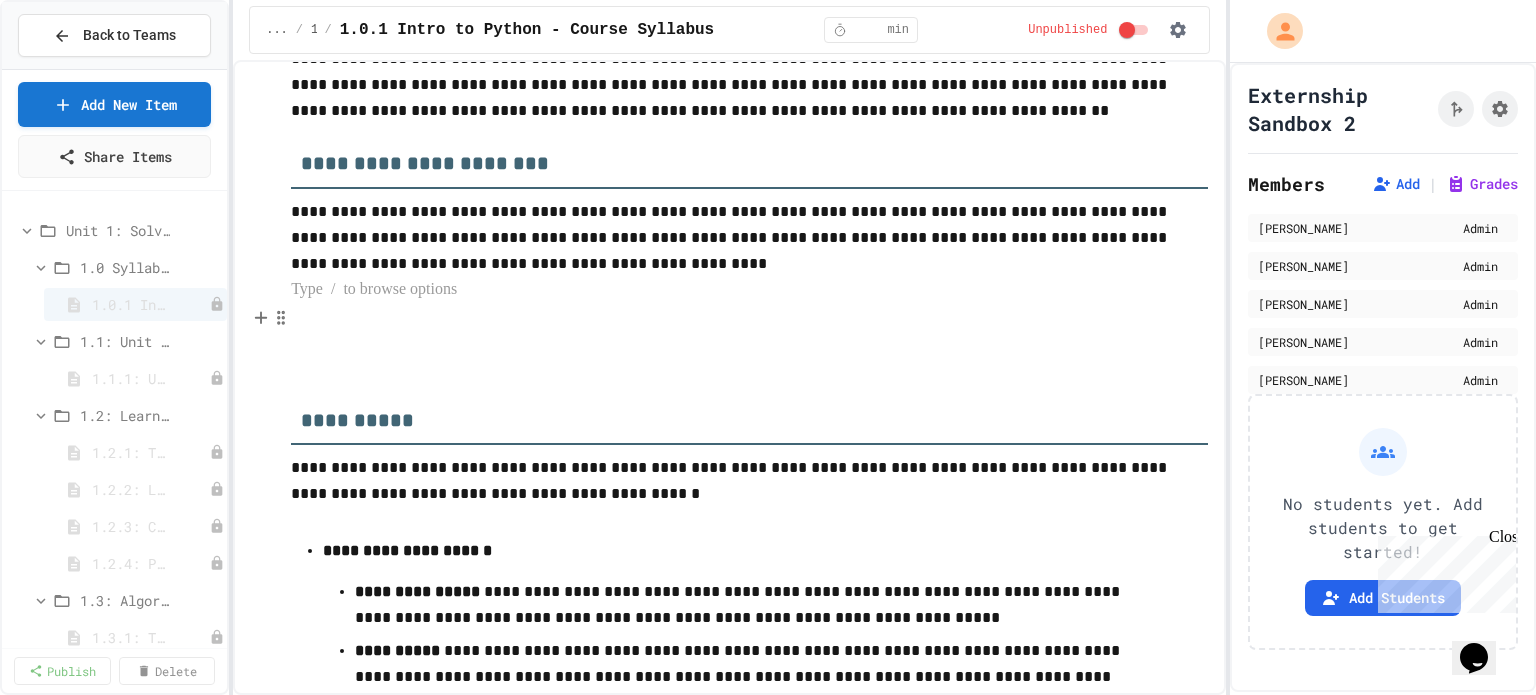 click at bounding box center [749, 316] 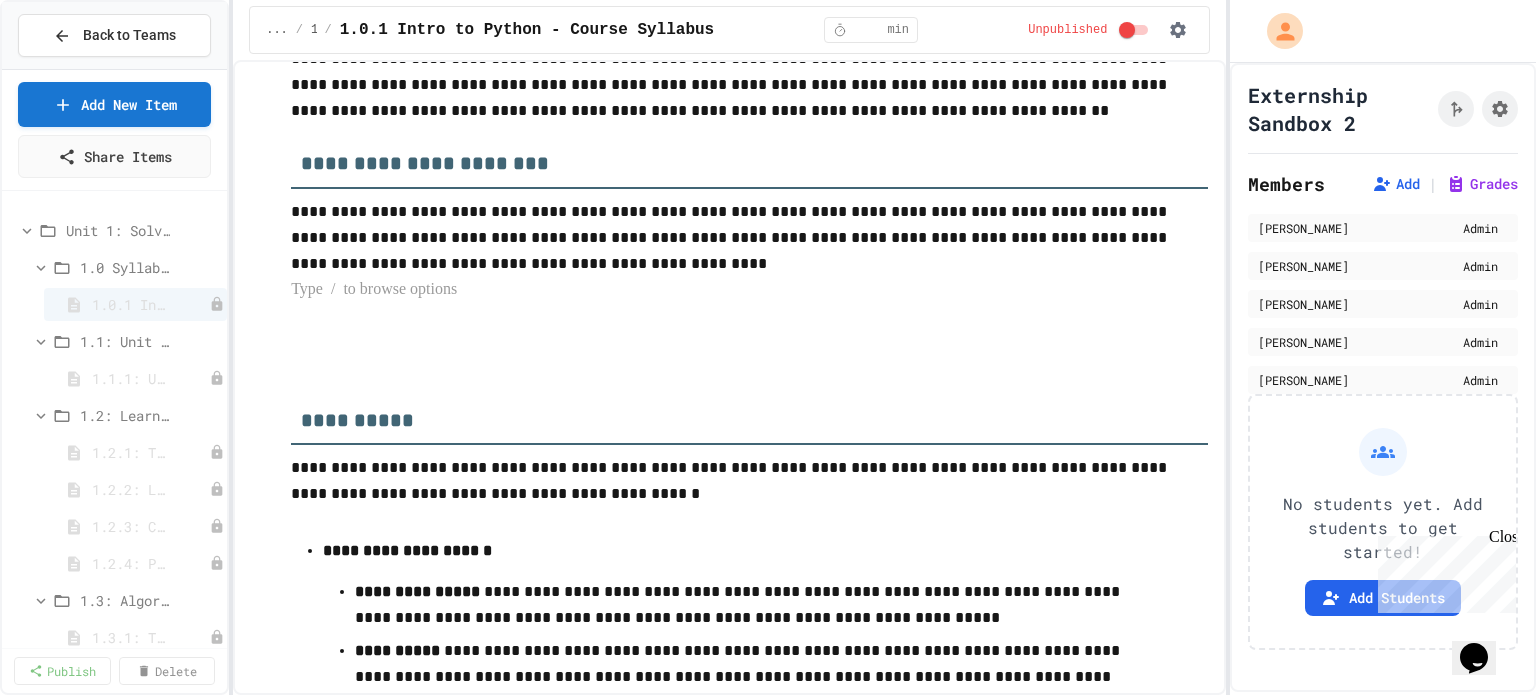click at bounding box center (749, 290) 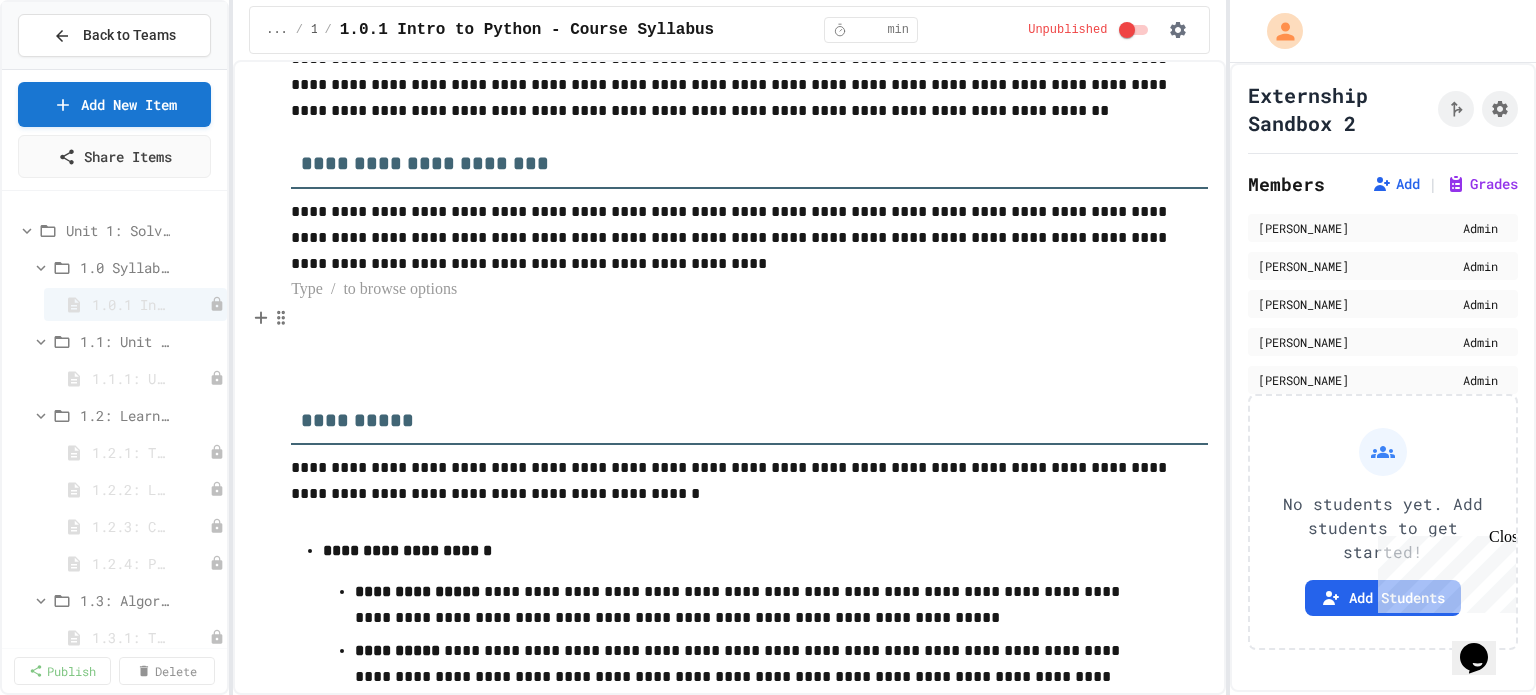 click at bounding box center (749, 316) 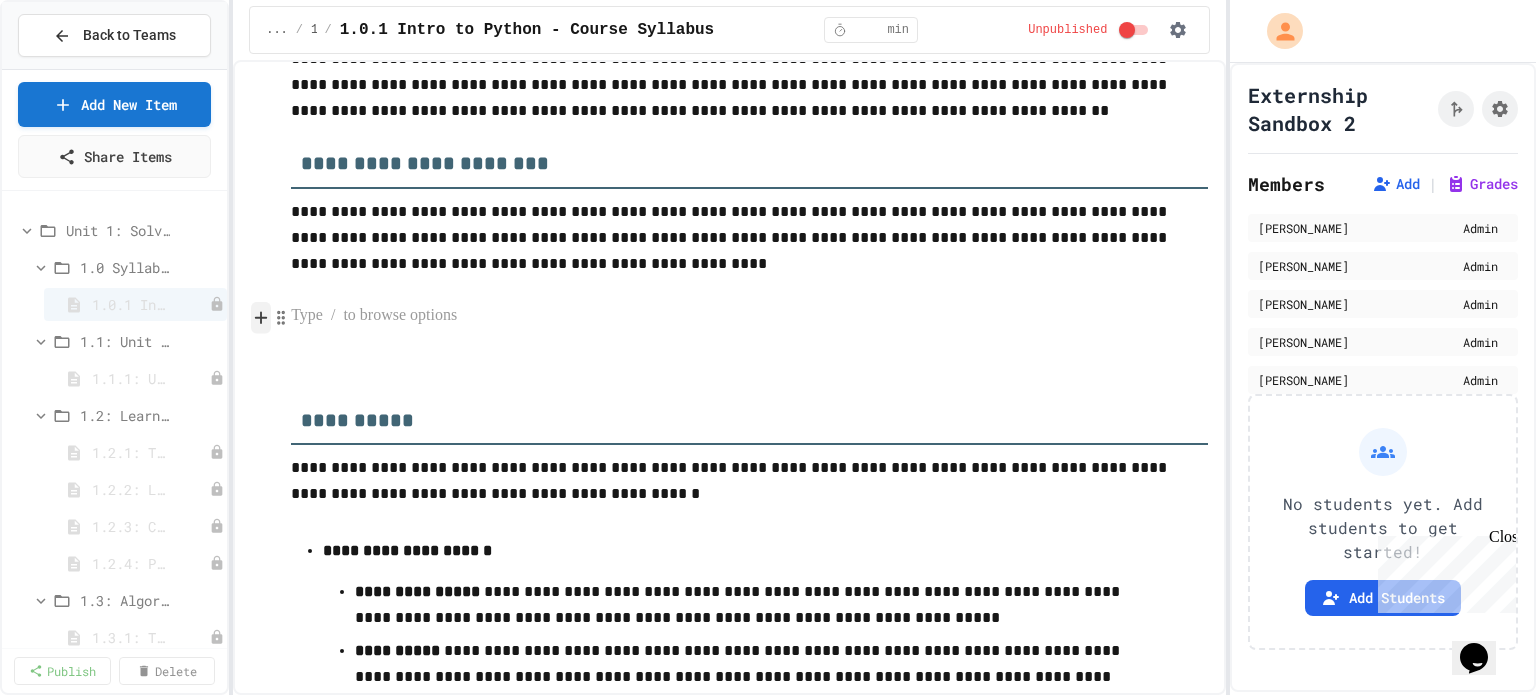click 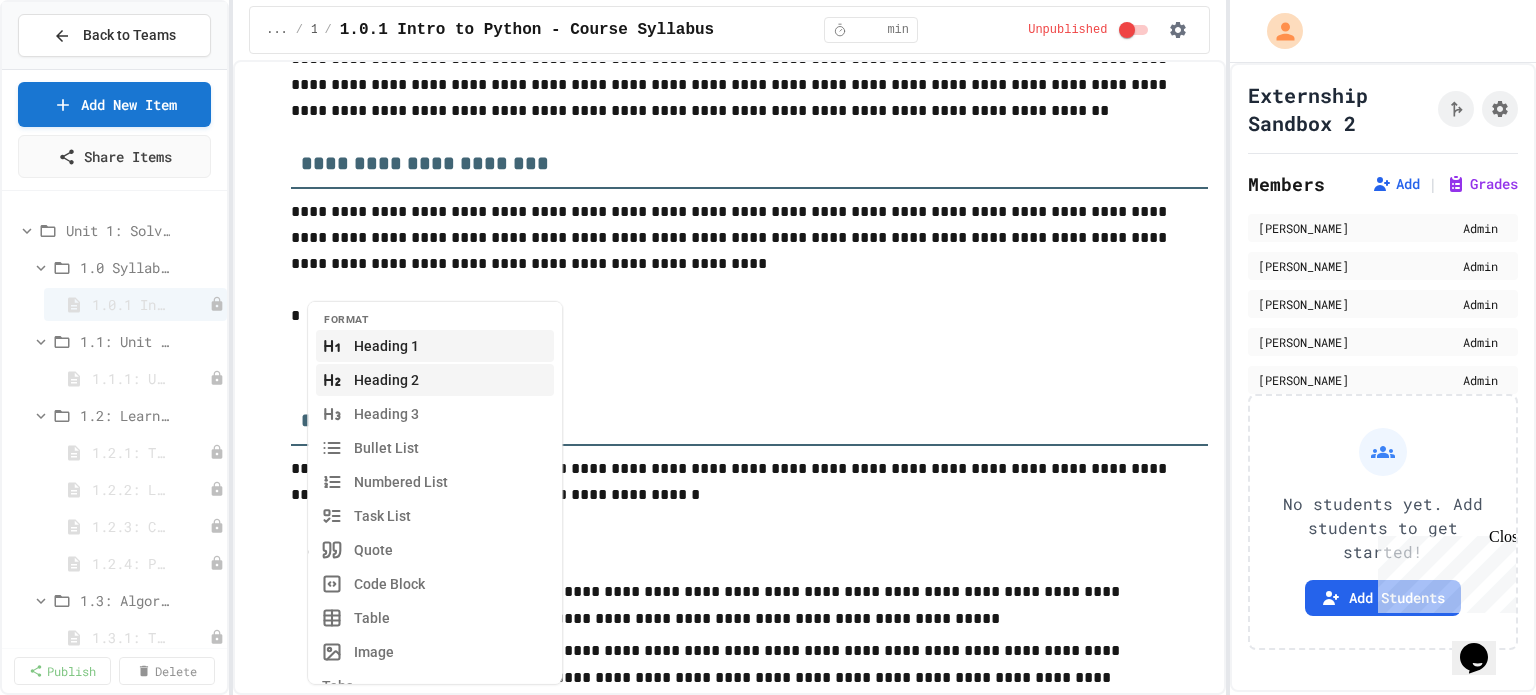 click on "Heading 2" at bounding box center [435, 379] 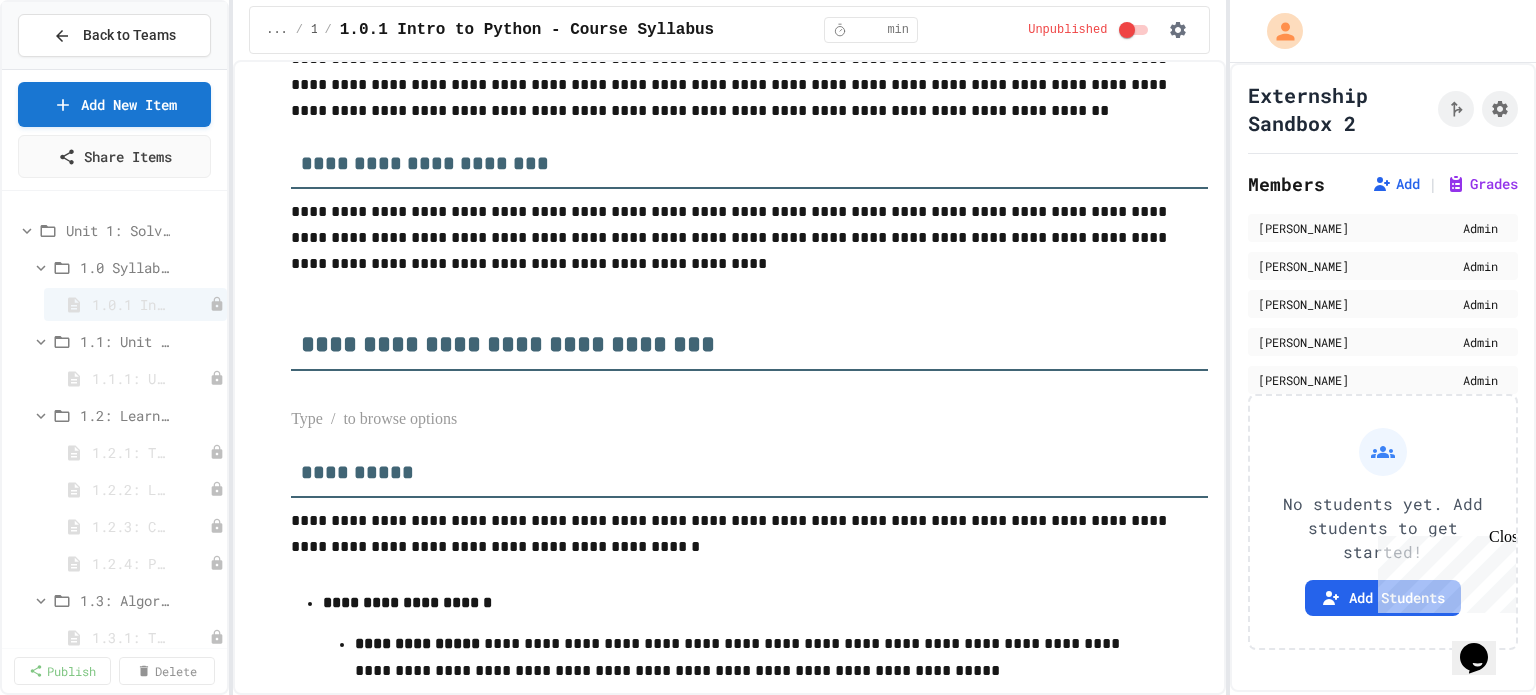 click at bounding box center (749, 420) 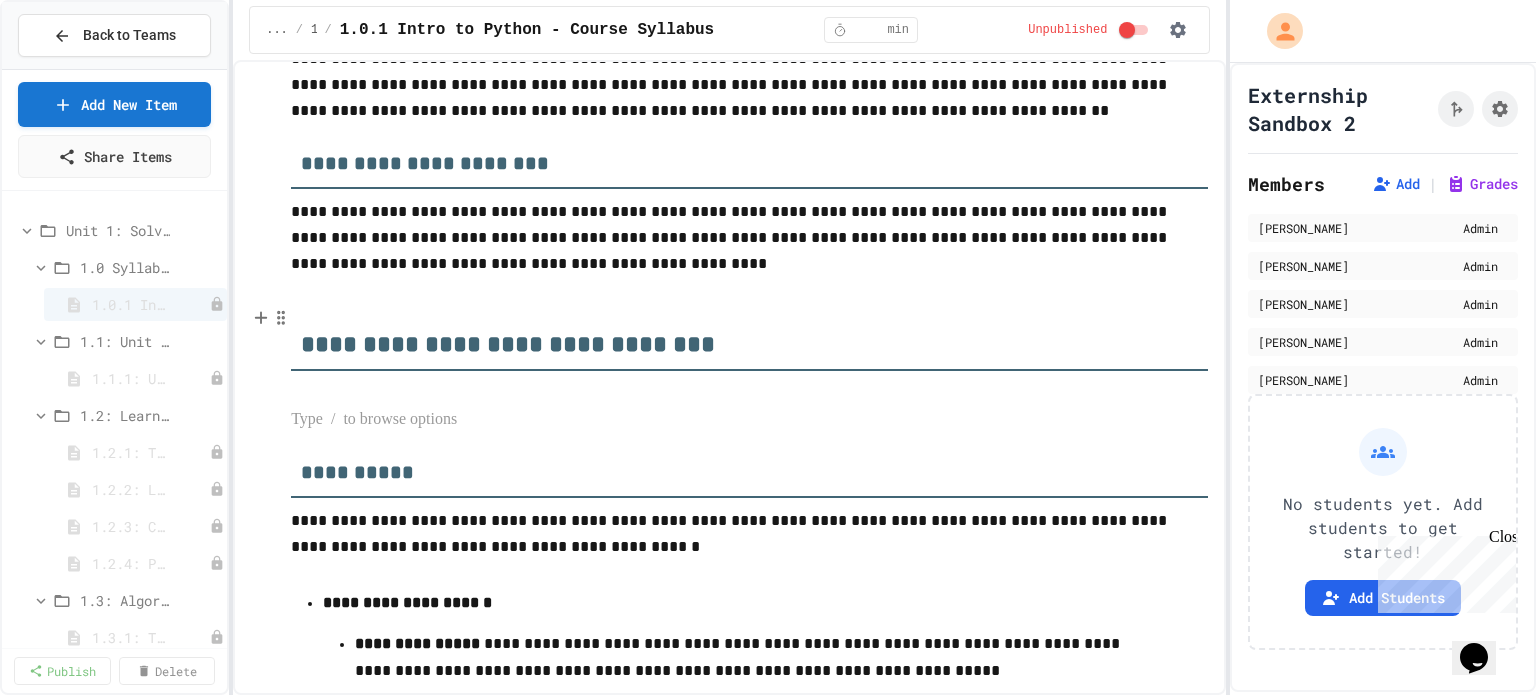 click on "**********" at bounding box center [749, 337] 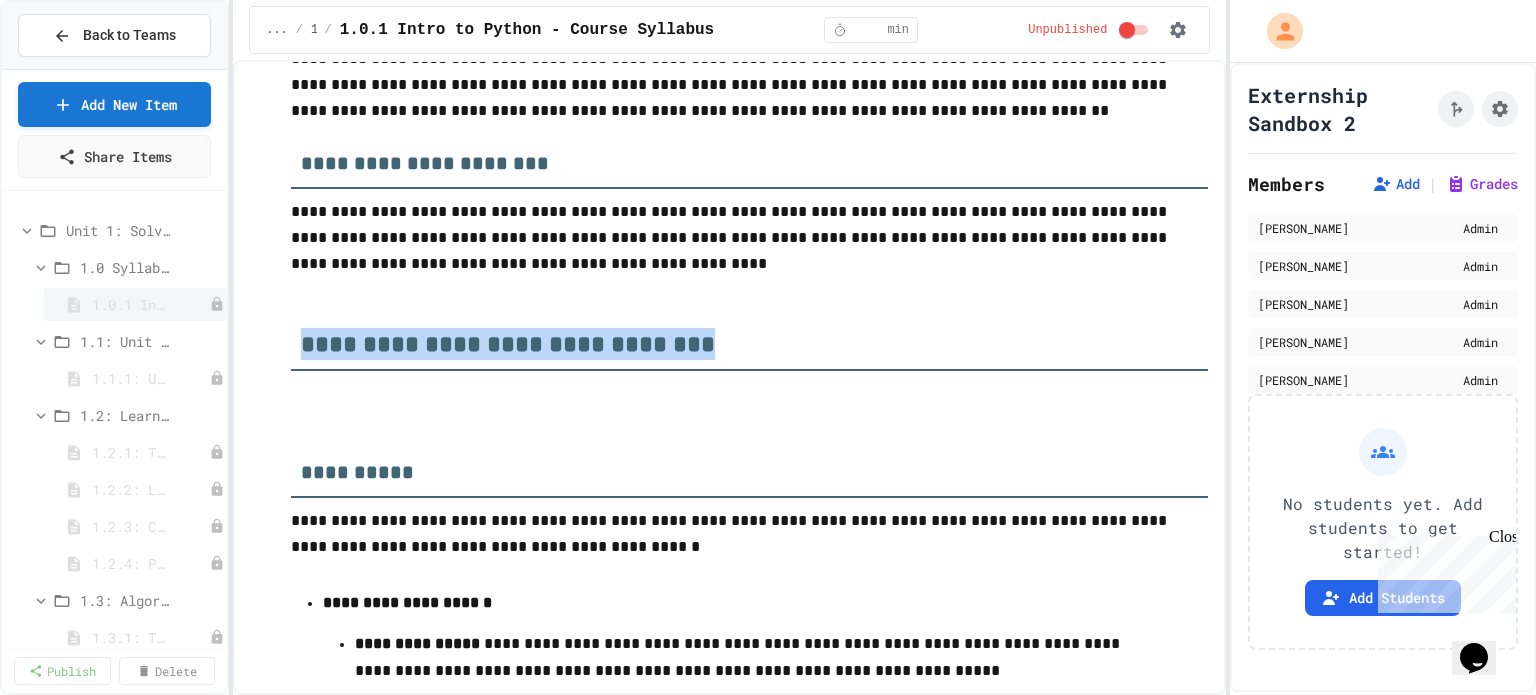drag, startPoint x: 695, startPoint y: 347, endPoint x: 252, endPoint y: 310, distance: 444.54245 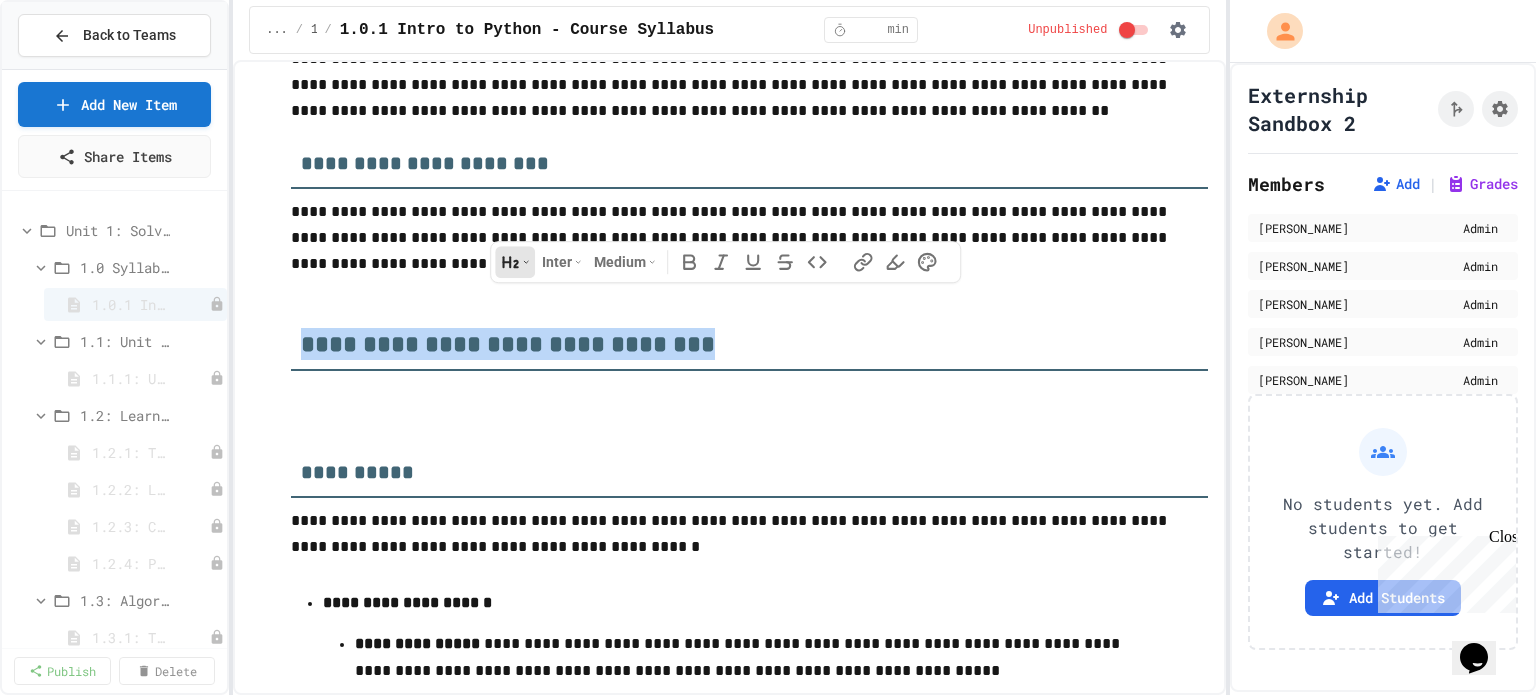 click on "We are updating our servers at 7PM EST [DATE]. [PERSON_NAME] should continue to work as expected, but if you experience any issues, please chat with us. Back to Teams Add New Item Share Items Unit 1: Solving Problems in Computer Science   1.0 Syllabus   1.0.1 Intro to Python - Course Syllabus 1.1: Unit Overview   1.1.1: Unit Overview 1.2: Learning to Solve Hard Problems   1.2.1: The Growth Mindset 1.2.2: Learning to Solve Hard Problems 1.2.3: Challenge Problem - The Bridge 1.2.4: Problem Solving Practice 1.3: Algorithms - from Pseudocode to Flowcharts   1.3.1: The Power of Algorithms 1.3.2: Specifying Ideas with Pseudocode 1.3.3: Visualizing Logic with Flowcharts 1.3.4: Designing Flowcharts 1.4: Playing Games   1.4.1: Understanding Games with Flowcharts 1.4.2: Problem Solving Reflection 1.5: Practice with Algorithms   1.5.1: Algorithm Practice Exercises Unit 2: Python Fundamentals   2.0: Unit Overview   2.0.1: Unit Overview 2.1: What is Code?   2.1.1: Why Learn to Program?" at bounding box center [768, 347] 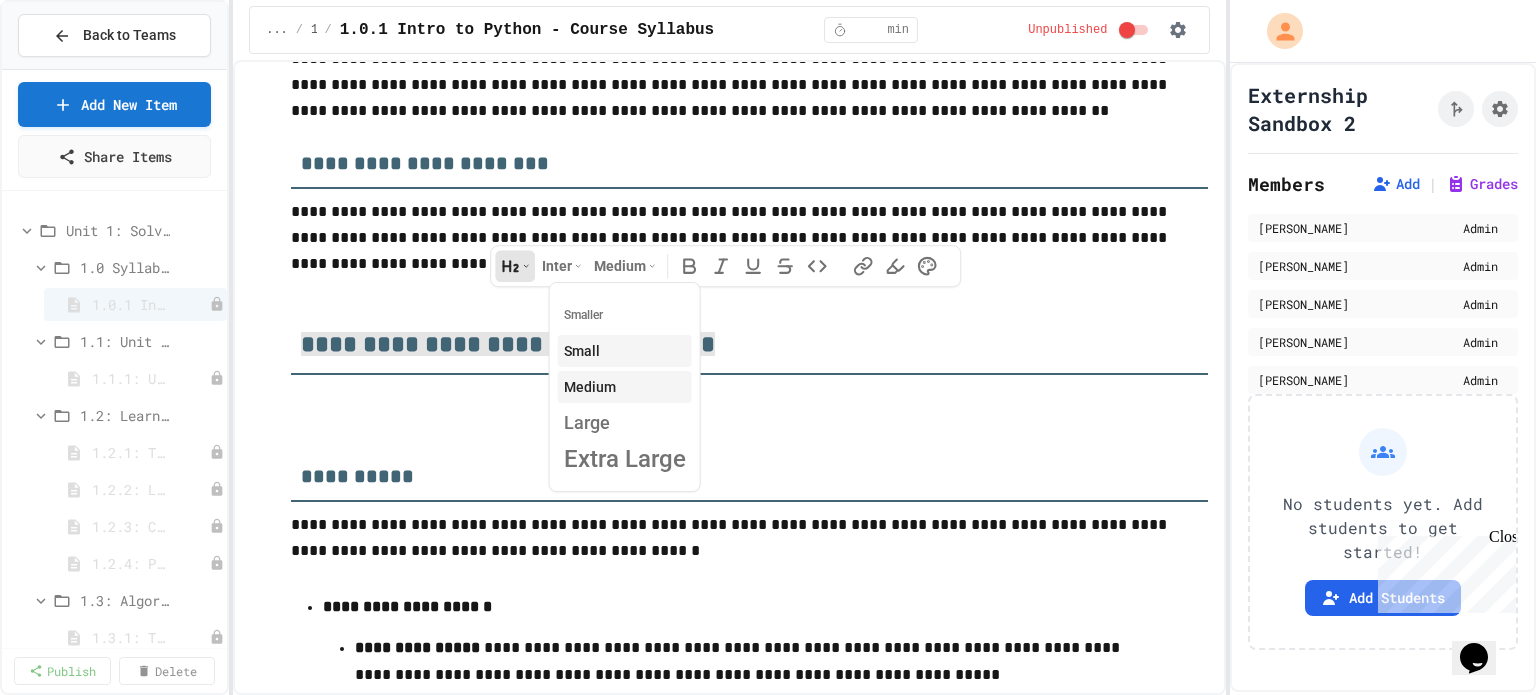 click on "Small" at bounding box center [625, 351] 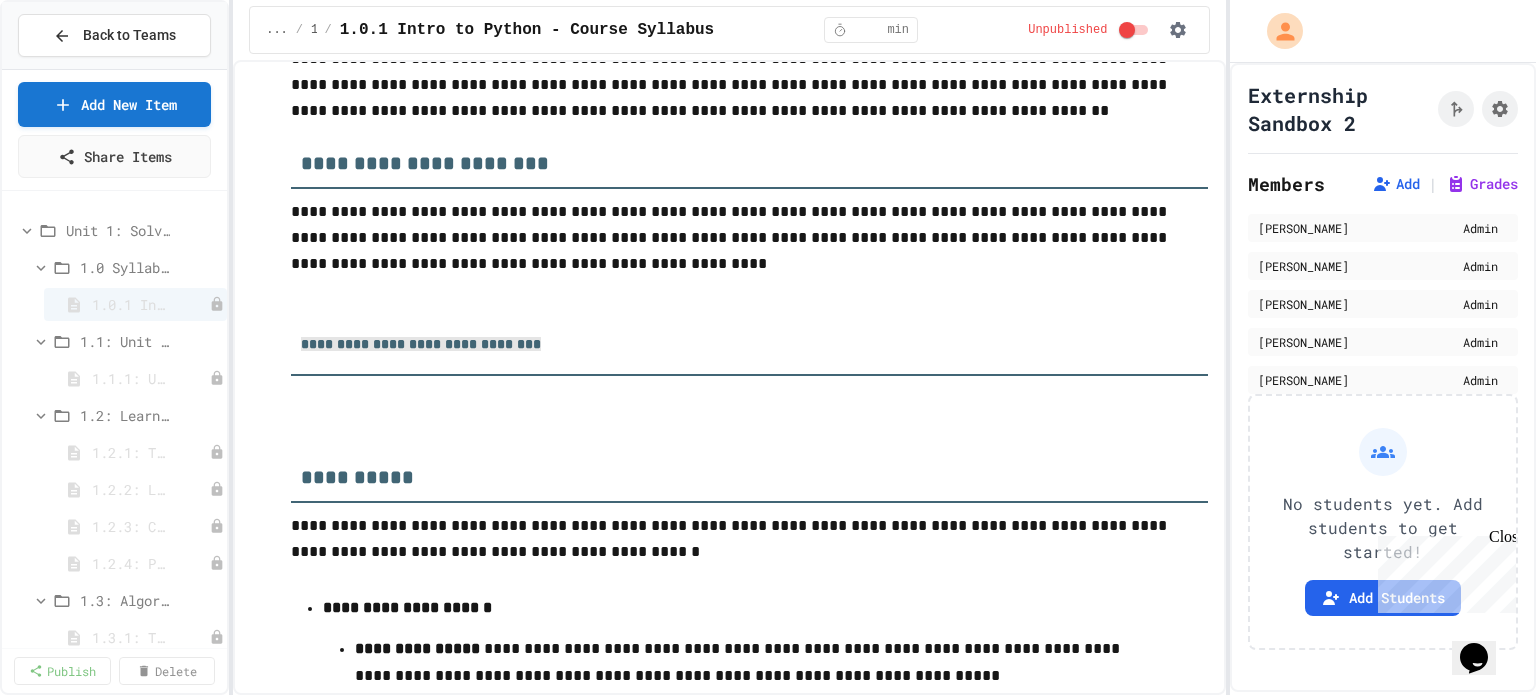 click on "We are updating our servers at 7PM EST [DATE]. [PERSON_NAME] should continue to work as expected, but if you experience any issues, please chat with us. Back to Teams Add New Item Share Items Unit 1: Solving Problems in Computer Science   1.0 Syllabus   1.0.1 Intro to Python - Course Syllabus 1.1: Unit Overview   1.1.1: Unit Overview 1.2: Learning to Solve Hard Problems   1.2.1: The Growth Mindset 1.2.2: Learning to Solve Hard Problems 1.2.3: Challenge Problem - The Bridge 1.2.4: Problem Solving Practice 1.3: Algorithms - from Pseudocode to Flowcharts   1.3.1: The Power of Algorithms 1.3.2: Specifying Ideas with Pseudocode 1.3.3: Visualizing Logic with Flowcharts 1.3.4: Designing Flowcharts 1.4: Playing Games   1.4.1: Understanding Games with Flowcharts 1.4.2: Problem Solving Reflection 1.5: Practice with Algorithms   1.5.1: Algorithm Practice Exercises Unit 2: Python Fundamentals   2.0: Unit Overview   2.0.1: Unit Overview 2.1: What is Code?   2.1.1: Why Learn to Program?" at bounding box center [768, 347] 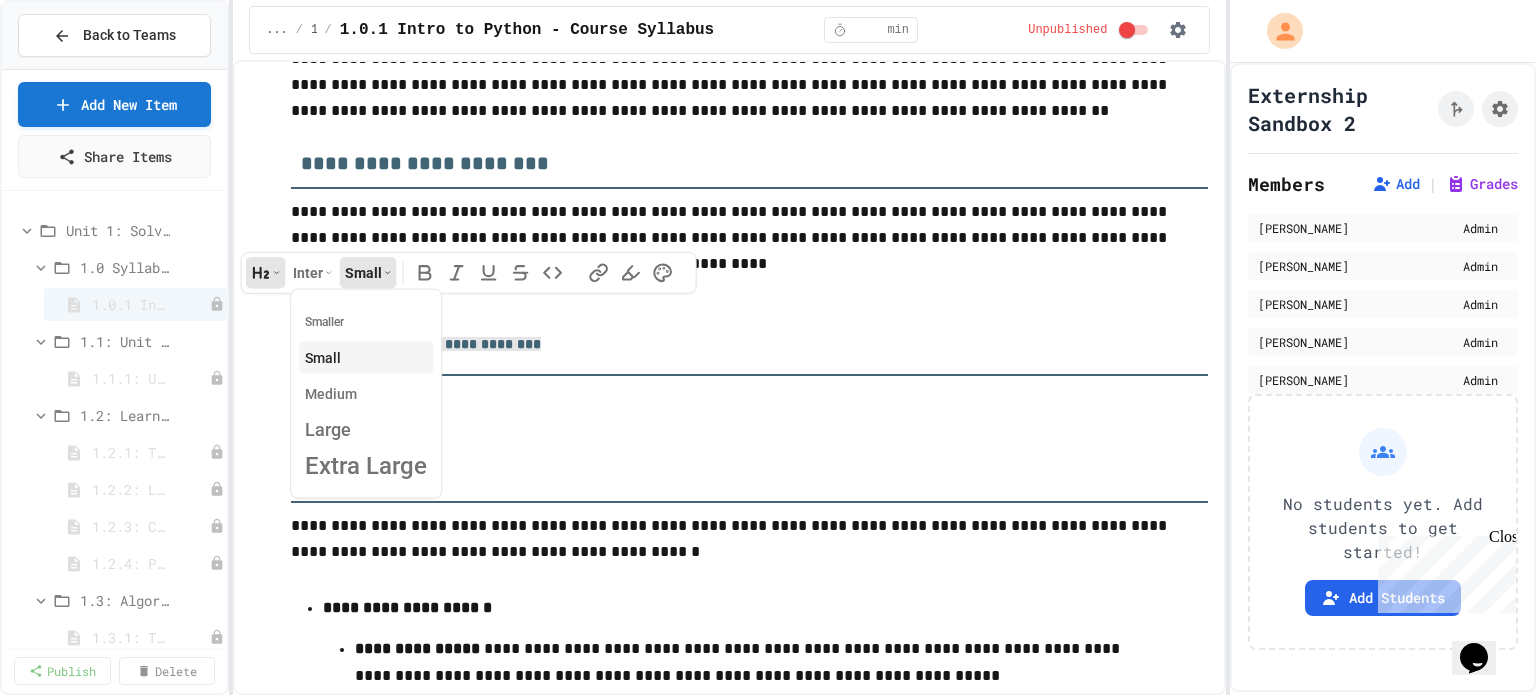 click on "We are updating our servers at 7PM EST [DATE]. [PERSON_NAME] should continue to work as expected, but if you experience any issues, please chat with us. Back to Teams Add New Item Share Items Unit 1: Solving Problems in Computer Science   1.0 Syllabus   1.0.1 Intro to Python - Course Syllabus 1.1: Unit Overview   1.1.1: Unit Overview 1.2: Learning to Solve Hard Problems   1.2.1: The Growth Mindset 1.2.2: Learning to Solve Hard Problems 1.2.3: Challenge Problem - The Bridge 1.2.4: Problem Solving Practice 1.3: Algorithms - from Pseudocode to Flowcharts   1.3.1: The Power of Algorithms 1.3.2: Specifying Ideas with Pseudocode 1.3.3: Visualizing Logic with Flowcharts 1.3.4: Designing Flowcharts 1.4: Playing Games   1.4.1: Understanding Games with Flowcharts 1.4.2: Problem Solving Reflection 1.5: Practice with Algorithms   1.5.1: Algorithm Practice Exercises Unit 2: Python Fundamentals   2.0: Unit Overview   2.0.1: Unit Overview 2.1: What is Code?   2.1.1: Why Learn to Program?" at bounding box center (768, 347) 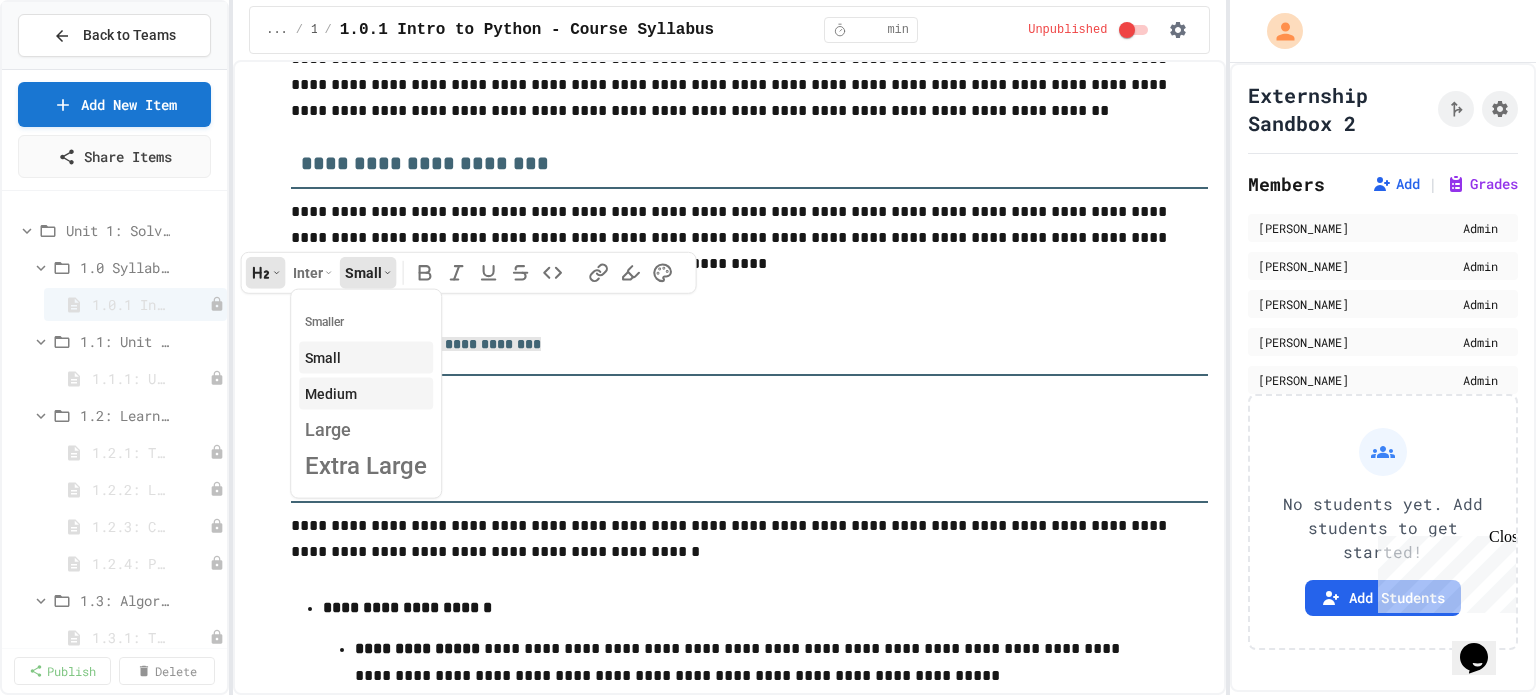 click on "Medium" at bounding box center [366, 393] 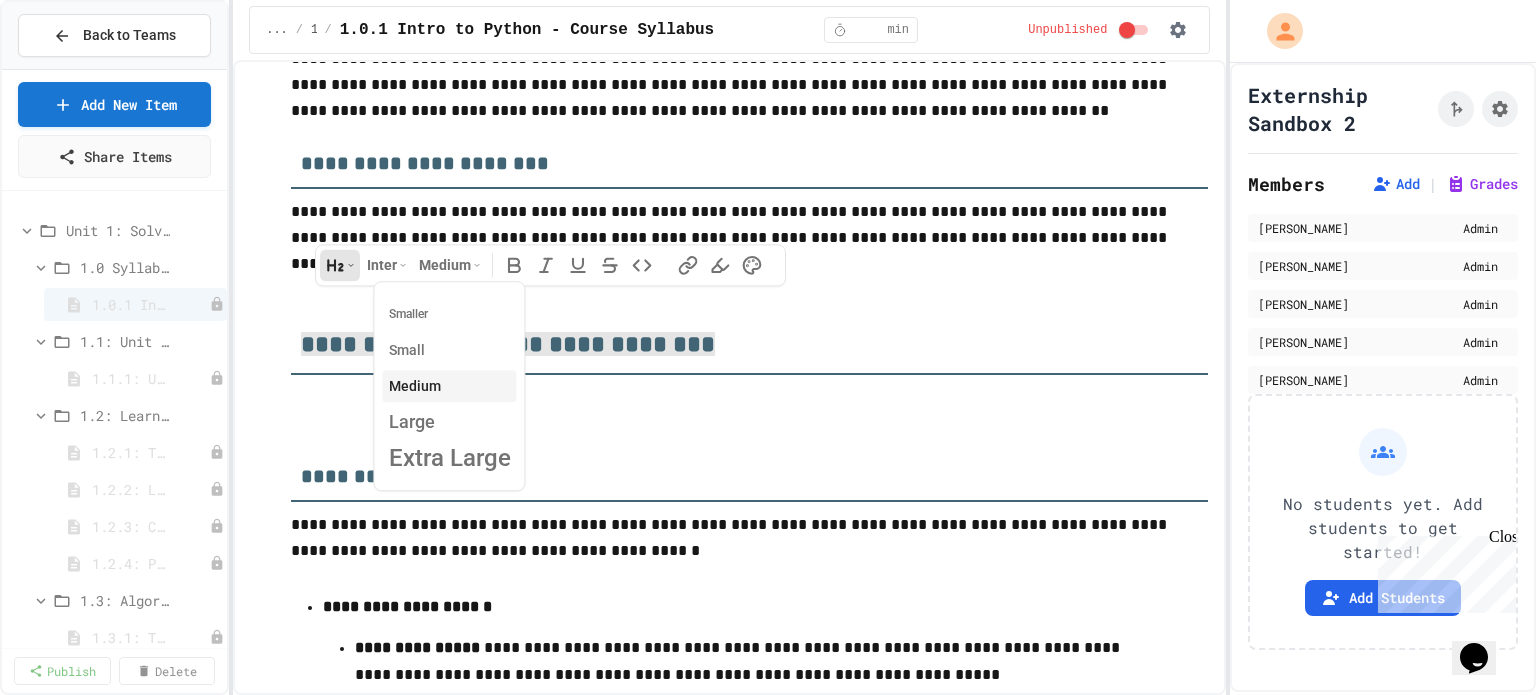 click on "We are updating our servers at 7PM EST [DATE]. [PERSON_NAME] should continue to work as expected, but if you experience any issues, please chat with us. Back to Teams Add New Item Share Items Unit 1: Solving Problems in Computer Science   1.0 Syllabus   1.0.1 Intro to Python - Course Syllabus 1.1: Unit Overview   1.1.1: Unit Overview 1.2: Learning to Solve Hard Problems   1.2.1: The Growth Mindset 1.2.2: Learning to Solve Hard Problems 1.2.3: Challenge Problem - The Bridge 1.2.4: Problem Solving Practice 1.3: Algorithms - from Pseudocode to Flowcharts   1.3.1: The Power of Algorithms 1.3.2: Specifying Ideas with Pseudocode 1.3.3: Visualizing Logic with Flowcharts 1.3.4: Designing Flowcharts 1.4: Playing Games   1.4.1: Understanding Games with Flowcharts 1.4.2: Problem Solving Reflection 1.5: Practice with Algorithms   1.5.1: Algorithm Practice Exercises Unit 2: Python Fundamentals   2.0: Unit Overview   2.0.1: Unit Overview 2.1: What is Code?   2.1.1: Why Learn to Program?" at bounding box center (768, 347) 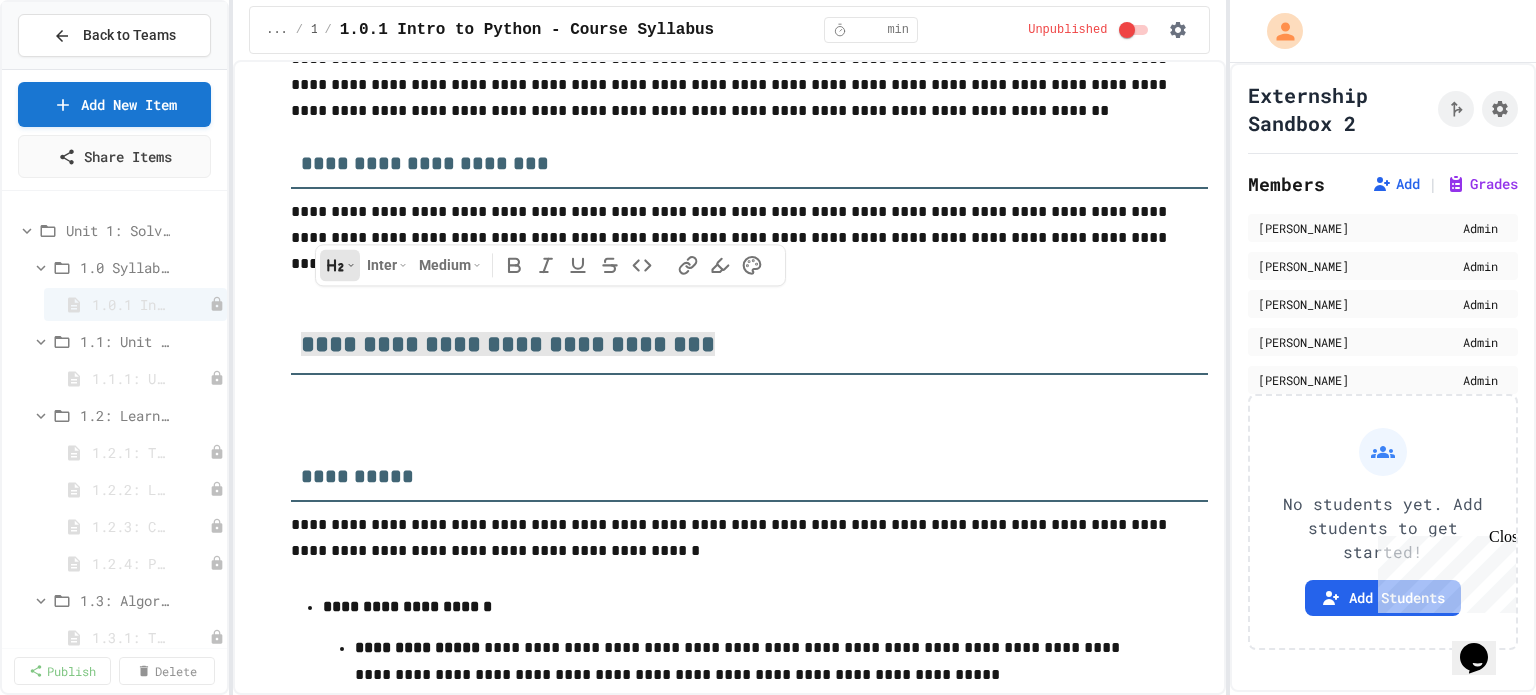 click on "We are updating our servers at 7PM EST [DATE]. [PERSON_NAME] should continue to work as expected, but if you experience any issues, please chat with us. Back to Teams Add New Item Share Items Unit 1: Solving Problems in Computer Science   1.0 Syllabus   1.0.1 Intro to Python - Course Syllabus 1.1: Unit Overview   1.1.1: Unit Overview 1.2: Learning to Solve Hard Problems   1.2.1: The Growth Mindset 1.2.2: Learning to Solve Hard Problems 1.2.3: Challenge Problem - The Bridge 1.2.4: Problem Solving Practice 1.3: Algorithms - from Pseudocode to Flowcharts   1.3.1: The Power of Algorithms 1.3.2: Specifying Ideas with Pseudocode 1.3.3: Visualizing Logic with Flowcharts 1.3.4: Designing Flowcharts 1.4: Playing Games   1.4.1: Understanding Games with Flowcharts 1.4.2: Problem Solving Reflection 1.5: Practice with Algorithms   1.5.1: Algorithm Practice Exercises Unit 2: Python Fundamentals   2.0: Unit Overview   2.0.1: Unit Overview 2.1: What is Code?   2.1.1: Why Learn to Program?" at bounding box center [768, 347] 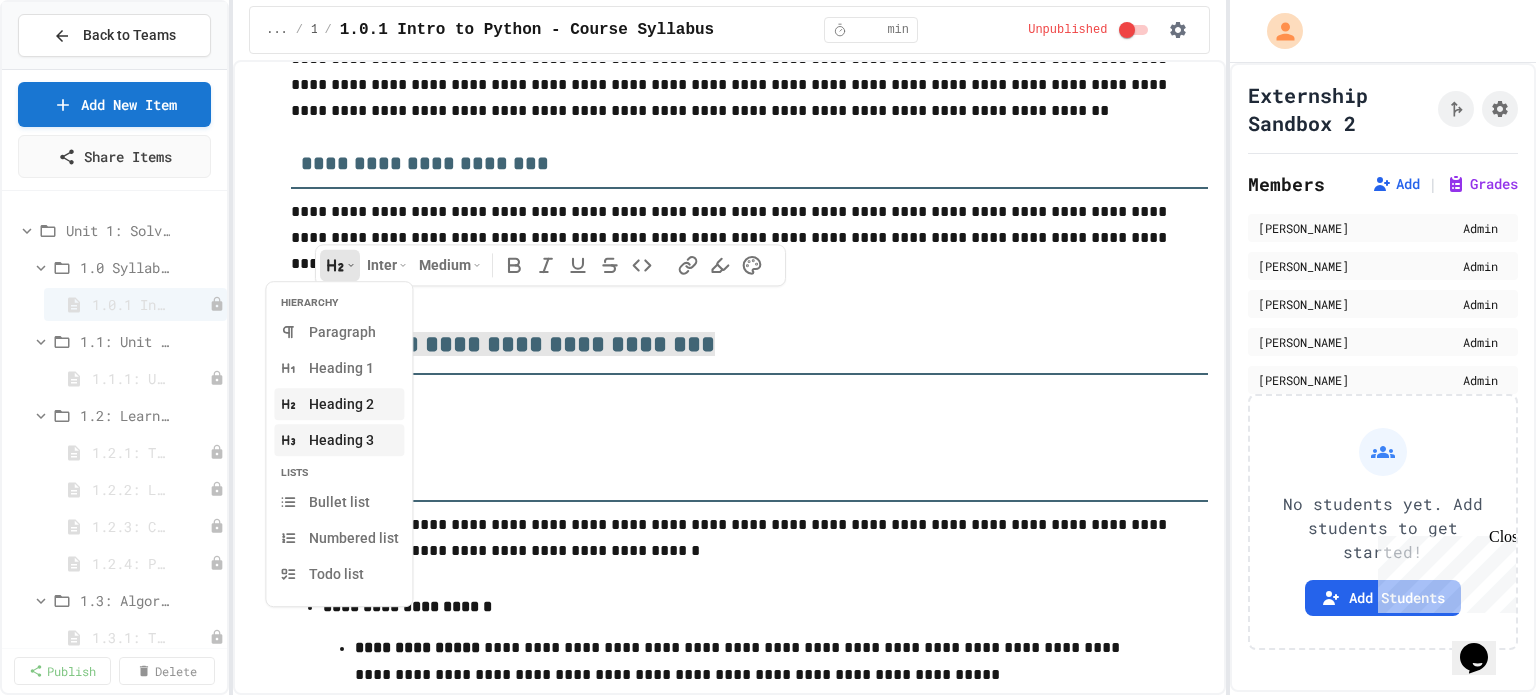 click on "Heading 3" at bounding box center [340, 440] 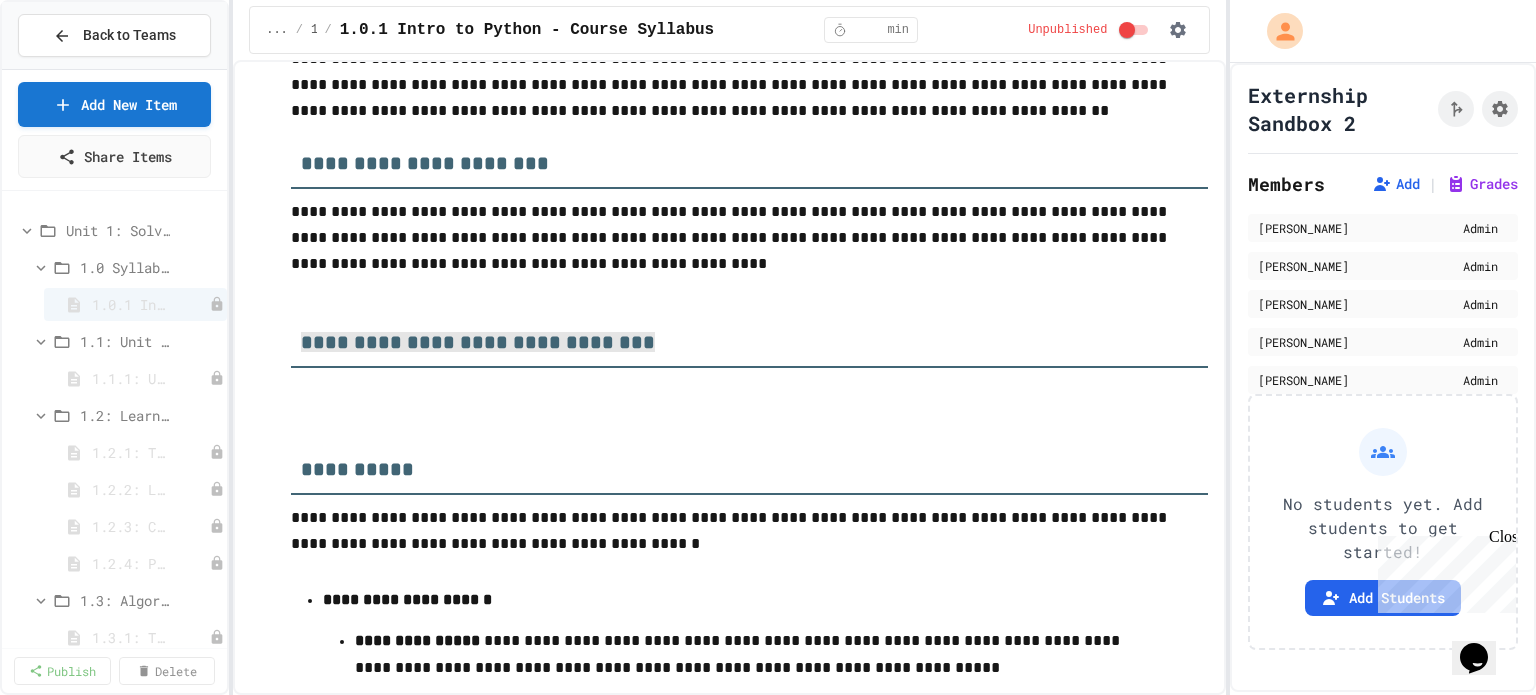 click on "We are updating our servers at 7PM EST [DATE]. [PERSON_NAME] should continue to work as expected, but if you experience any issues, please chat with us. Back to Teams Add New Item Share Items Unit 1: Solving Problems in Computer Science   1.0 Syllabus   1.0.1 Intro to Python - Course Syllabus 1.1: Unit Overview   1.1.1: Unit Overview 1.2: Learning to Solve Hard Problems   1.2.1: The Growth Mindset 1.2.2: Learning to Solve Hard Problems 1.2.3: Challenge Problem - The Bridge 1.2.4: Problem Solving Practice 1.3: Algorithms - from Pseudocode to Flowcharts   1.3.1: The Power of Algorithms 1.3.2: Specifying Ideas with Pseudocode 1.3.3: Visualizing Logic with Flowcharts 1.3.4: Designing Flowcharts 1.4: Playing Games   1.4.1: Understanding Games with Flowcharts 1.4.2: Problem Solving Reflection 1.5: Practice with Algorithms   1.5.1: Algorithm Practice Exercises Unit 2: Python Fundamentals   2.0: Unit Overview   2.0.1: Unit Overview 2.1: What is Code?   2.1.1: Why Learn to Program?" at bounding box center [768, 347] 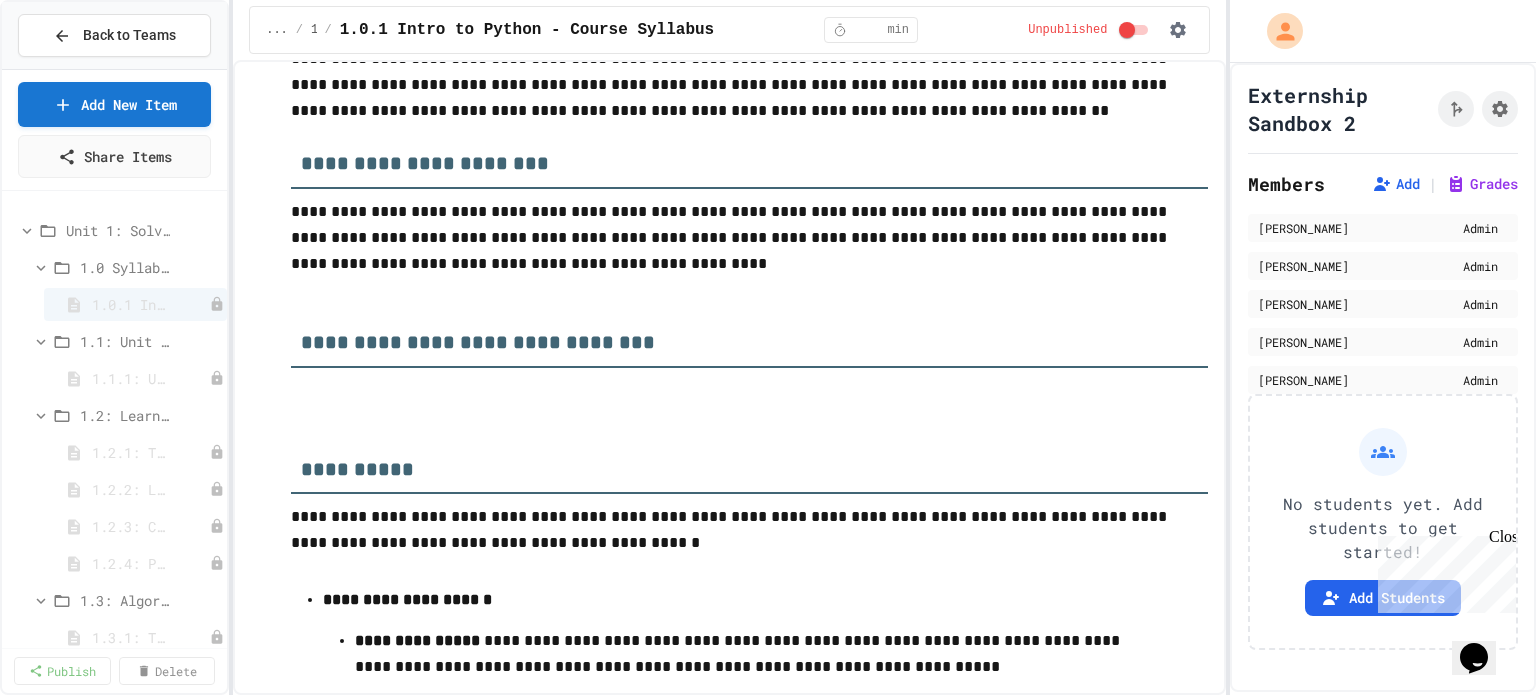 click on "**********" at bounding box center (749, 1562) 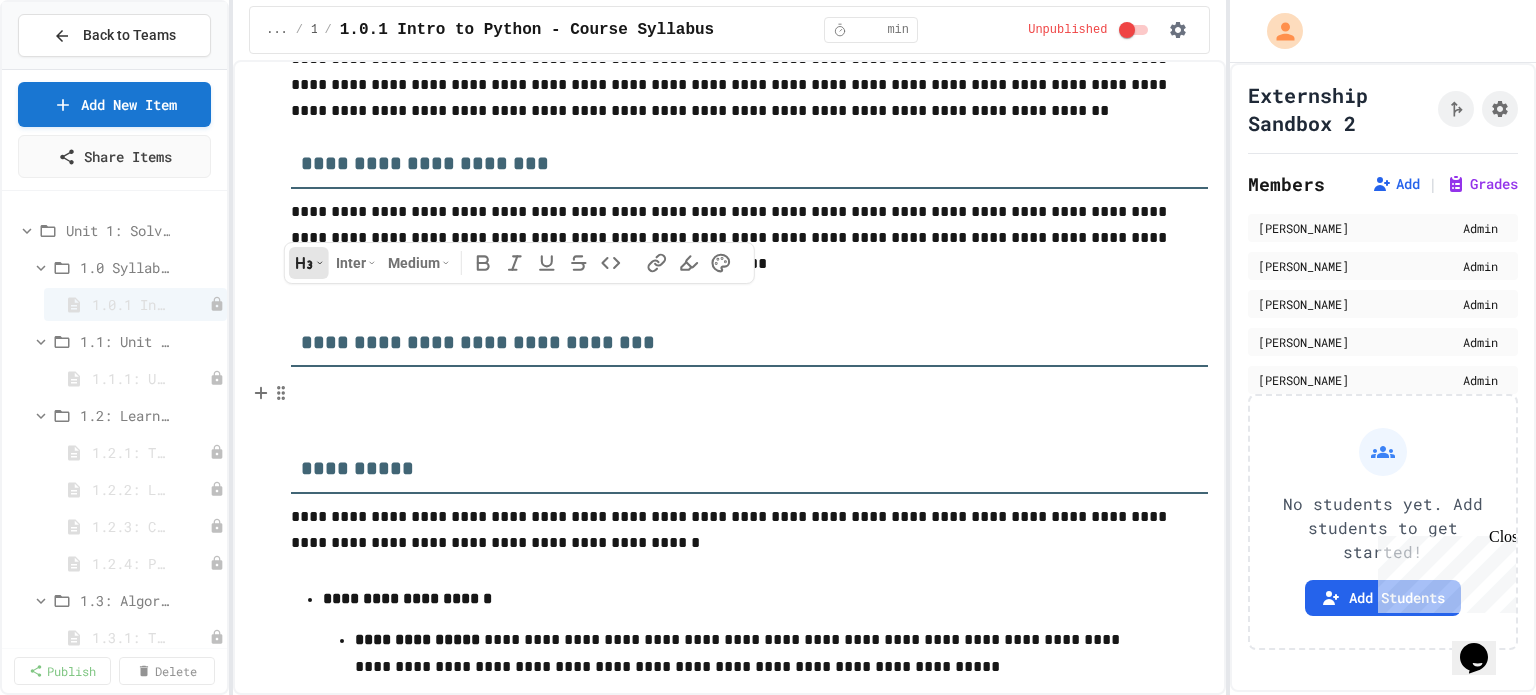 click at bounding box center [749, 390] 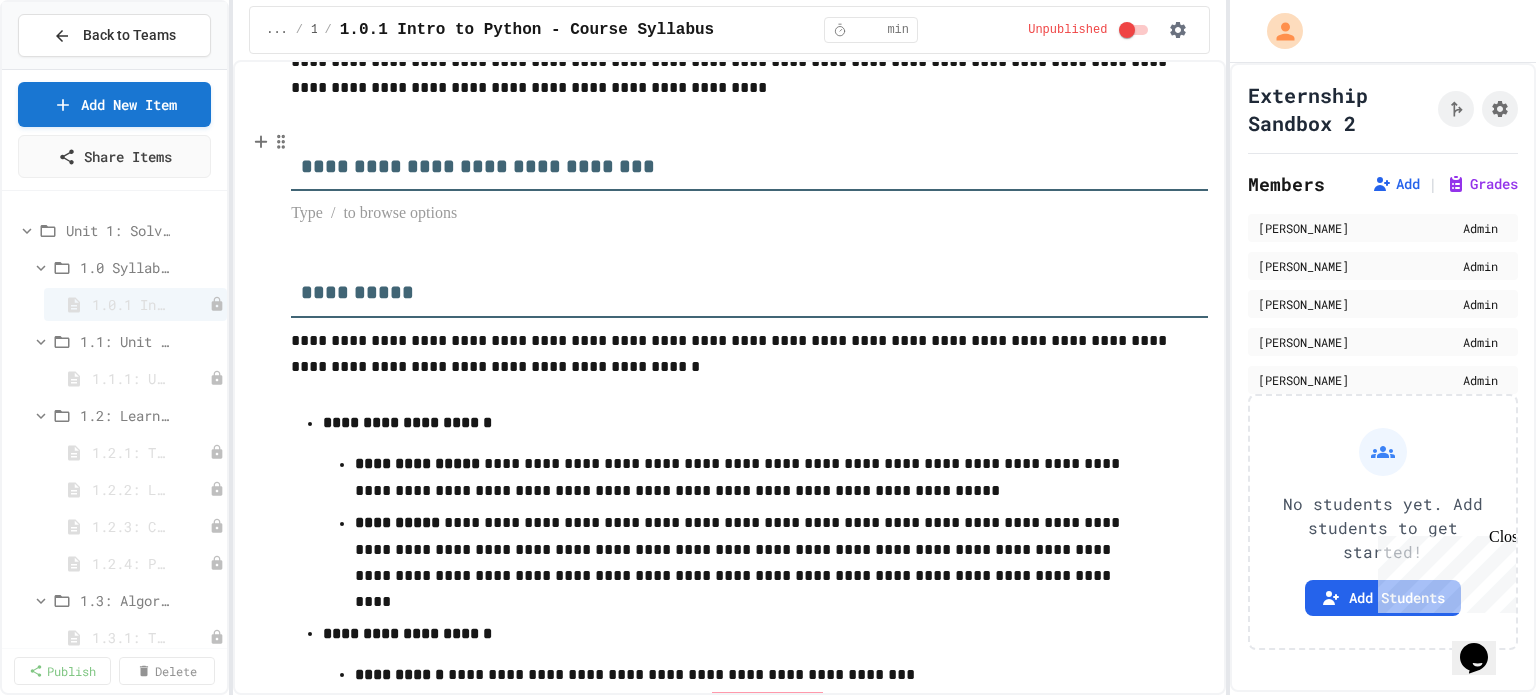 scroll, scrollTop: 949, scrollLeft: 0, axis: vertical 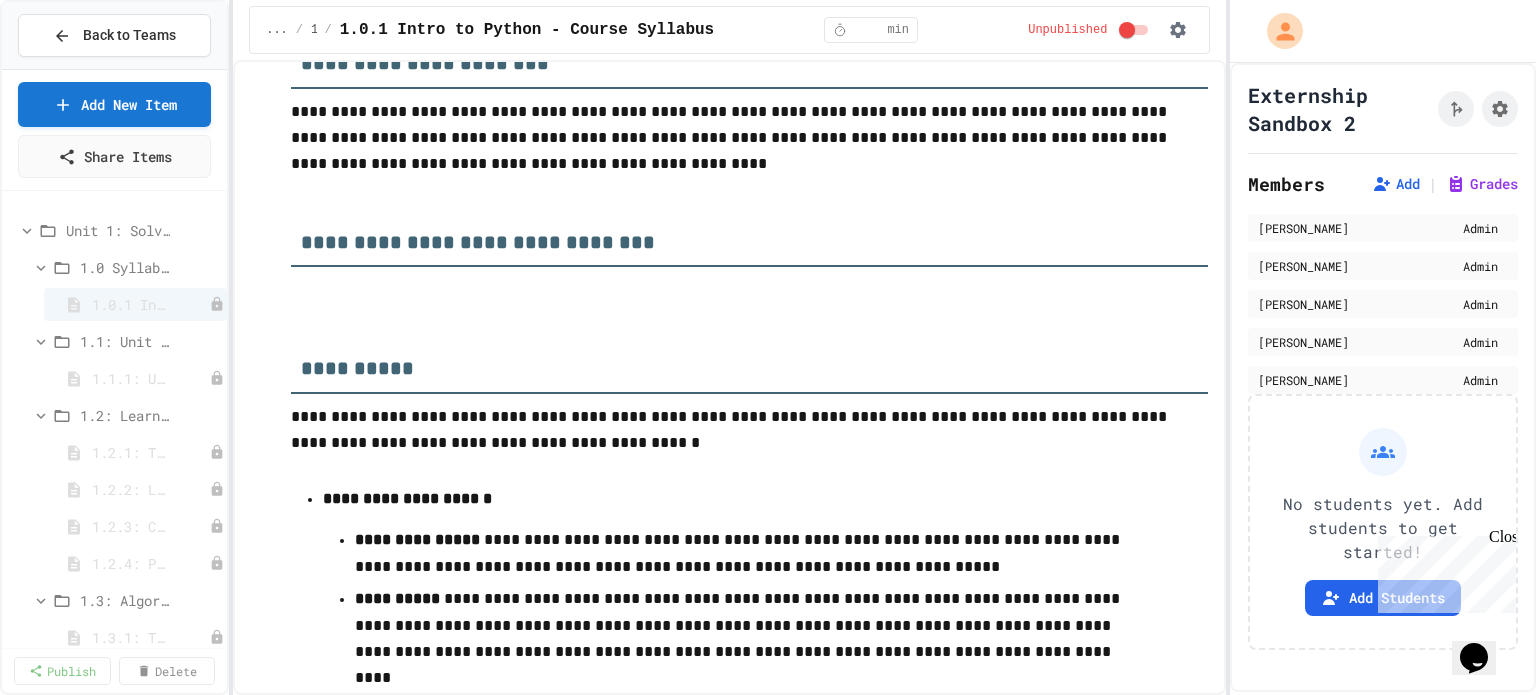 click on "* min" at bounding box center [871, 30] 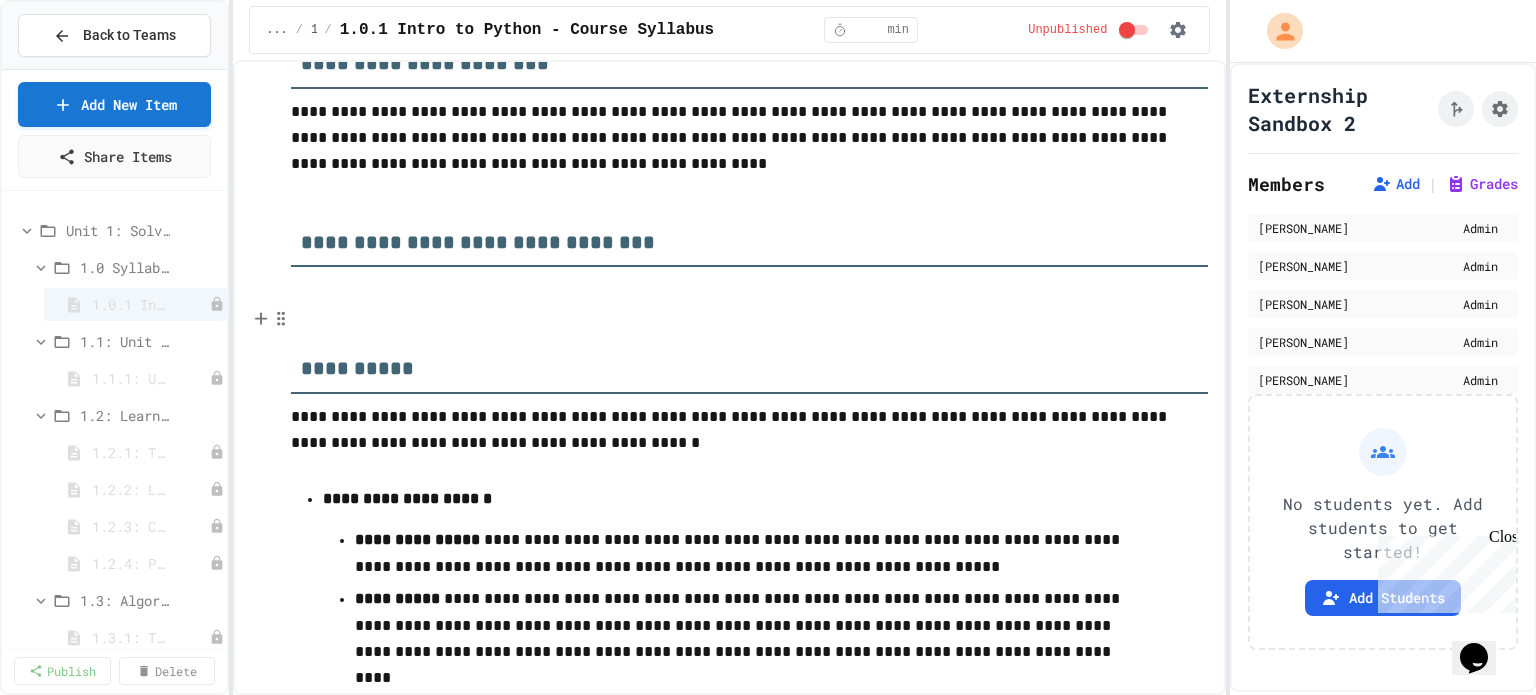 click at bounding box center (749, 316) 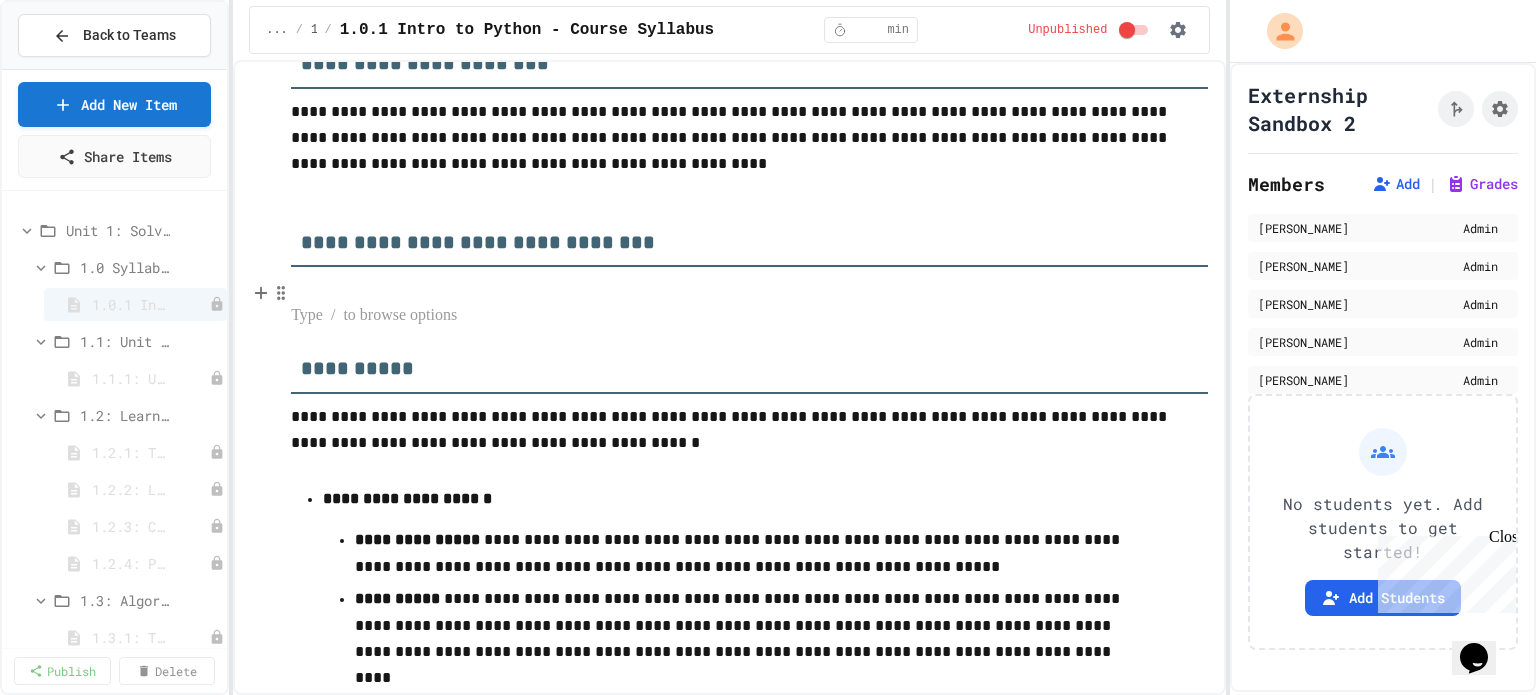 click at bounding box center (749, 290) 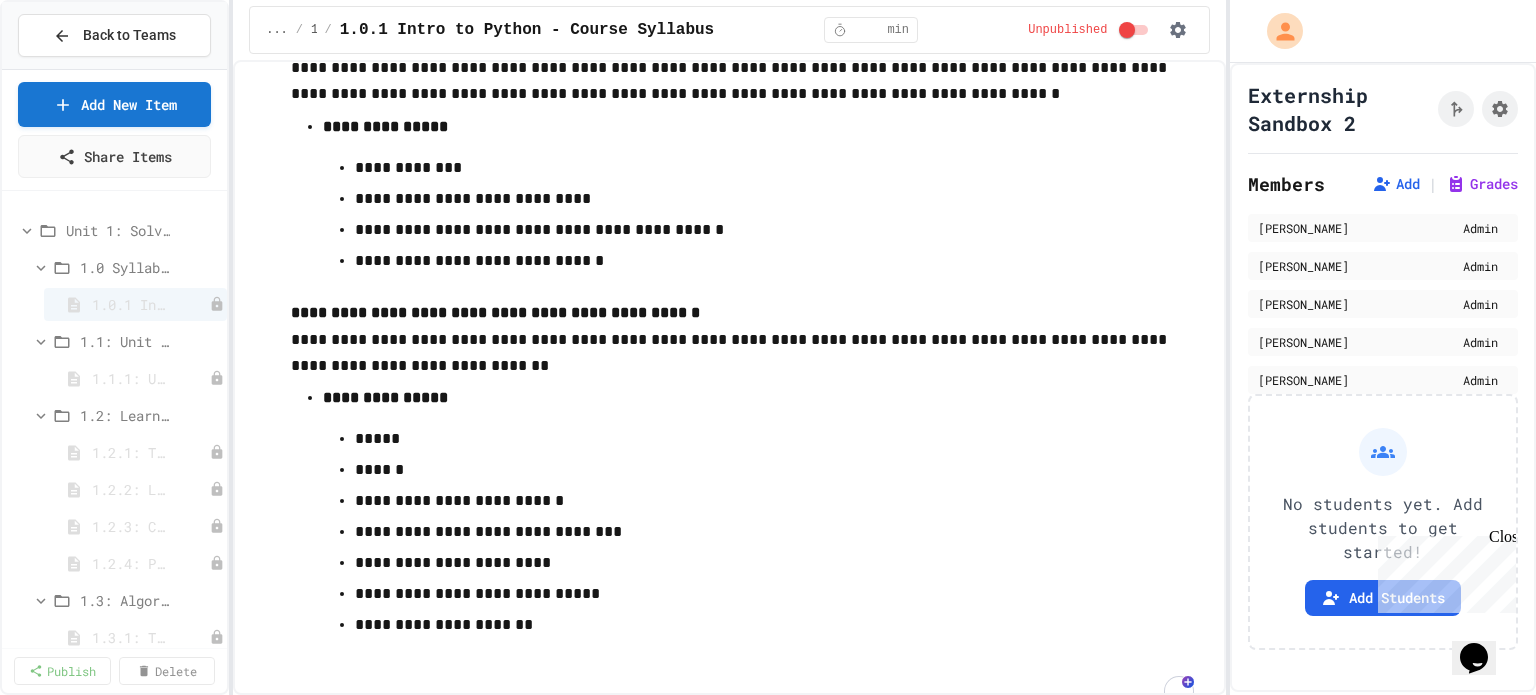 scroll, scrollTop: 4808, scrollLeft: 0, axis: vertical 